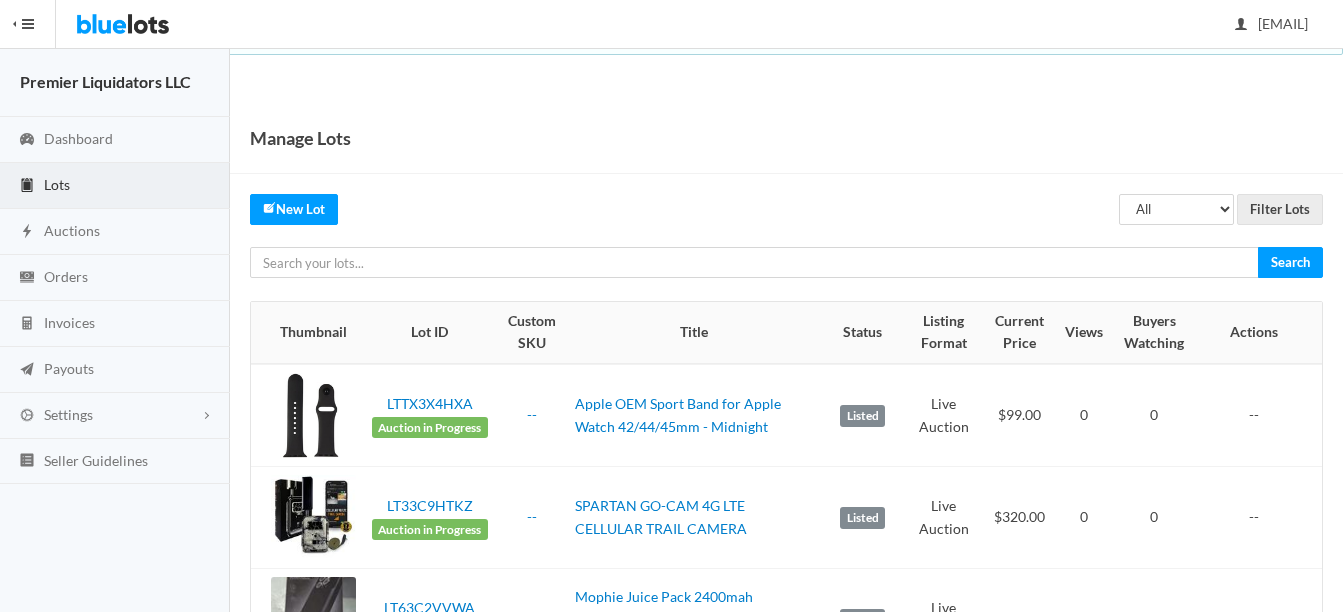 scroll, scrollTop: 0, scrollLeft: 0, axis: both 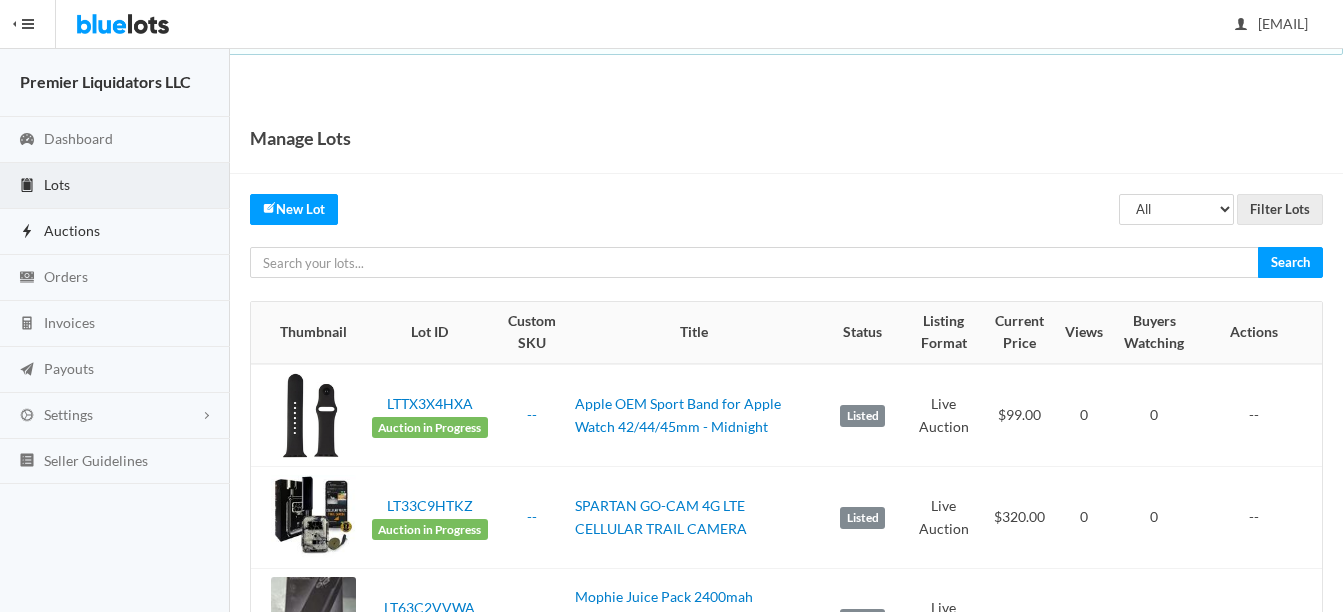 click on "Auctions" at bounding box center [72, 230] 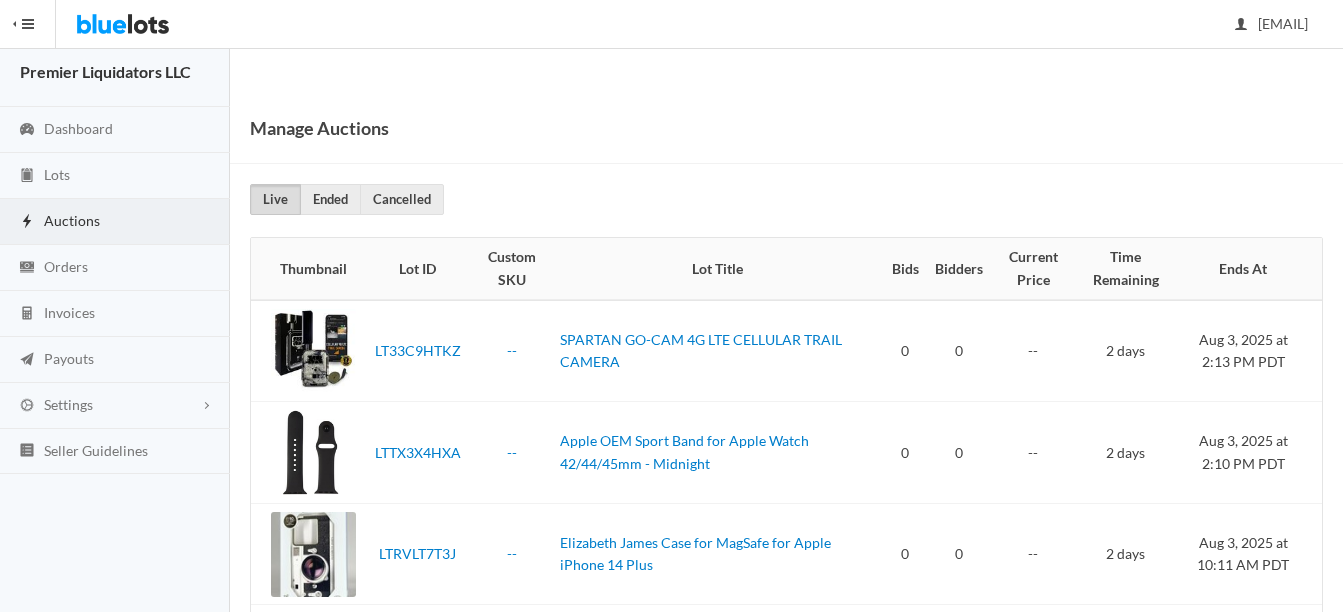 scroll, scrollTop: 0, scrollLeft: 0, axis: both 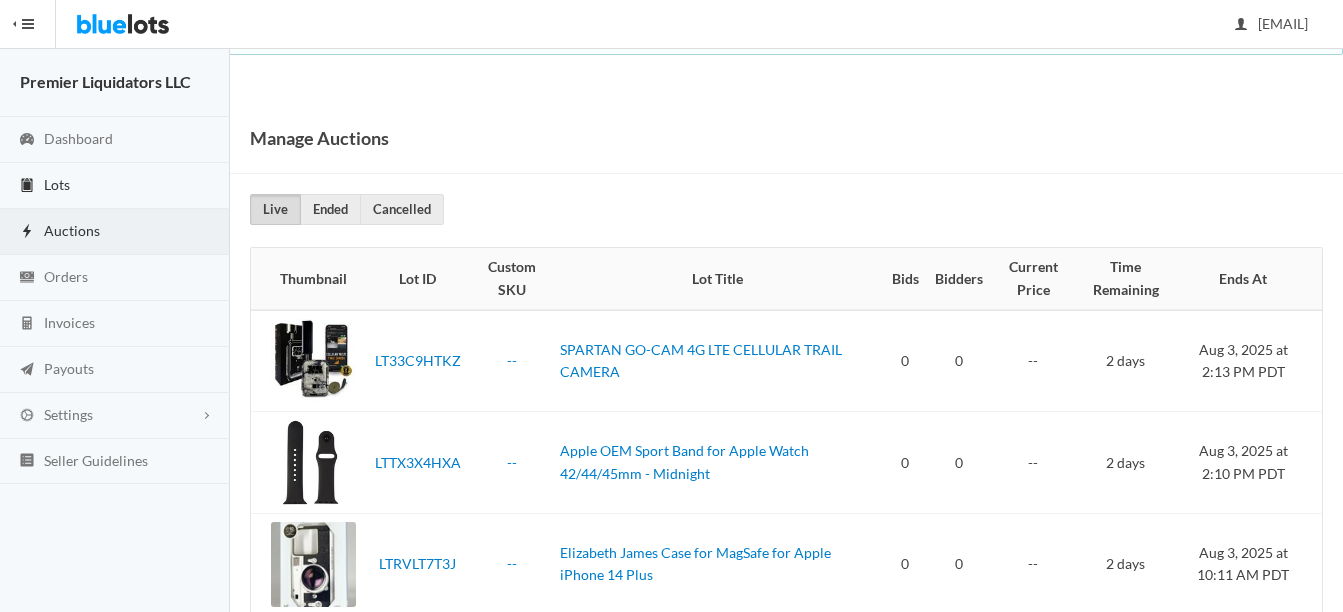 click on "Lots" at bounding box center (57, 184) 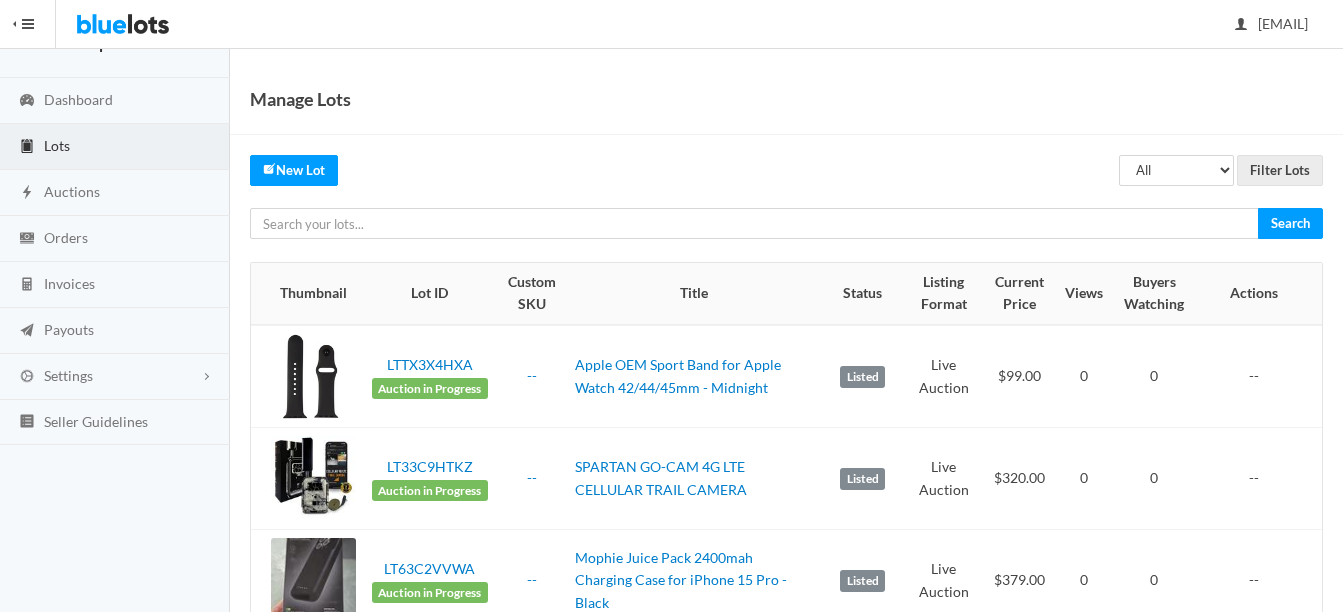 scroll, scrollTop: 0, scrollLeft: 0, axis: both 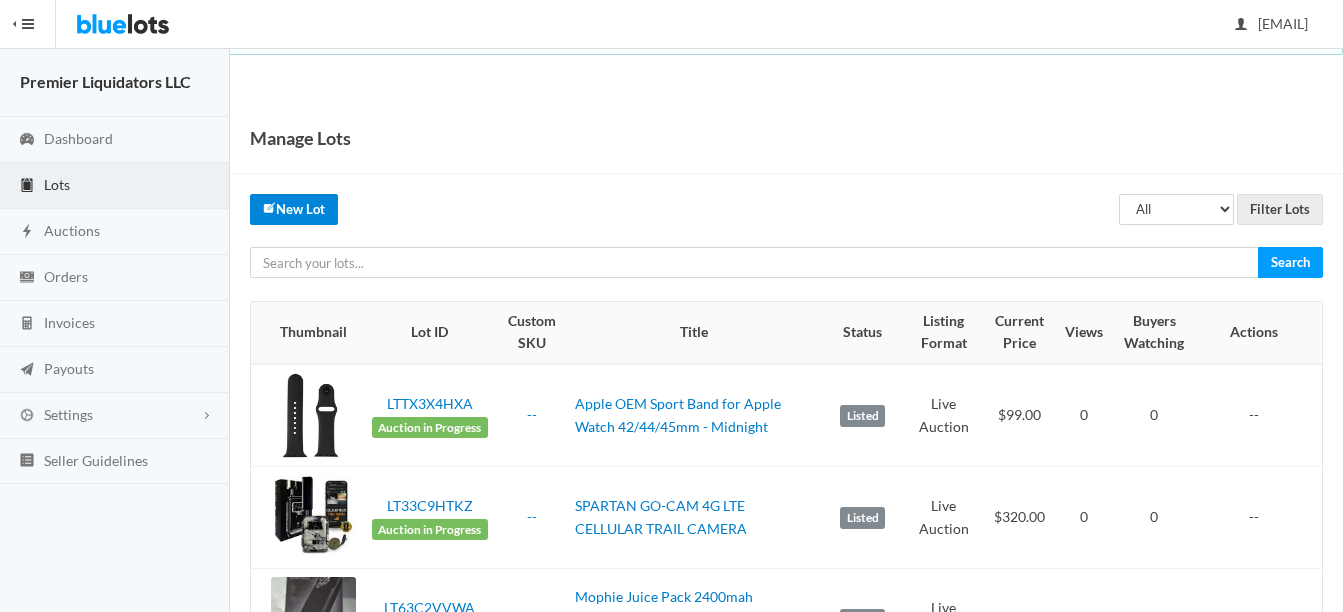 click on "New Lot" at bounding box center [294, 209] 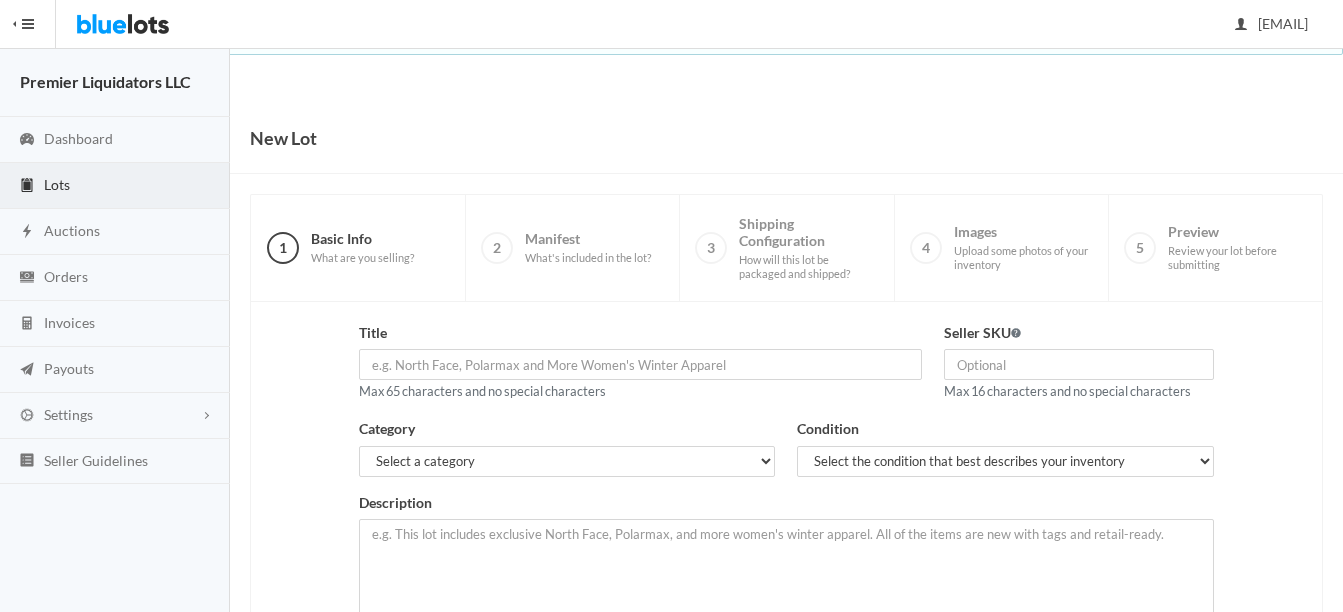 scroll, scrollTop: 0, scrollLeft: 0, axis: both 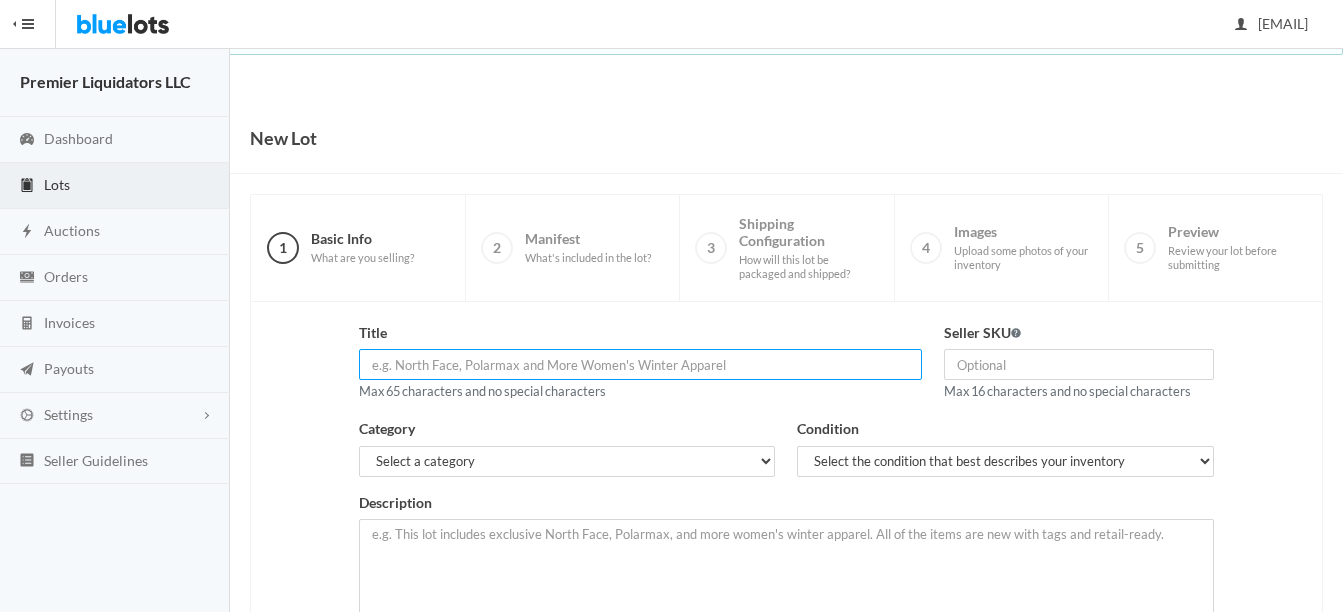 click at bounding box center (640, 364) 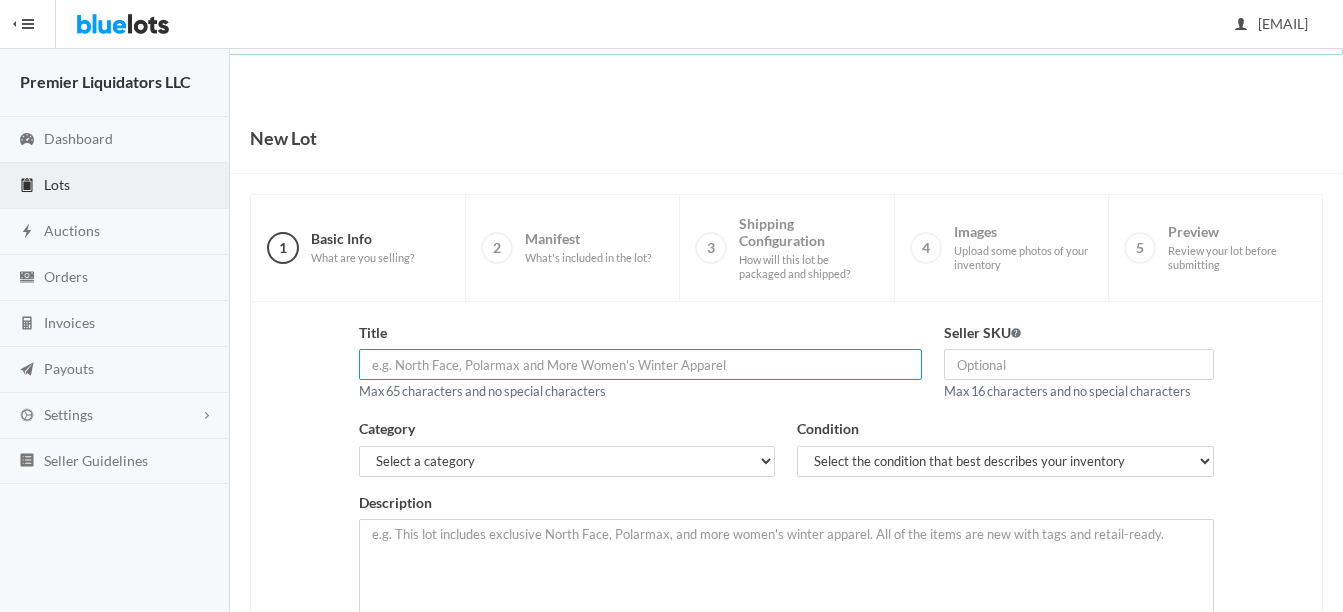 type on "M" 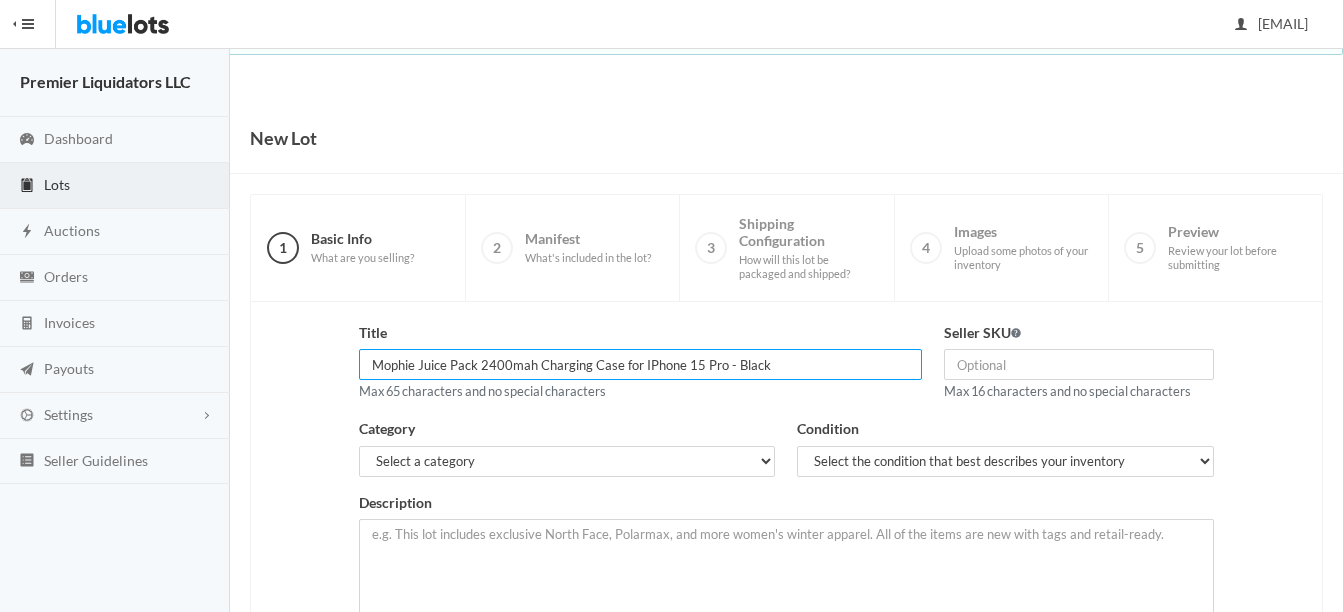 click on "Mophie Juice Pack 2400mah Charging Case for IPhone 15 Pro - Black" at bounding box center [640, 364] 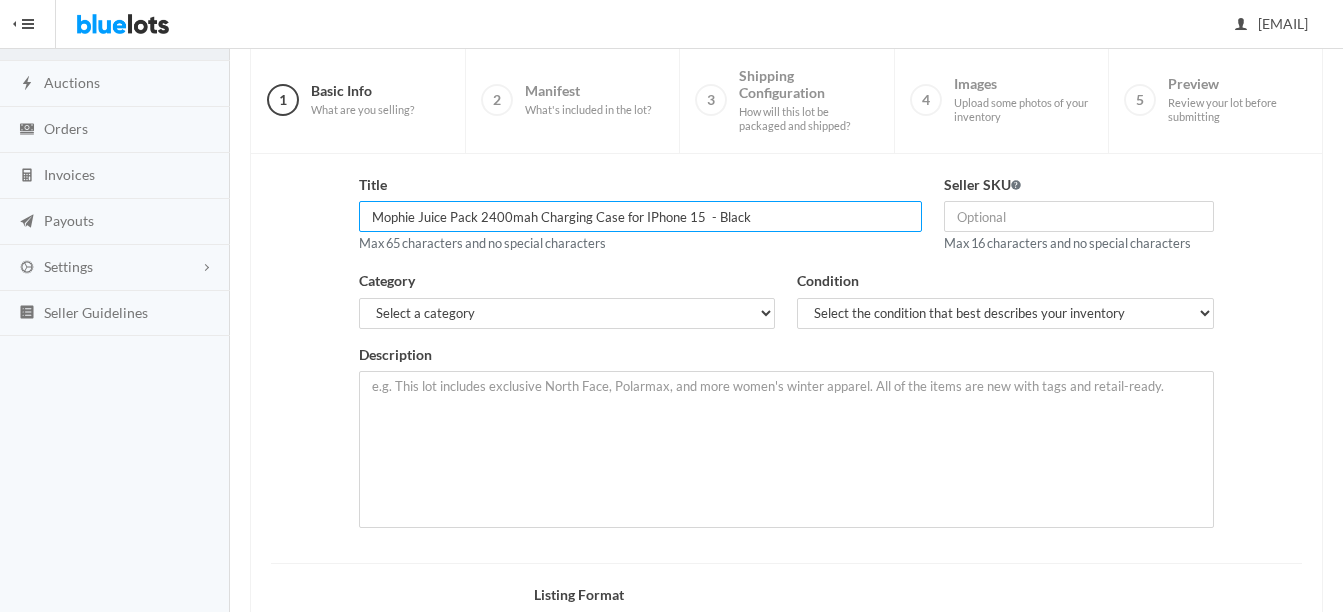 scroll, scrollTop: 200, scrollLeft: 0, axis: vertical 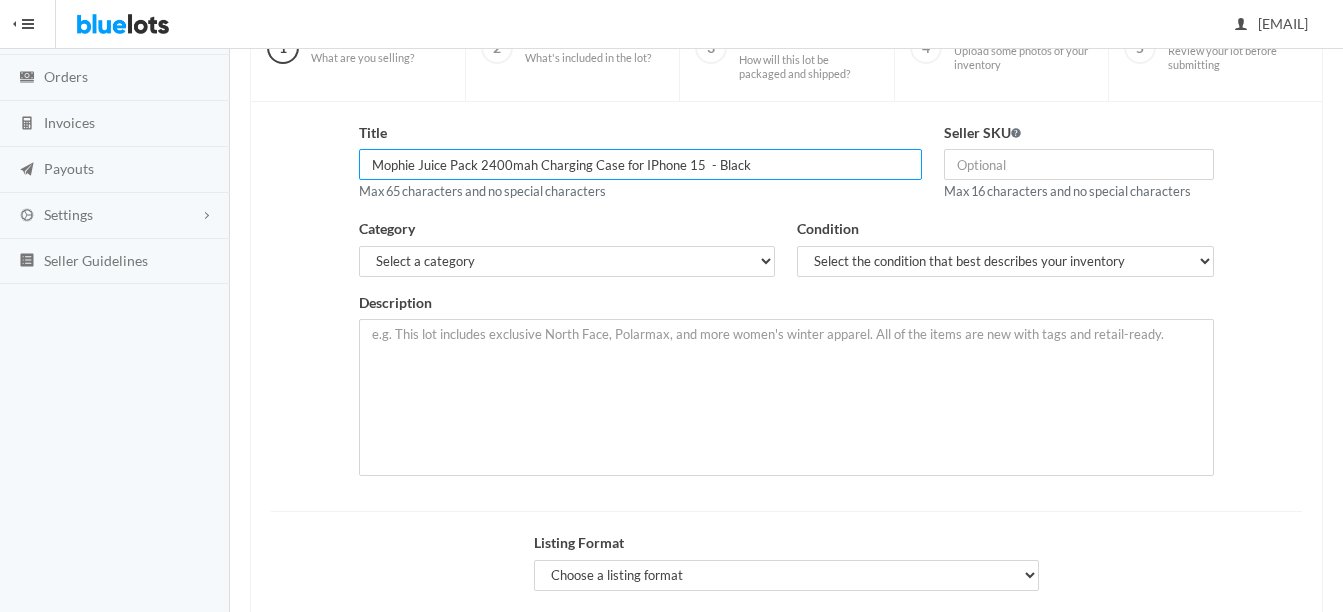 type on "Mophie Juice Pack 2400mah Charging Case for IPhone 15  - Black" 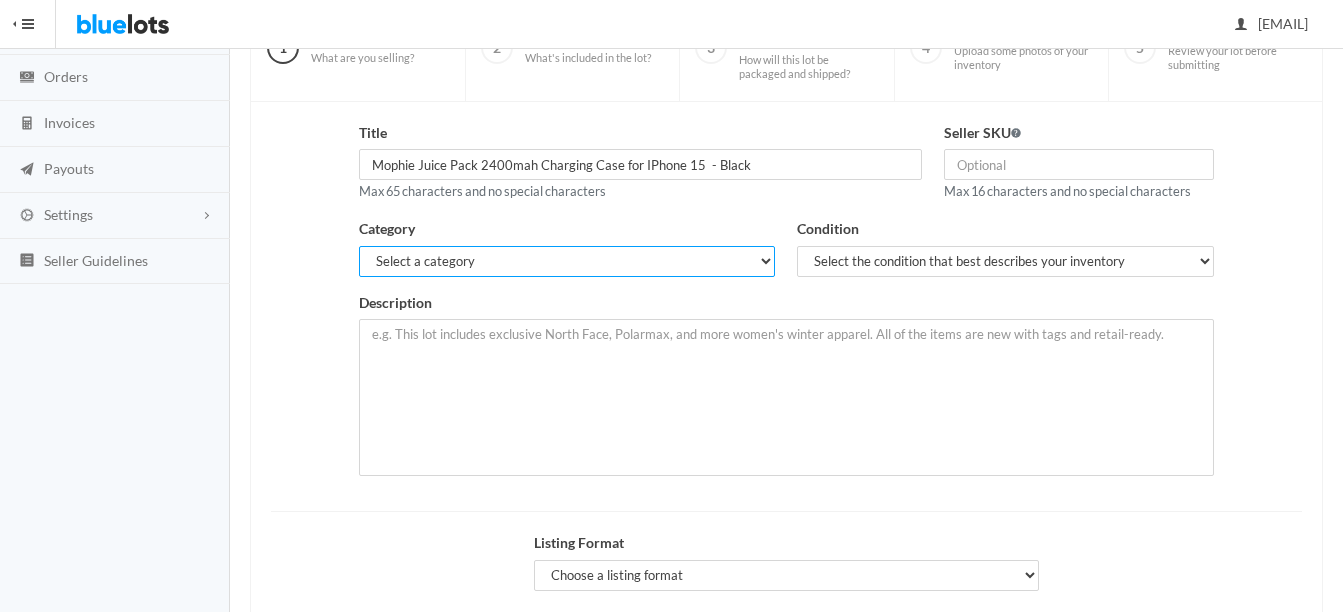 click on "Select a category
Electronics
Clothing, Shoes & Accessories
Appliances
Home & Garden
Sporting Goods
Toys & Baby
Health & Beauty
Business & Industrial
General Merchandise" at bounding box center (567, 261) 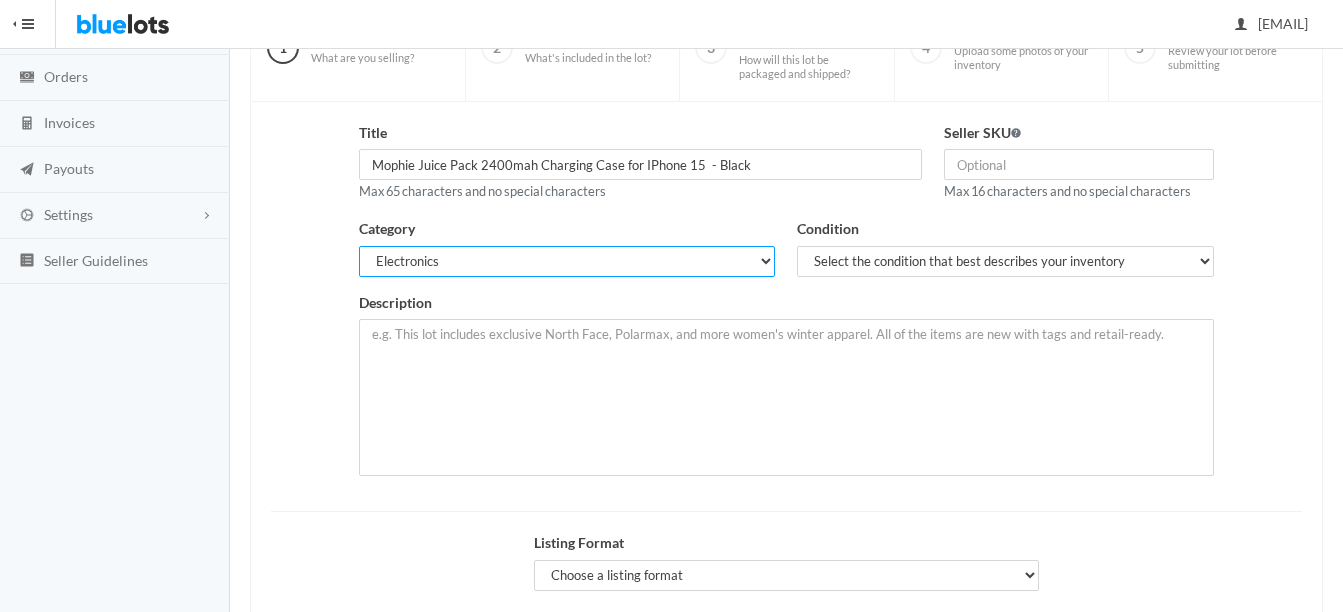click on "Select a category
Electronics
Clothing, Shoes & Accessories
Appliances
Home & Garden
Sporting Goods
Toys & Baby
Health & Beauty
Business & Industrial
General Merchandise" at bounding box center [567, 261] 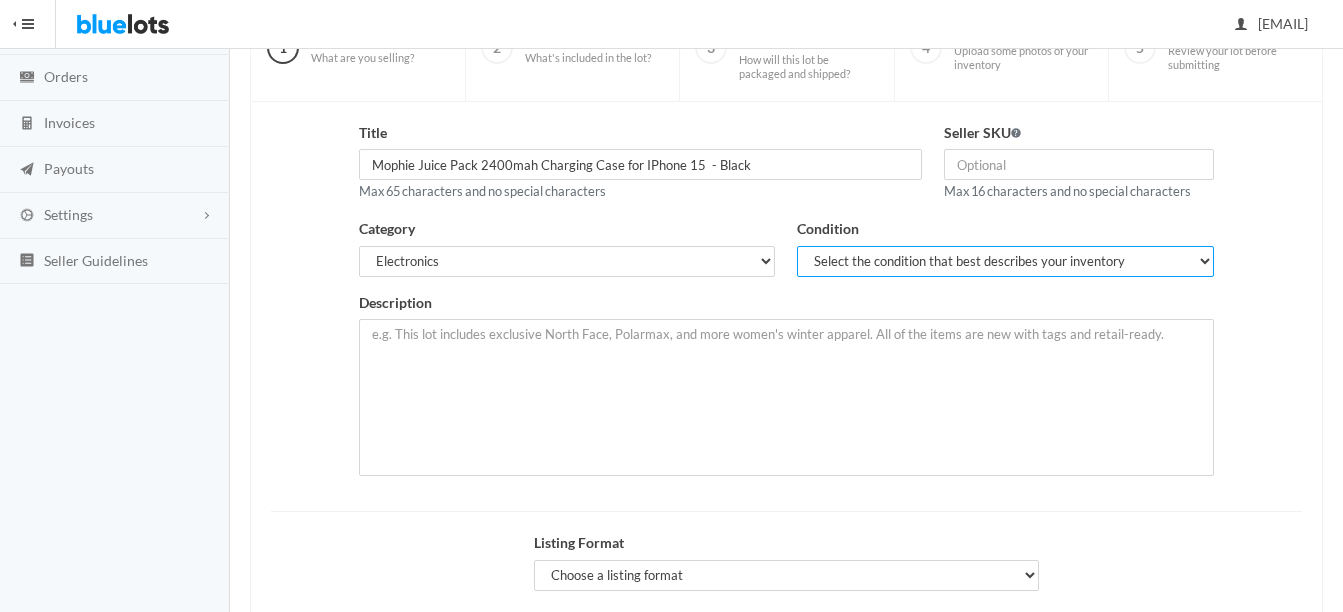 click on "Select the condition that best describes your inventory
Brand New
Shelf Pulls
Customer Returns
Used
Mixed" at bounding box center [1005, 261] 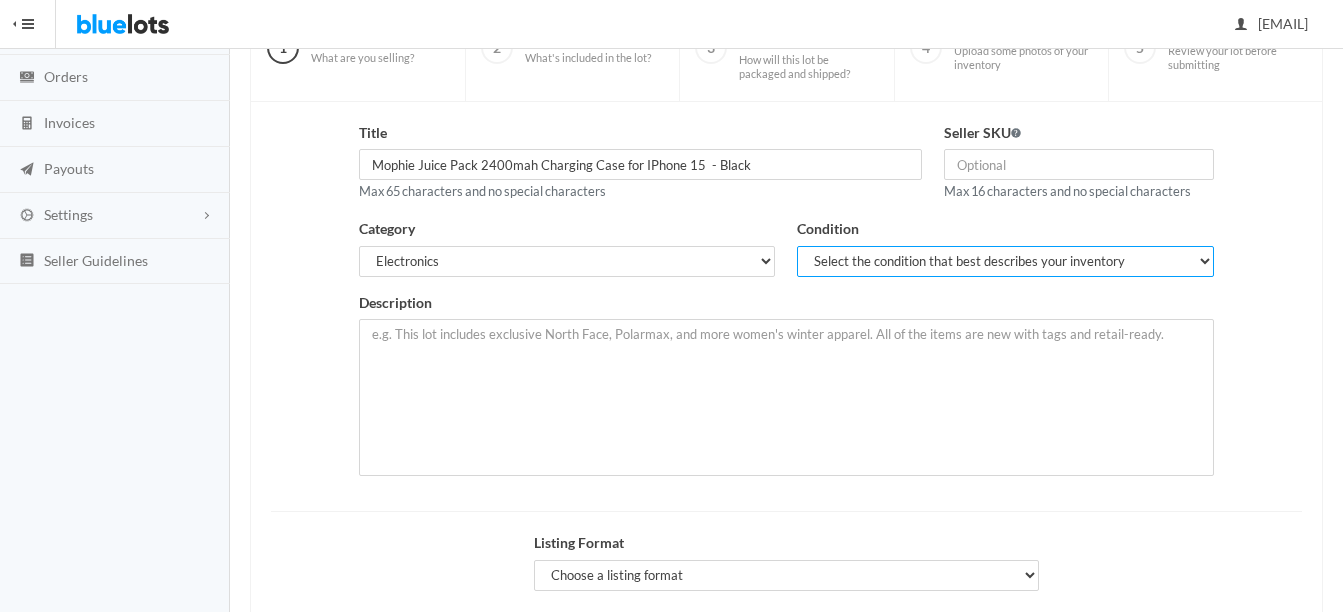 select on "1" 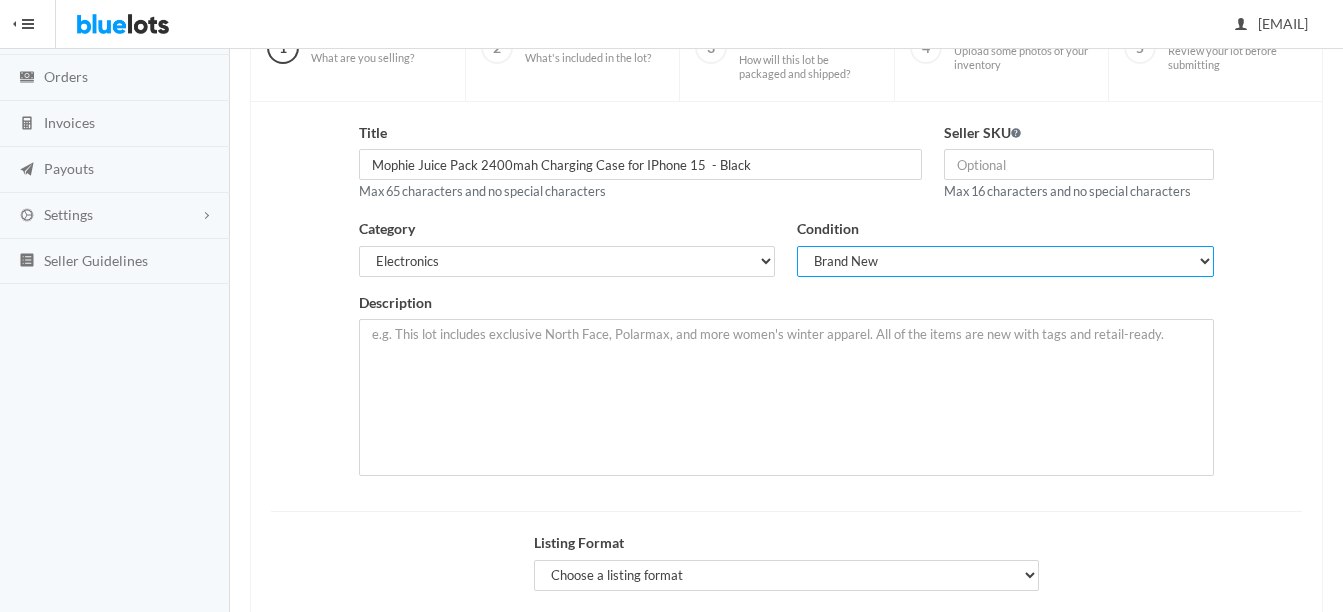 click on "Select the condition that best describes your inventory
Brand New
Shelf Pulls
Customer Returns
Used
Mixed" at bounding box center [1005, 261] 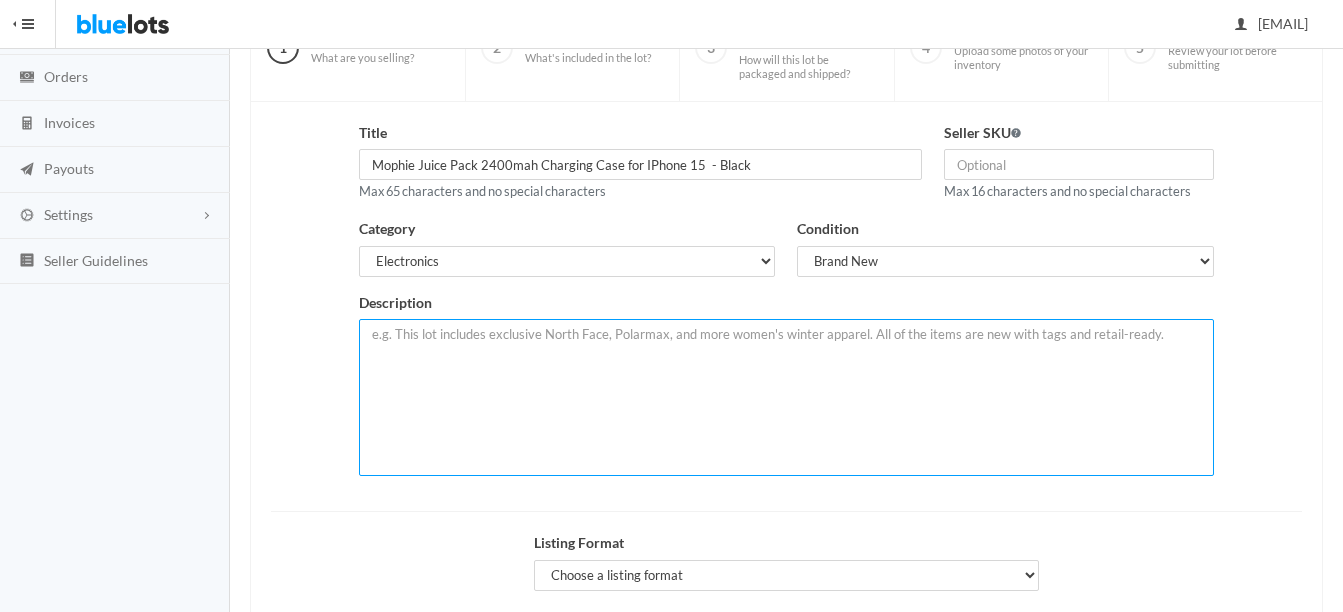 click at bounding box center [786, 397] 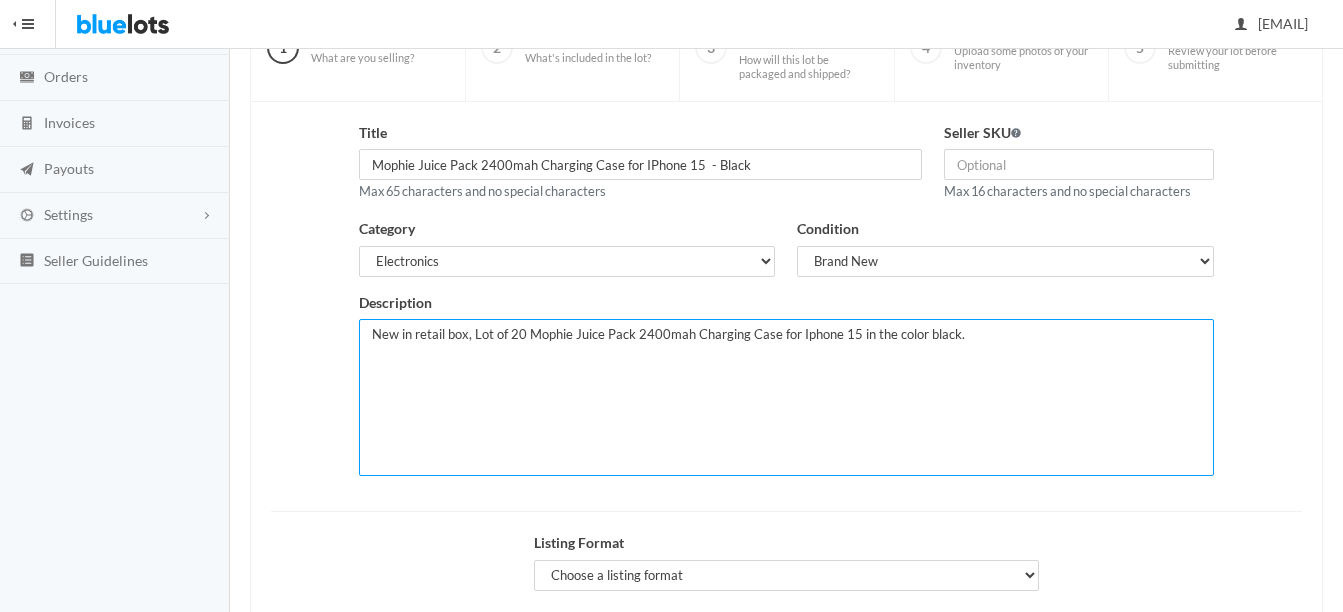 paste on "The Juice Pack provides power, capacity, and protection for your iPhone 15. The Juice Pack protective case contains an internal 2,400 mAh battery, and it provides up to 6 feet of drop protection. Talk, listen to music, and view content on your iPhone without worrying about running out of battery. Just press and hold the button to send power directly to your iPhone." 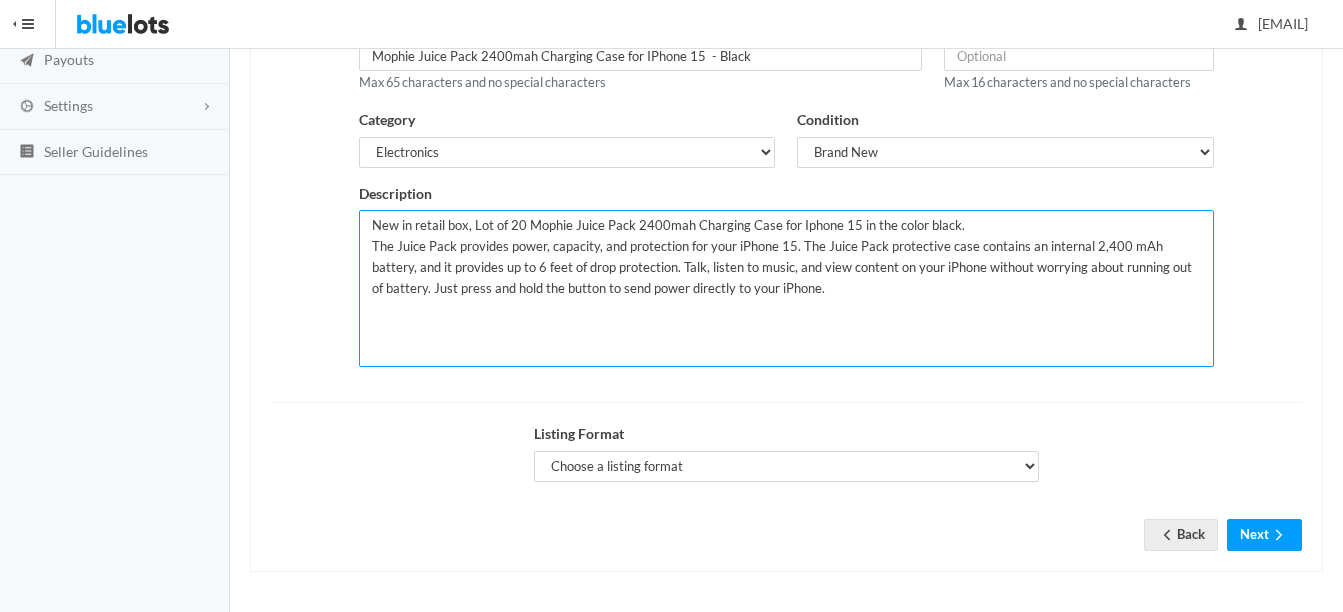 scroll, scrollTop: 310, scrollLeft: 0, axis: vertical 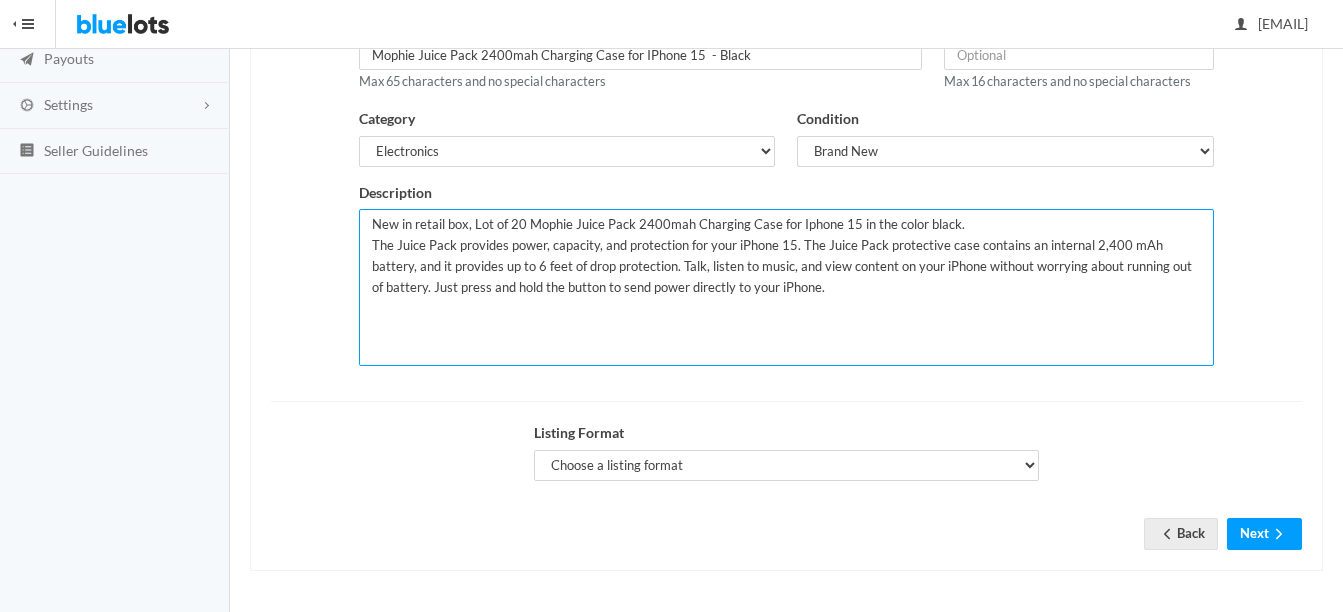 type on "New in retail box, Lot of 20 Mophie Juice Pack 2400mah Charging Case for Iphone 15 in the color black.
The Juice Pack provides power, capacity, and protection for your iPhone 15. The Juice Pack protective case contains an internal 2,400 mAh battery, and it provides up to 6 feet of drop protection. Talk, listen to music, and view content on your iPhone without worrying about running out of battery. Just press and hold the button to send power directly to your iPhone." 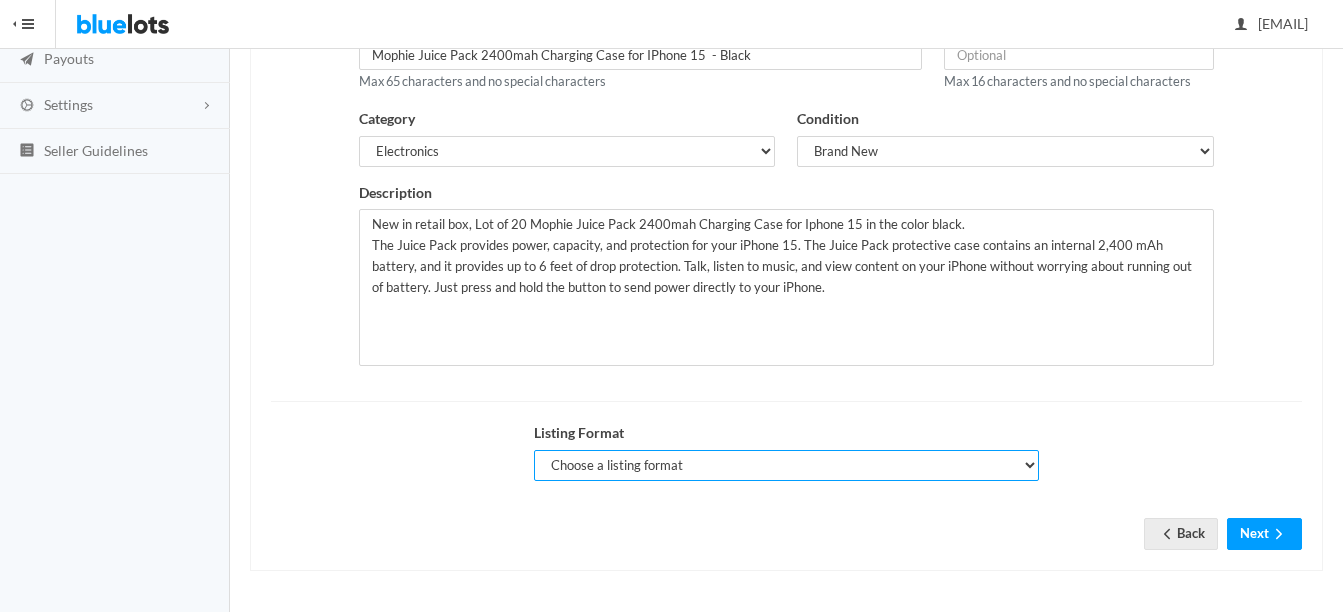 click on "Choose a listing format
Auction
Buy Now" at bounding box center [786, 465] 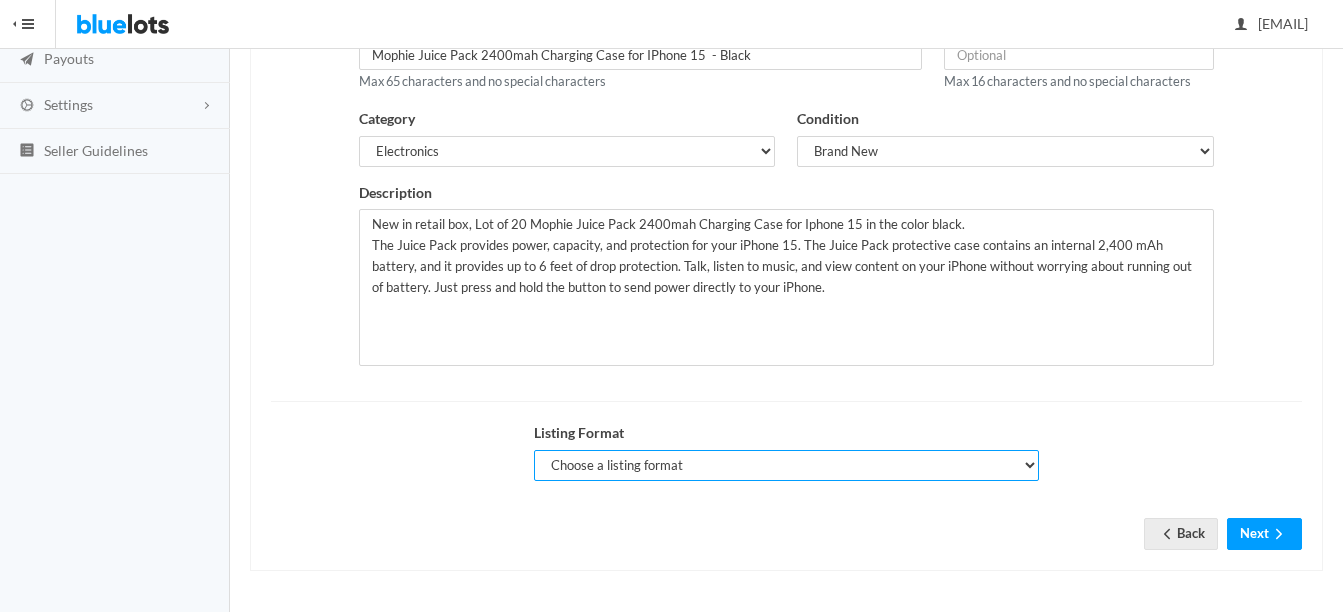 select on "true" 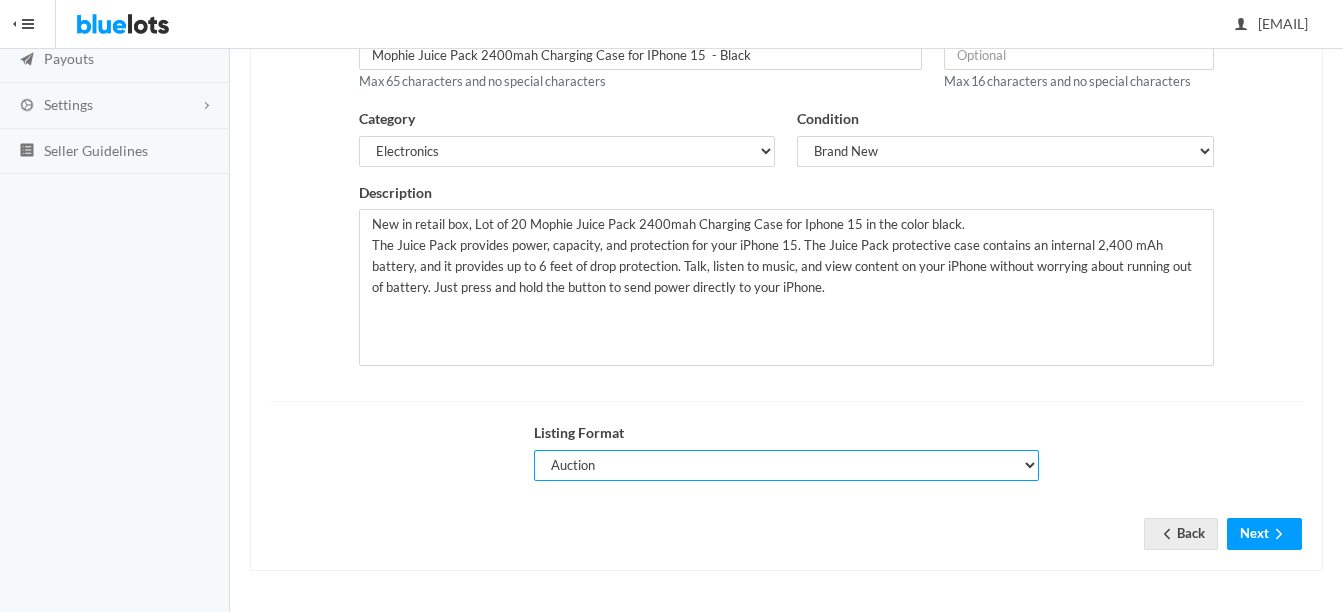 click on "Choose a listing format
Auction
Buy Now" at bounding box center [786, 465] 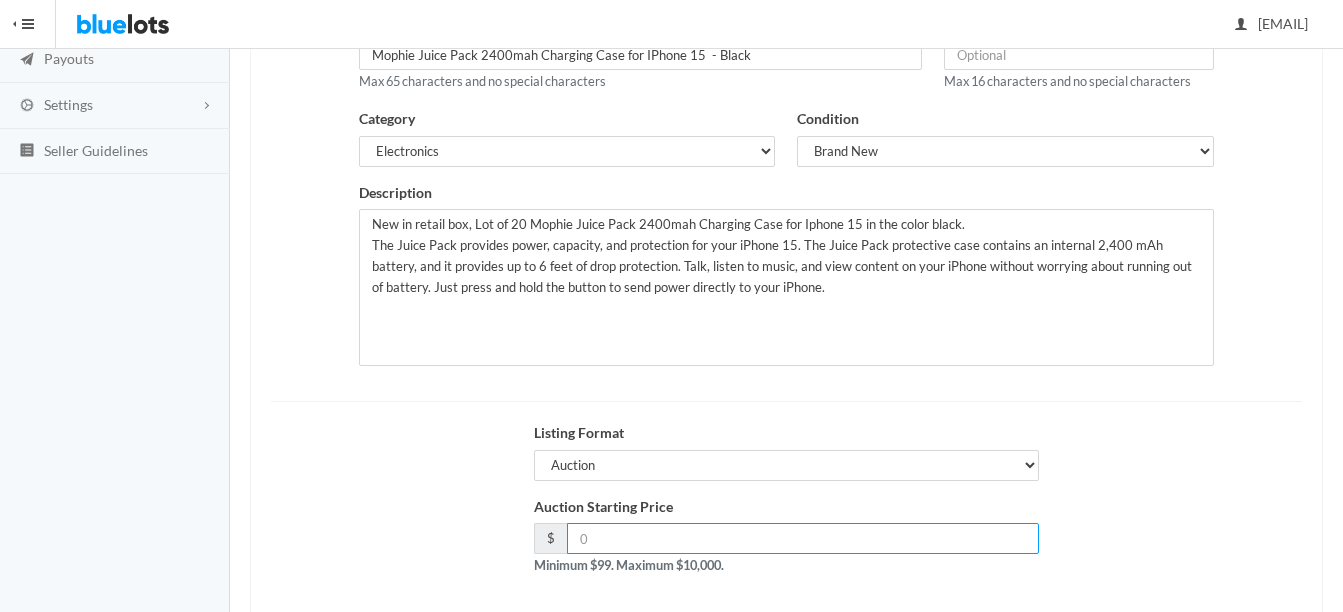 click at bounding box center [803, 538] 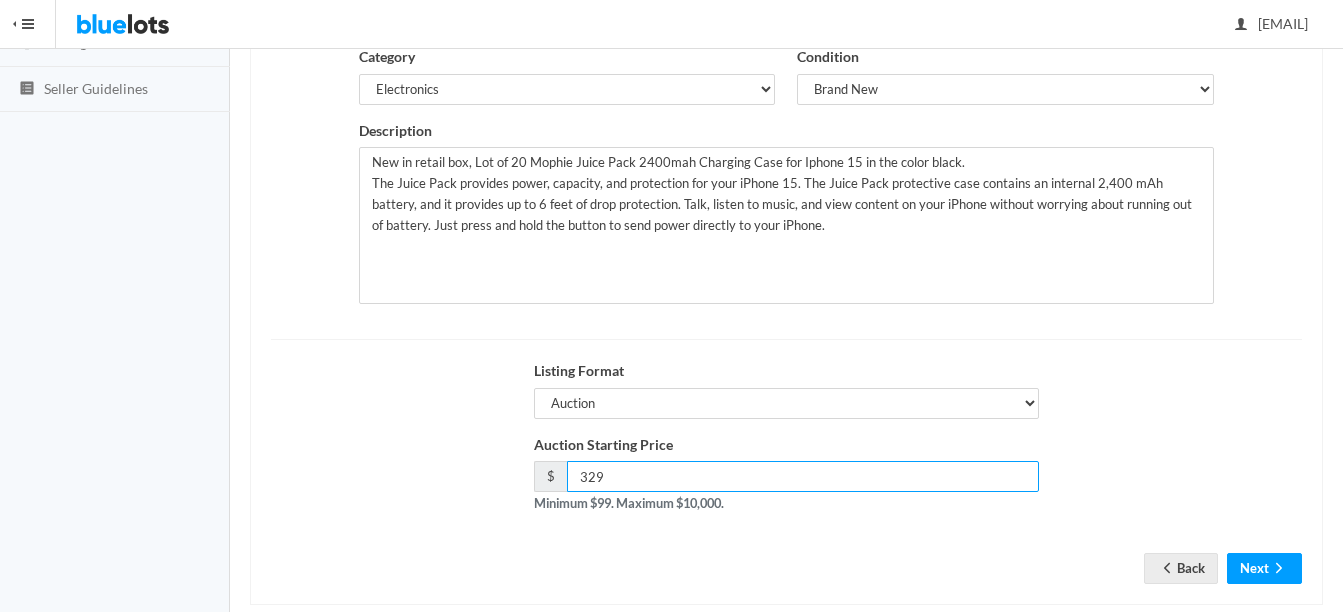 scroll, scrollTop: 406, scrollLeft: 0, axis: vertical 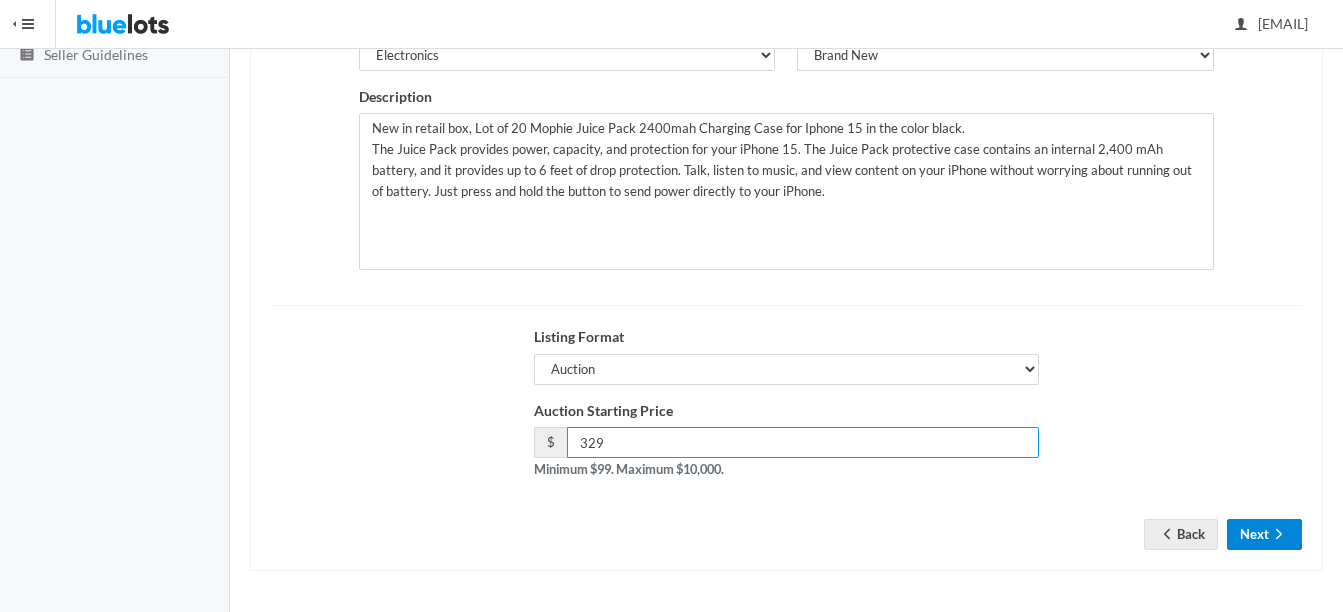 type on "329" 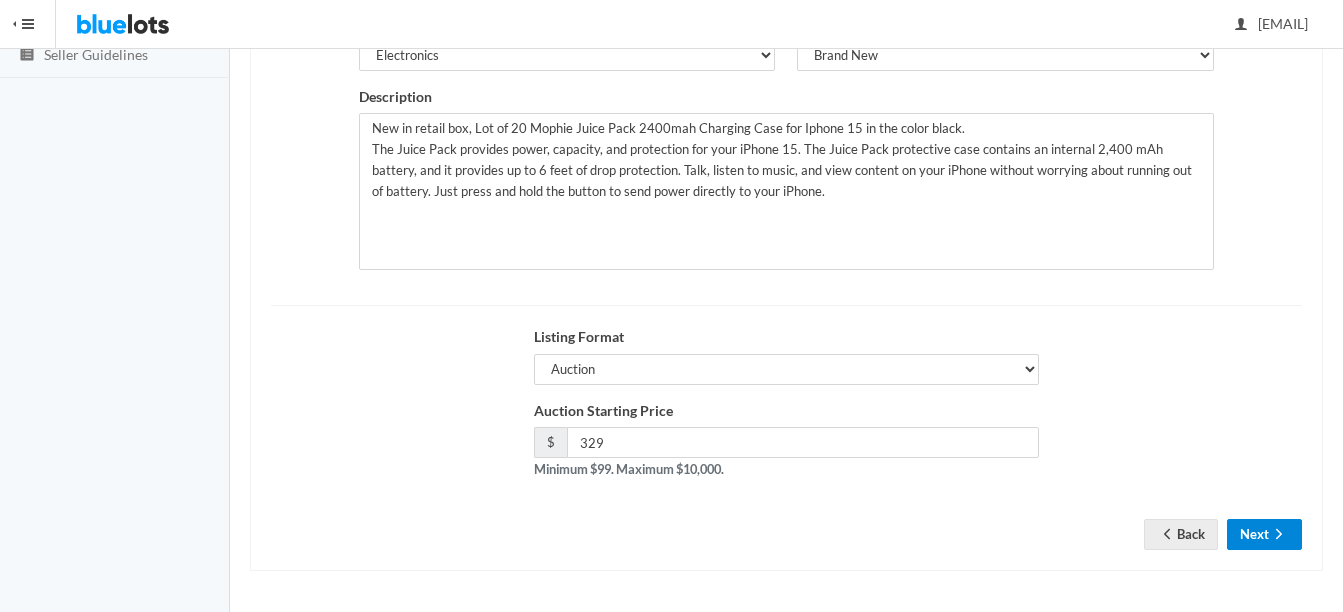 click on "Next" at bounding box center (1264, 534) 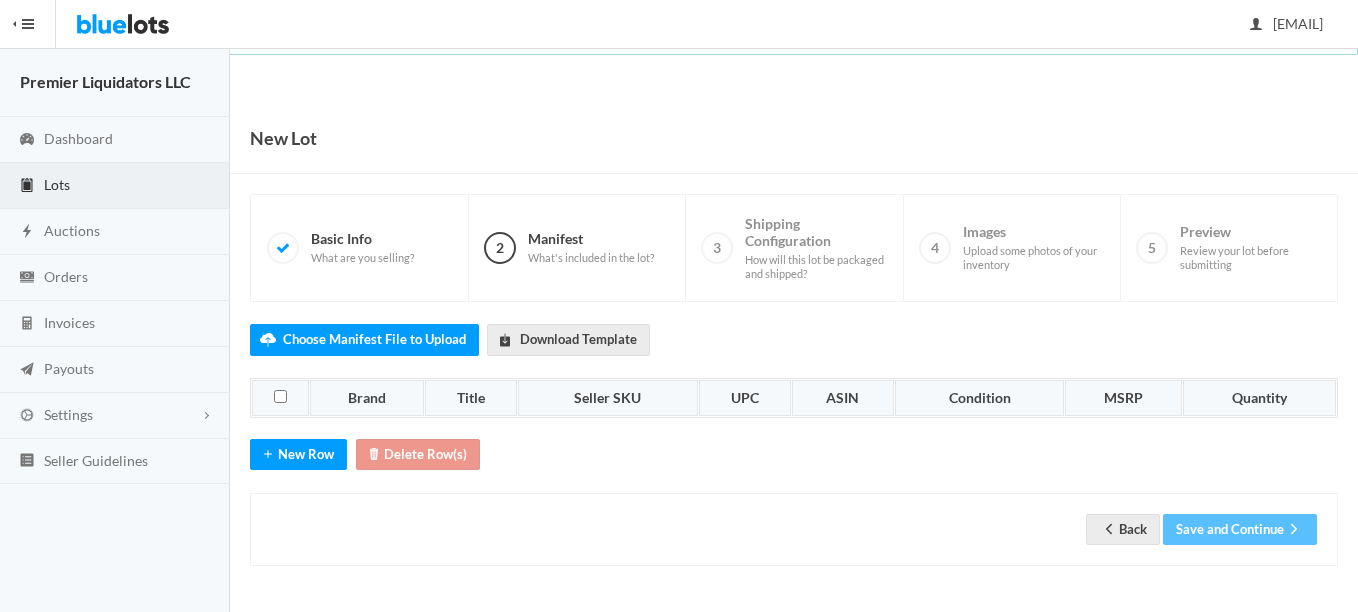scroll, scrollTop: 0, scrollLeft: 0, axis: both 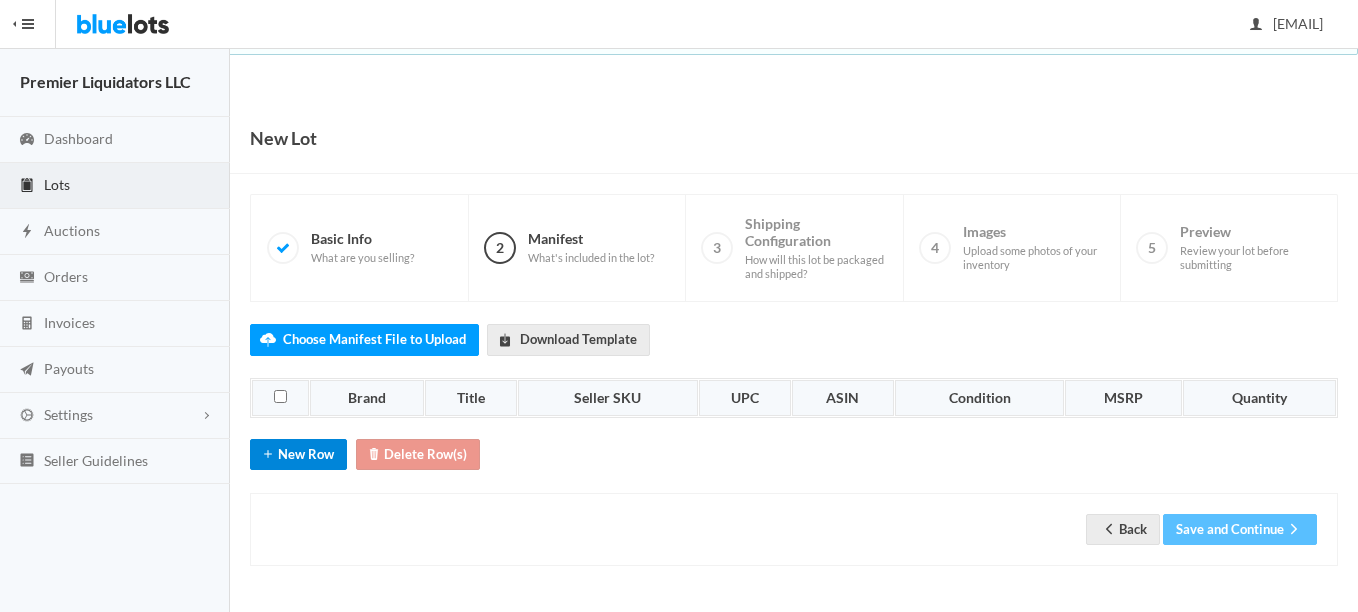 drag, startPoint x: 282, startPoint y: 459, endPoint x: 304, endPoint y: 448, distance: 24.596748 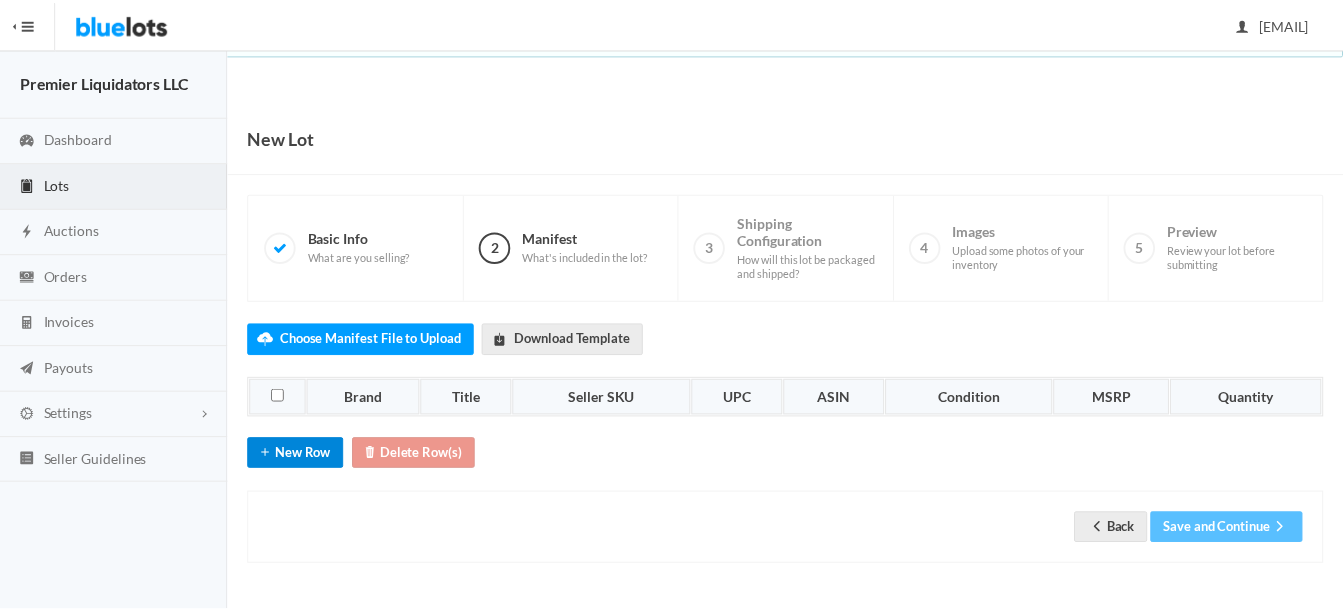 scroll, scrollTop: 31, scrollLeft: 0, axis: vertical 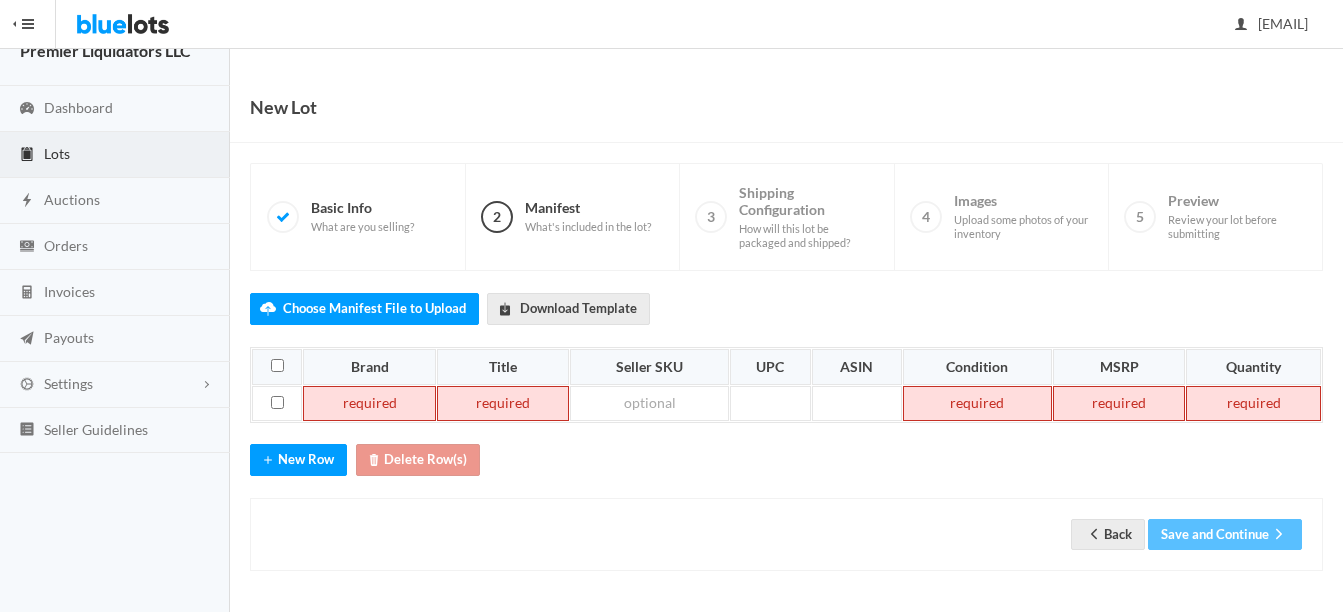 click at bounding box center (369, 404) 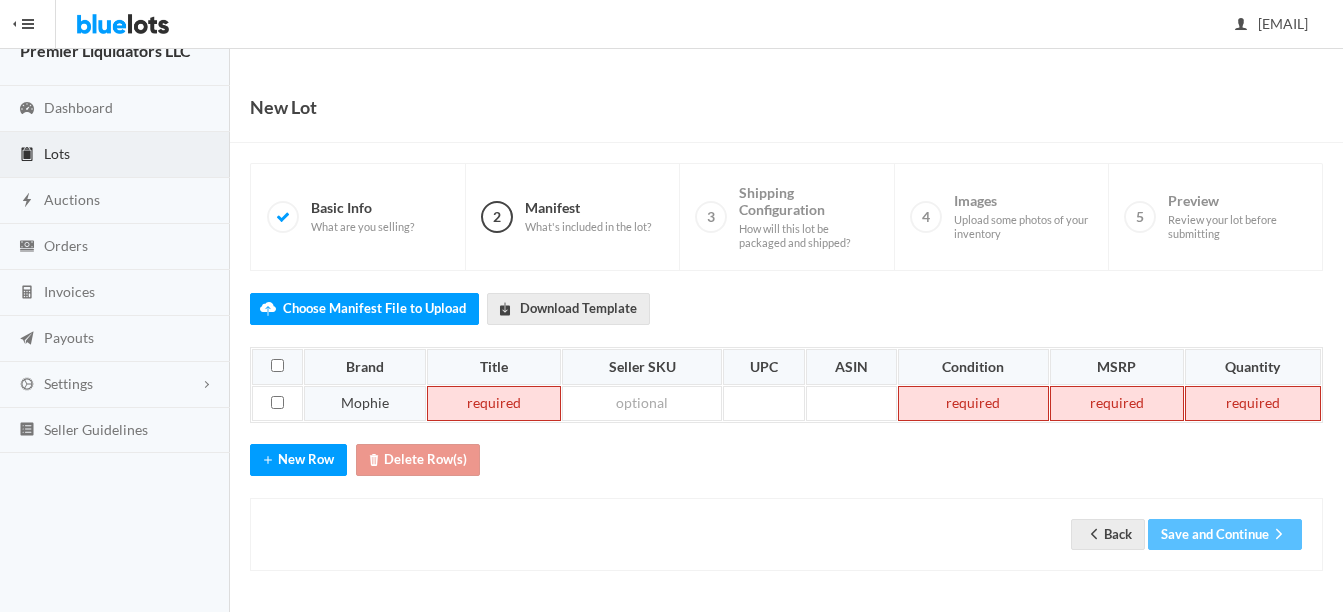 type 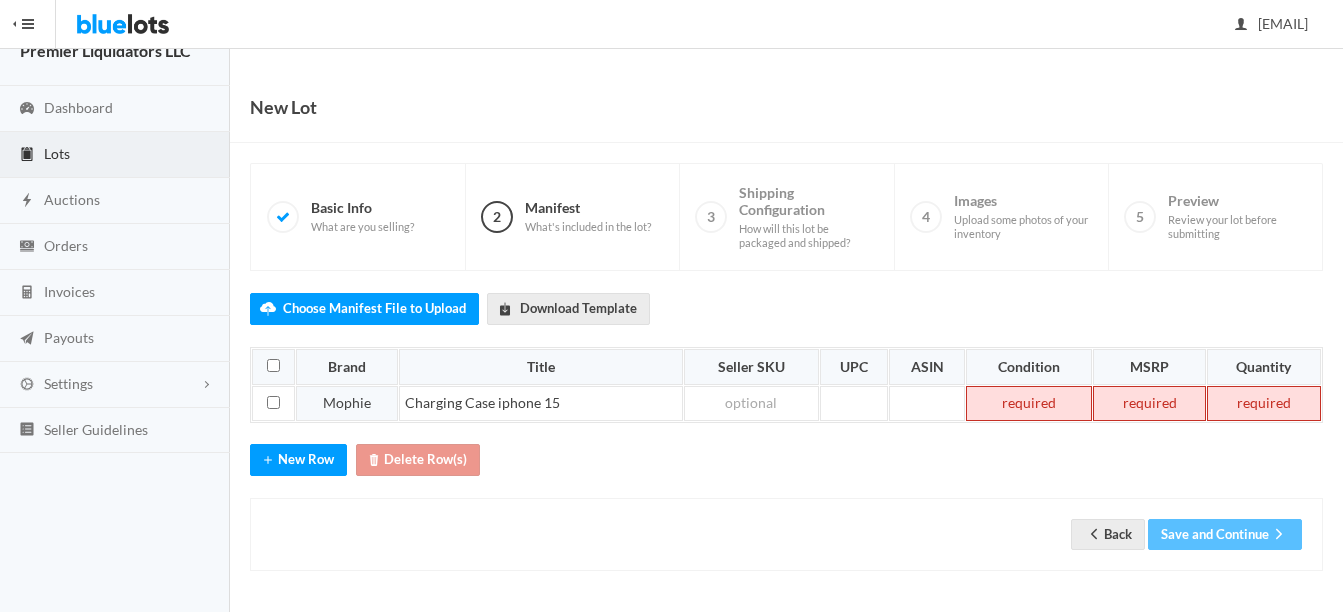 type 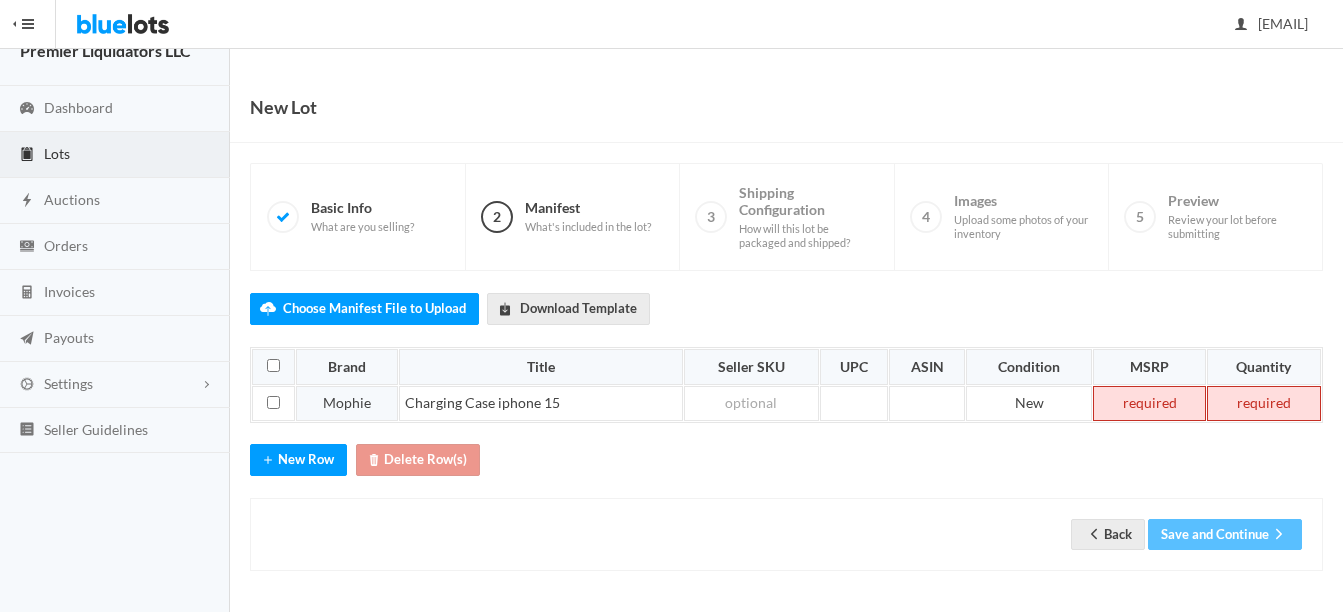 type 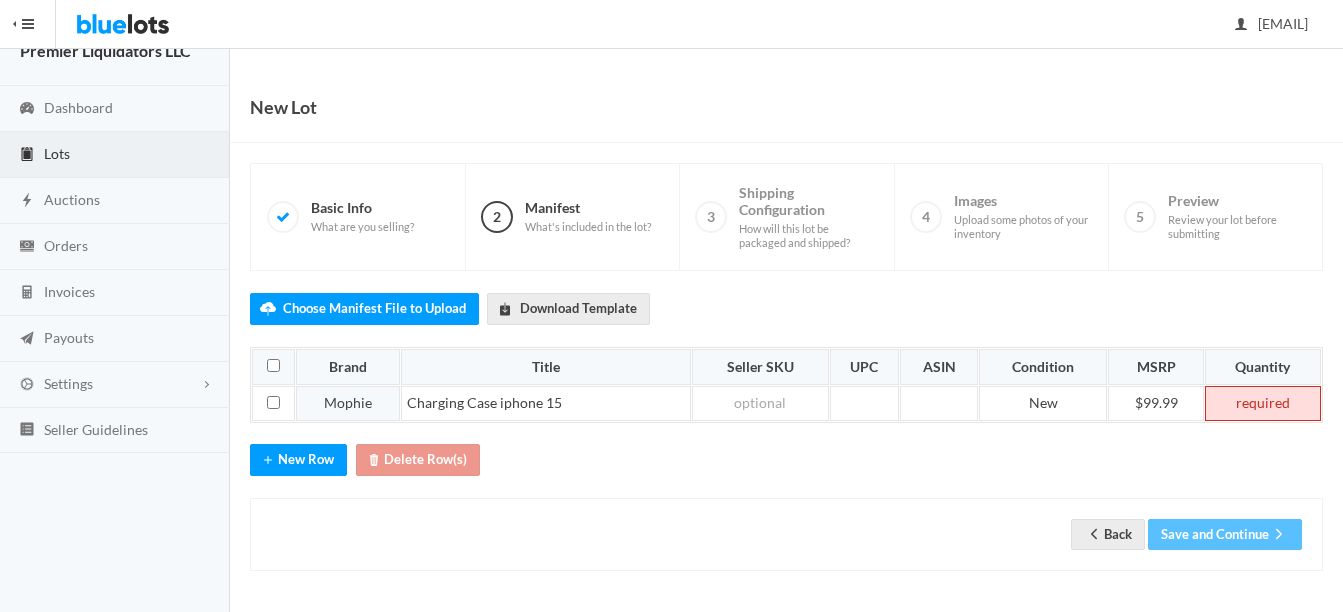 type 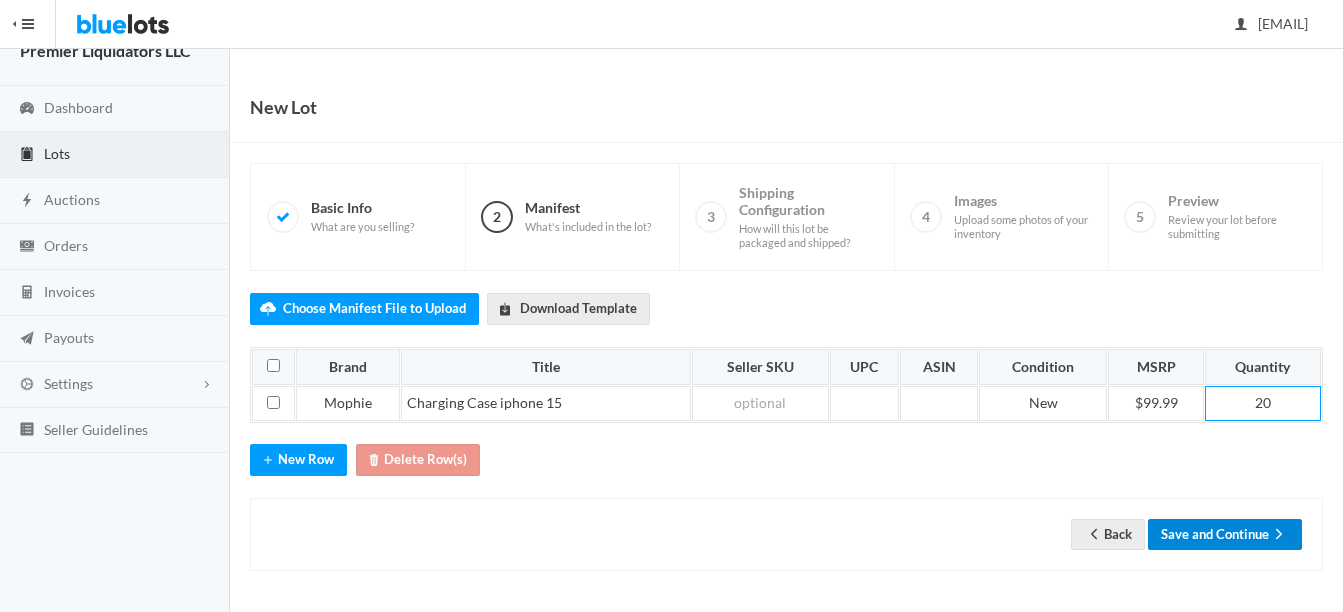 click on "Save and Continue" at bounding box center [1225, 534] 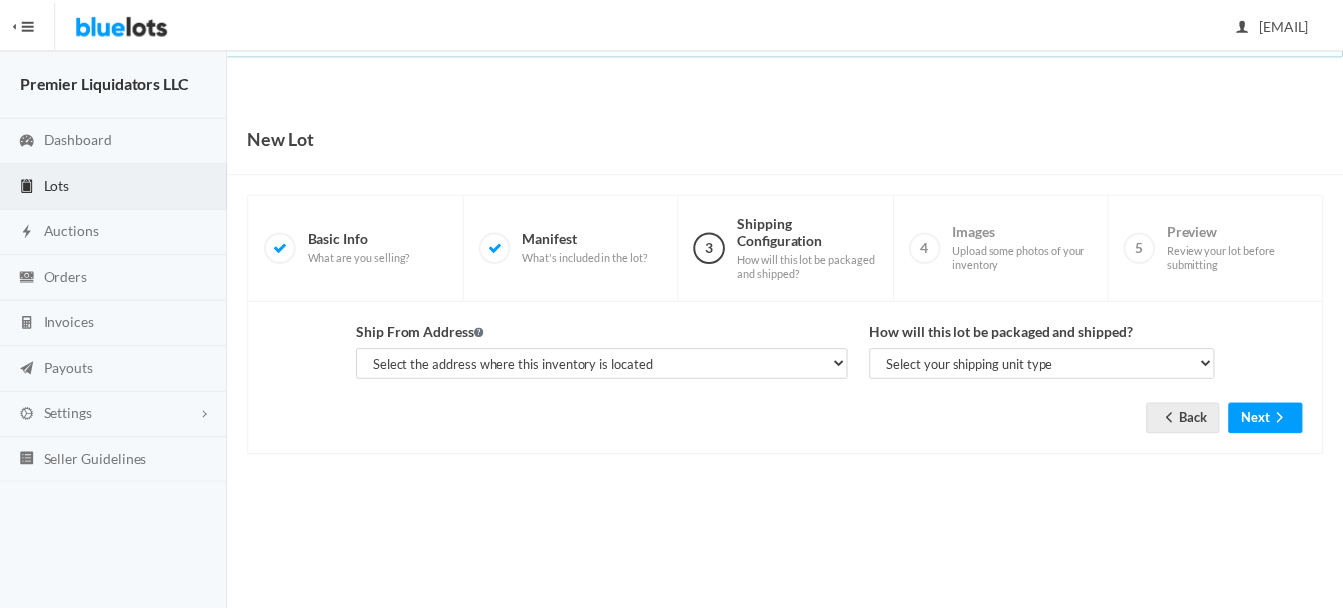 scroll, scrollTop: 0, scrollLeft: 0, axis: both 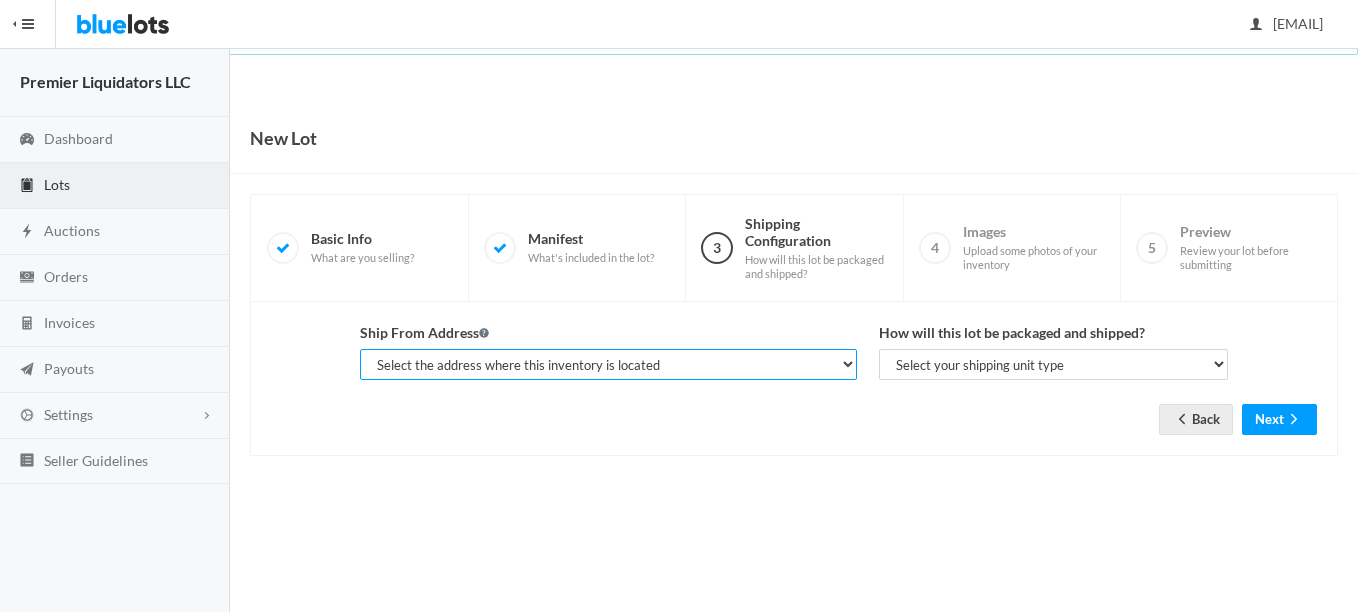 click on "Select the address where this inventory is located
[COMPANY], [NUMBER] [STREET] Ste [NUMBER][LETTER], [CITY], [STATE], [POSTAL_CODE]-[POSTAL_CODE]
[COMPANY], [NUMBER] [STREET] # [NUMBER], [CITY], [STATE], [POSTAL_CODE]-[POSTAL_CODE]
[FIRST] [LAST], [COMPANY], [NUMBER] [STREET] # [NUMBER], [CITY], [STATE], [POSTAL_CODE]-[POSTAL_CODE]
[FIRST] [LAST], [COMPANY], [NUMBER] [STREET] # [NUMBER], [CITY], [STATE], [POSTAL_CODE]-[POSTAL_CODE]" at bounding box center (608, 364) 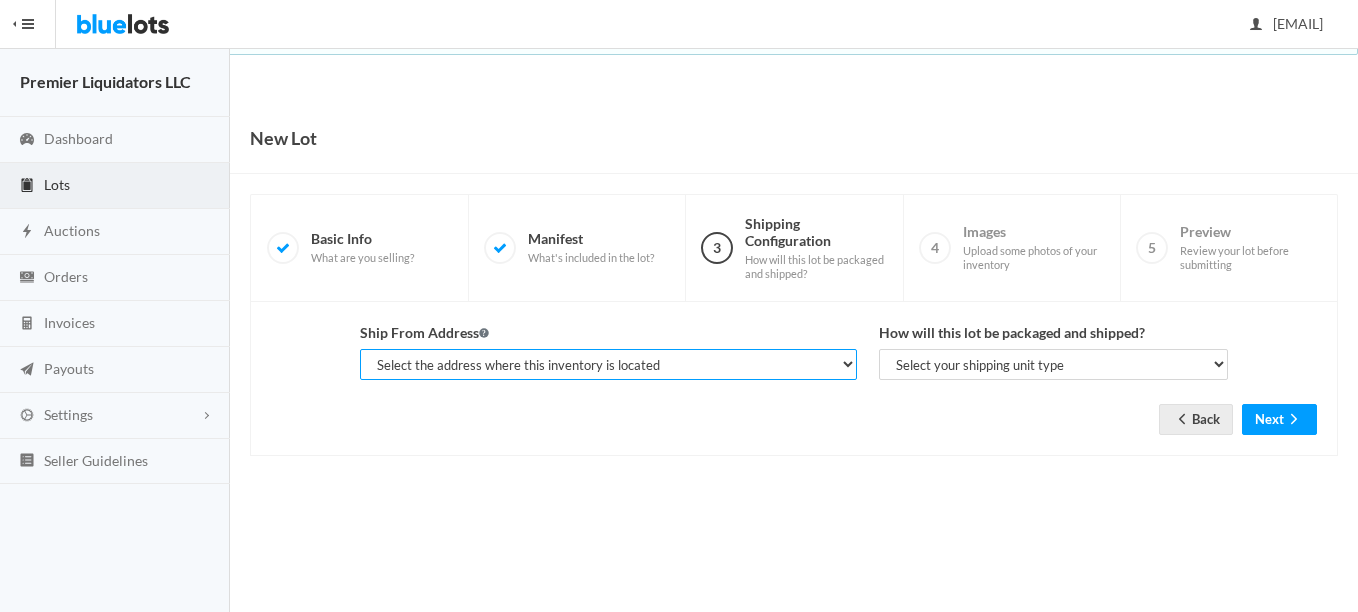 select on "11739" 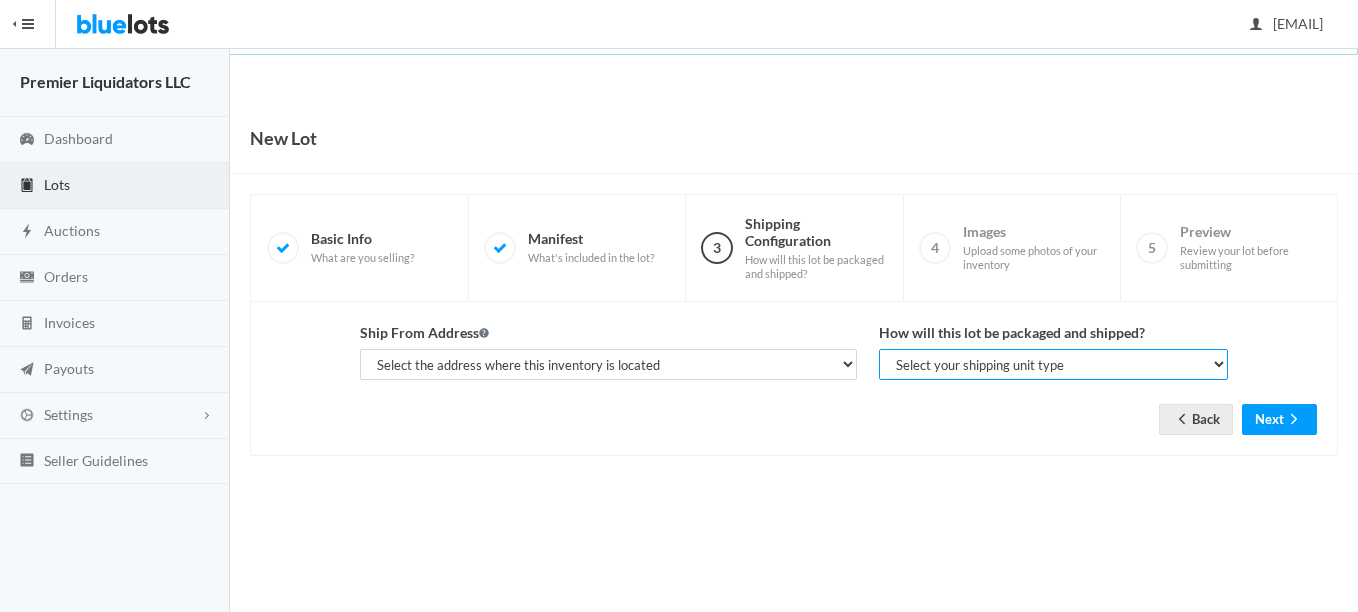 click on "Select your shipping unit type
Parcel
Pallet
Truckload" at bounding box center [1053, 364] 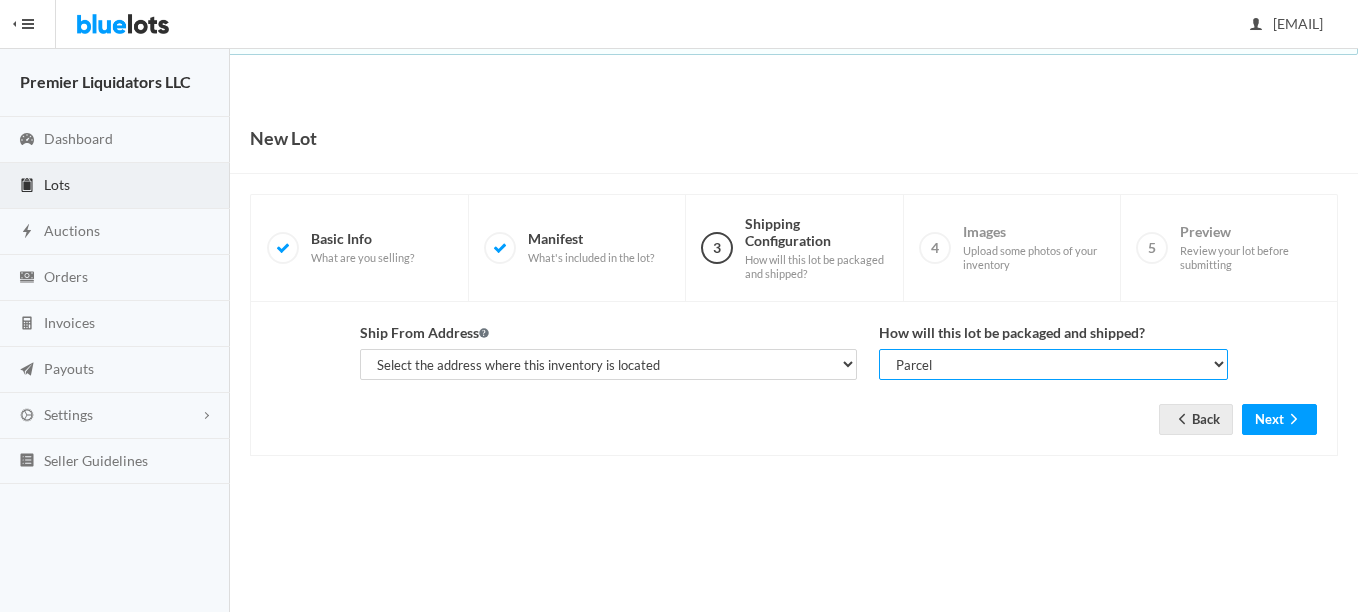 click on "Select your shipping unit type
Parcel
Pallet
Truckload" at bounding box center [1053, 364] 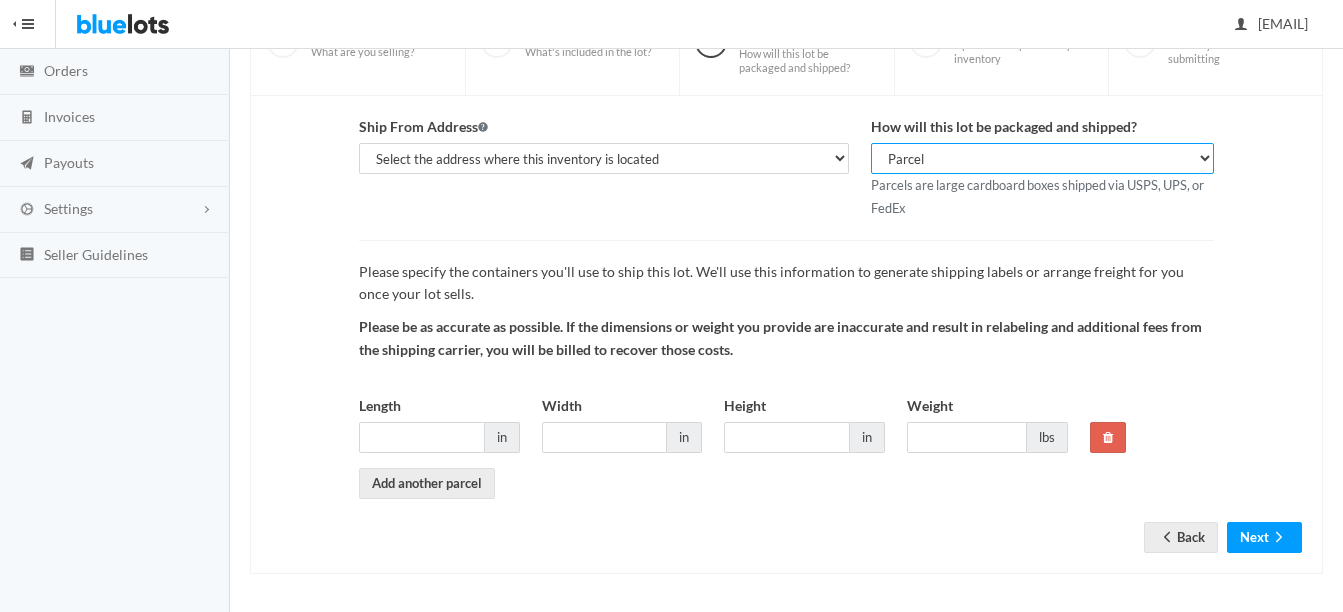 scroll, scrollTop: 209, scrollLeft: 0, axis: vertical 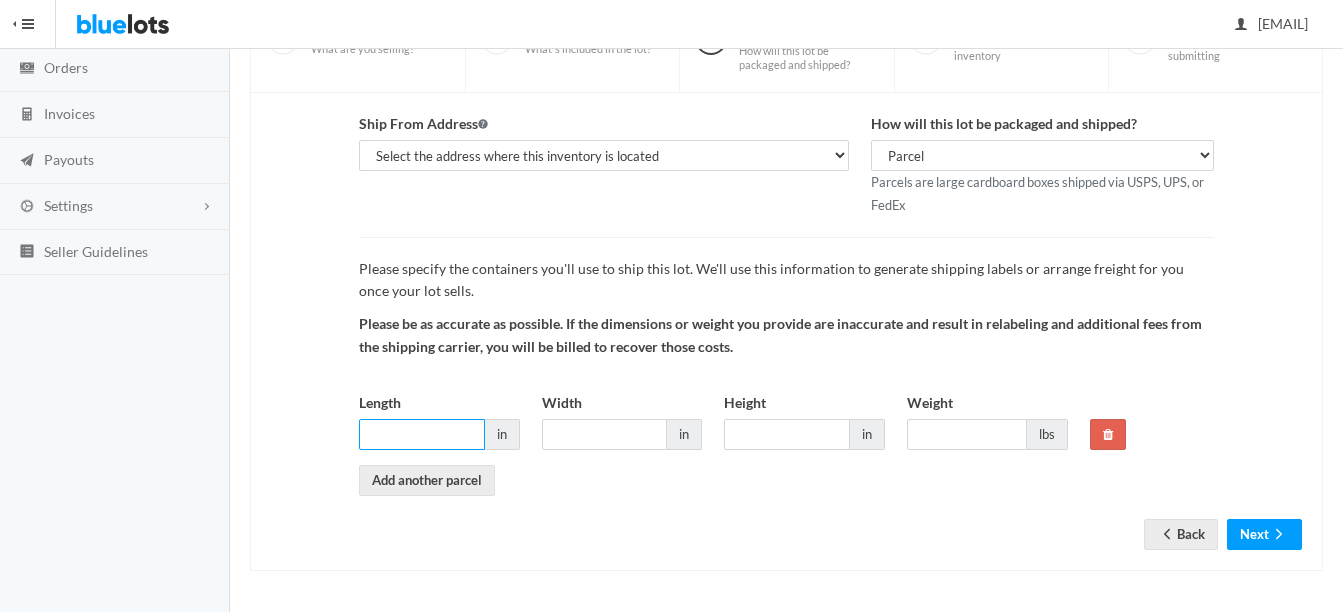 click on "Length" at bounding box center [422, 434] 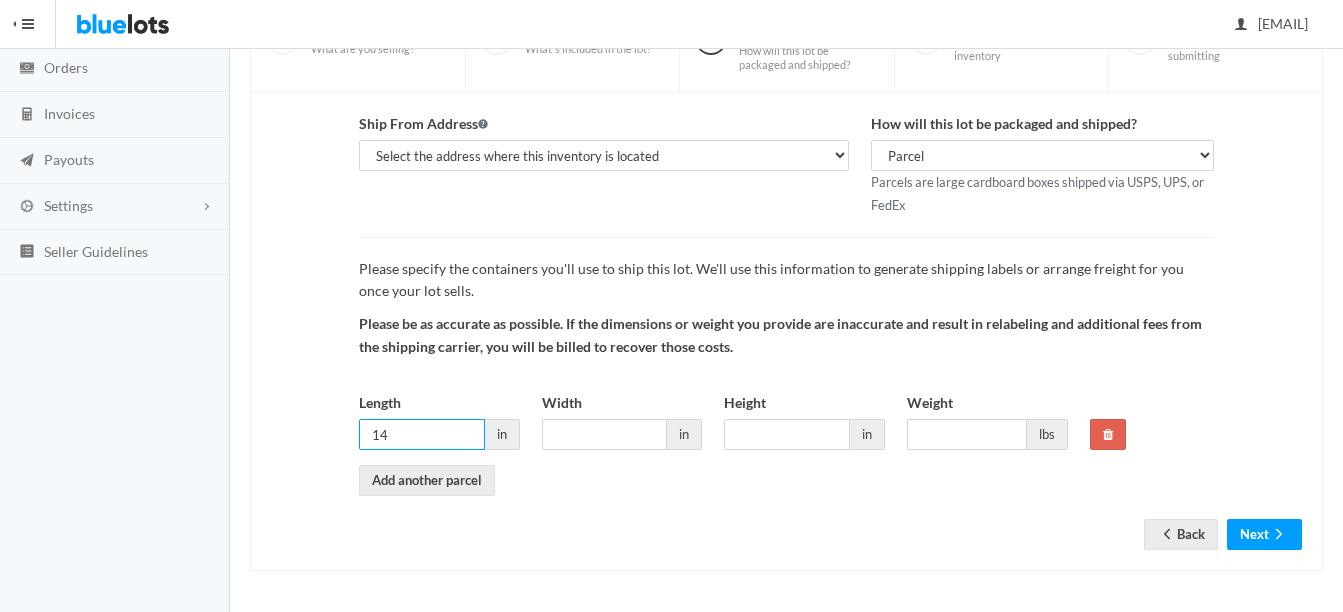 type on "14" 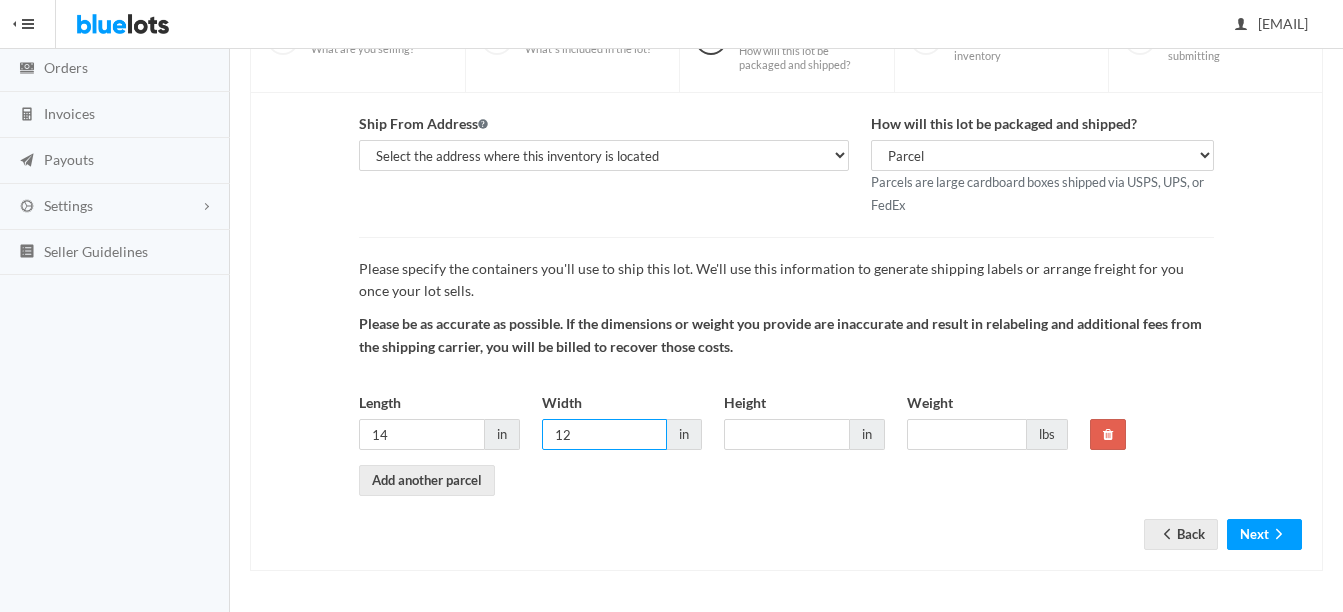 type on "12" 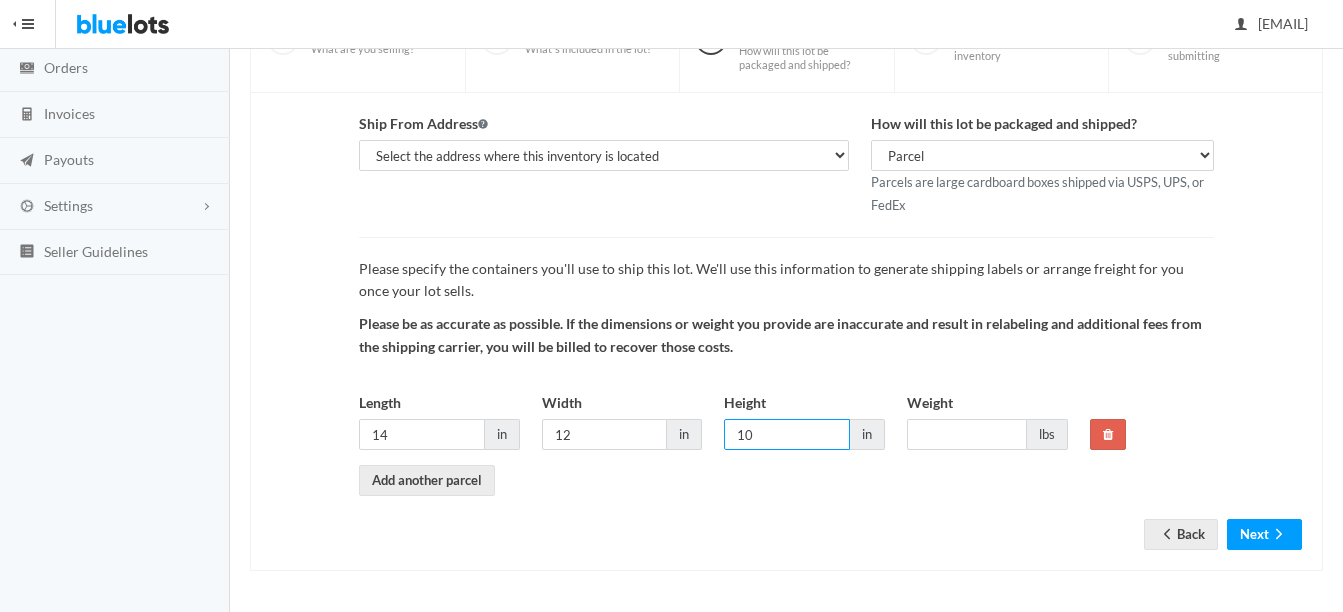 type on "10" 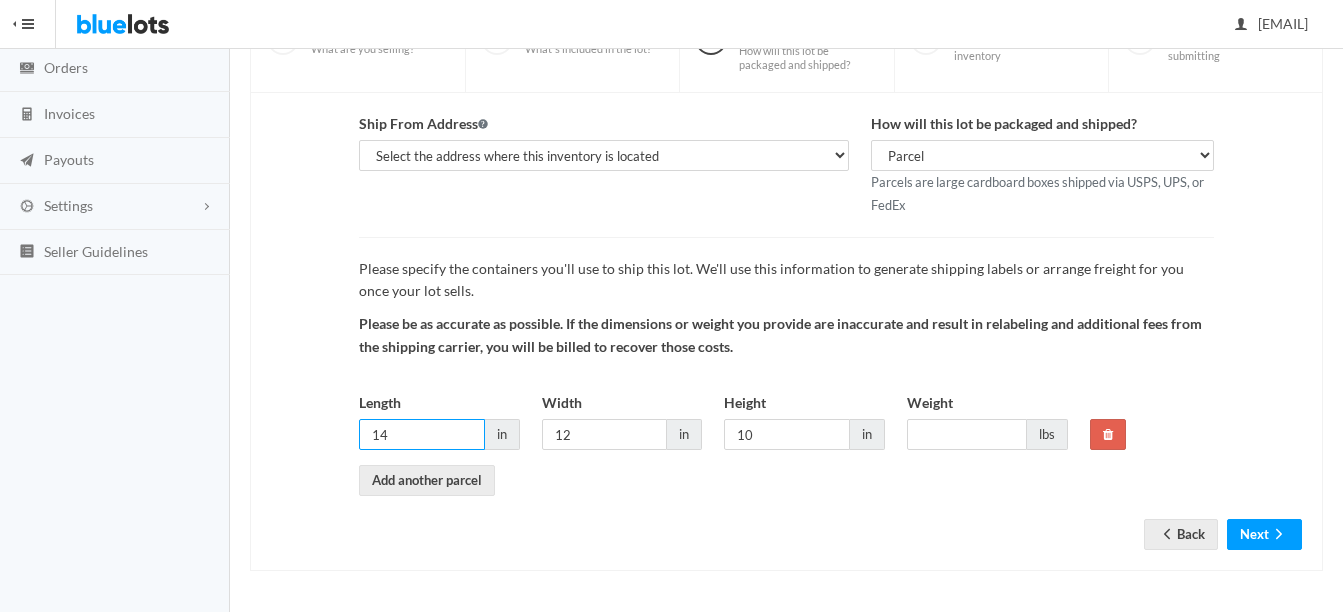 click on "14" at bounding box center (422, 434) 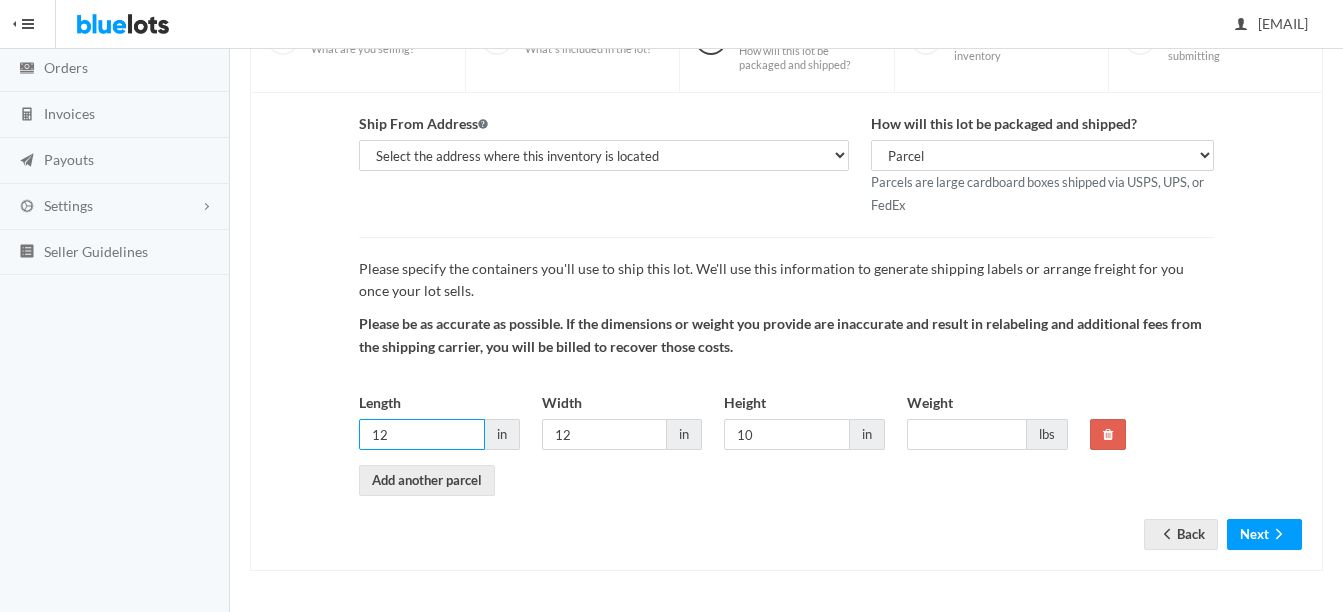 type on "12" 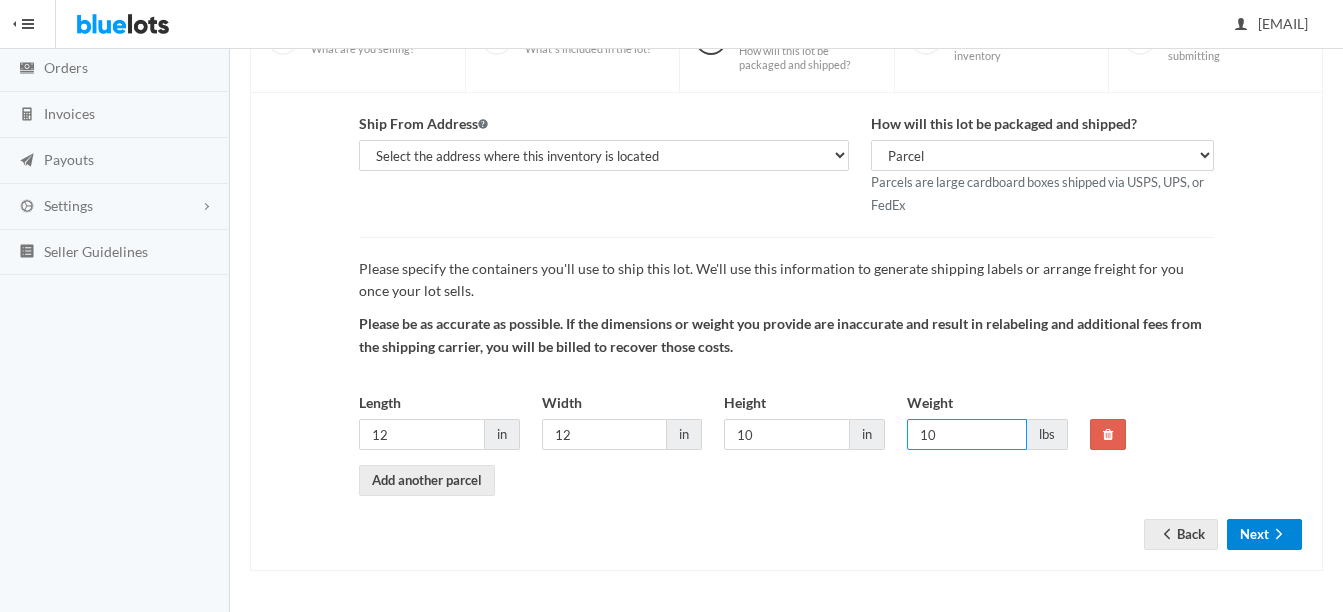 type on "10" 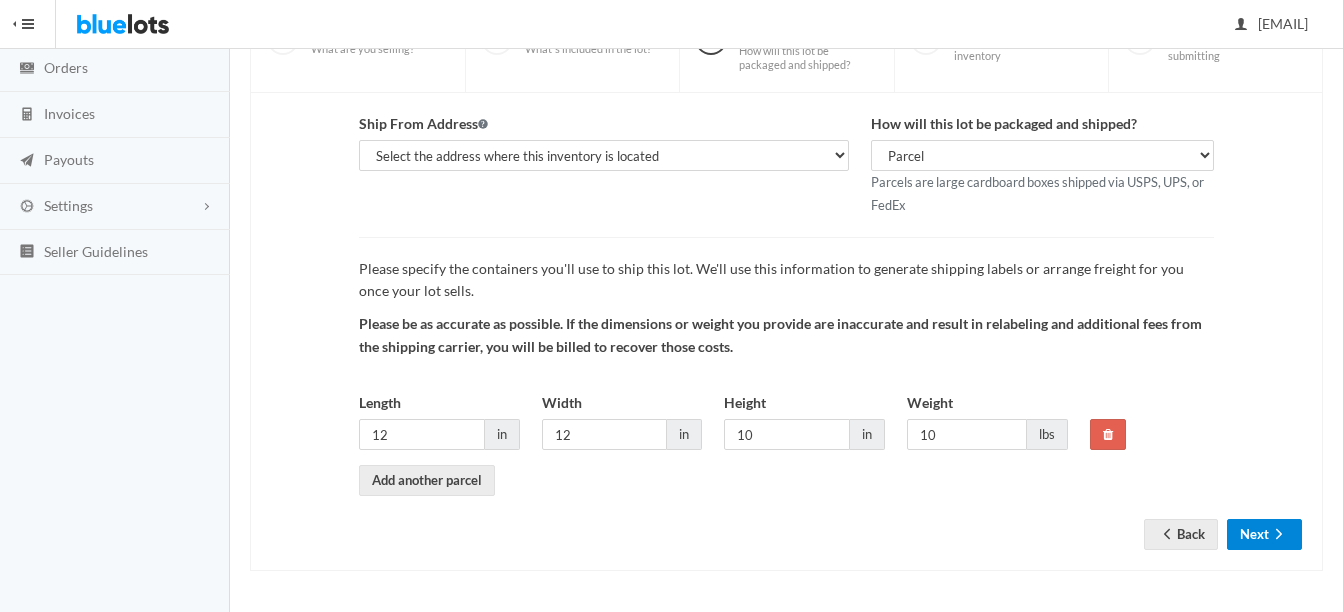 click 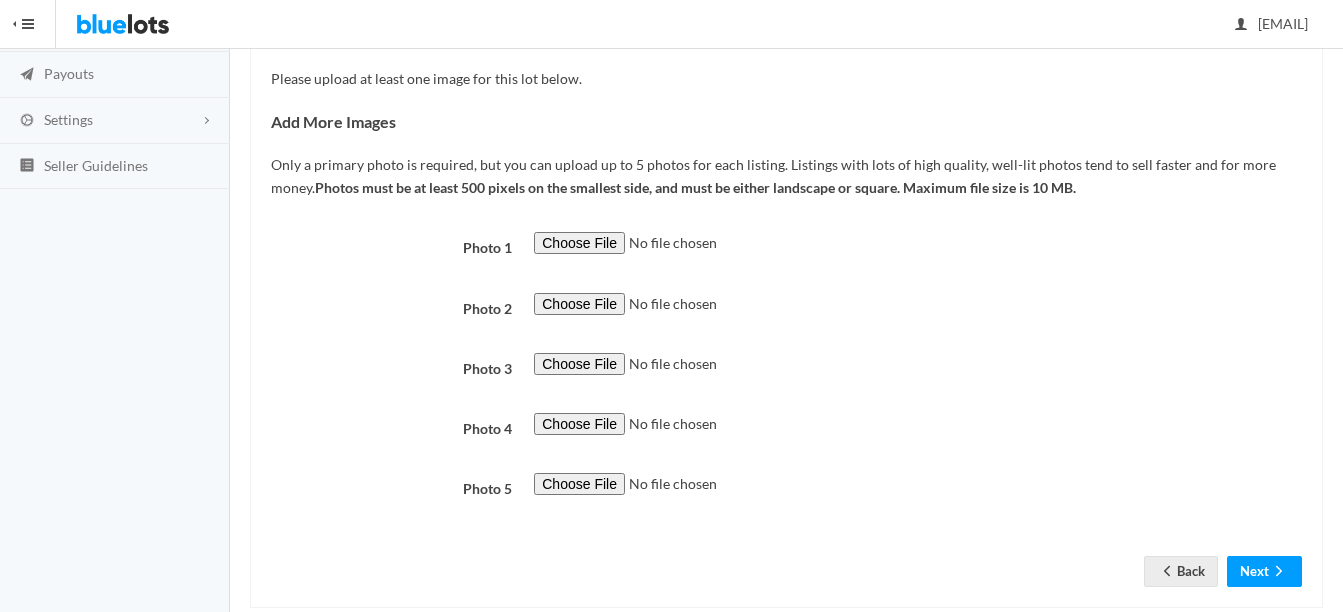 scroll, scrollTop: 300, scrollLeft: 0, axis: vertical 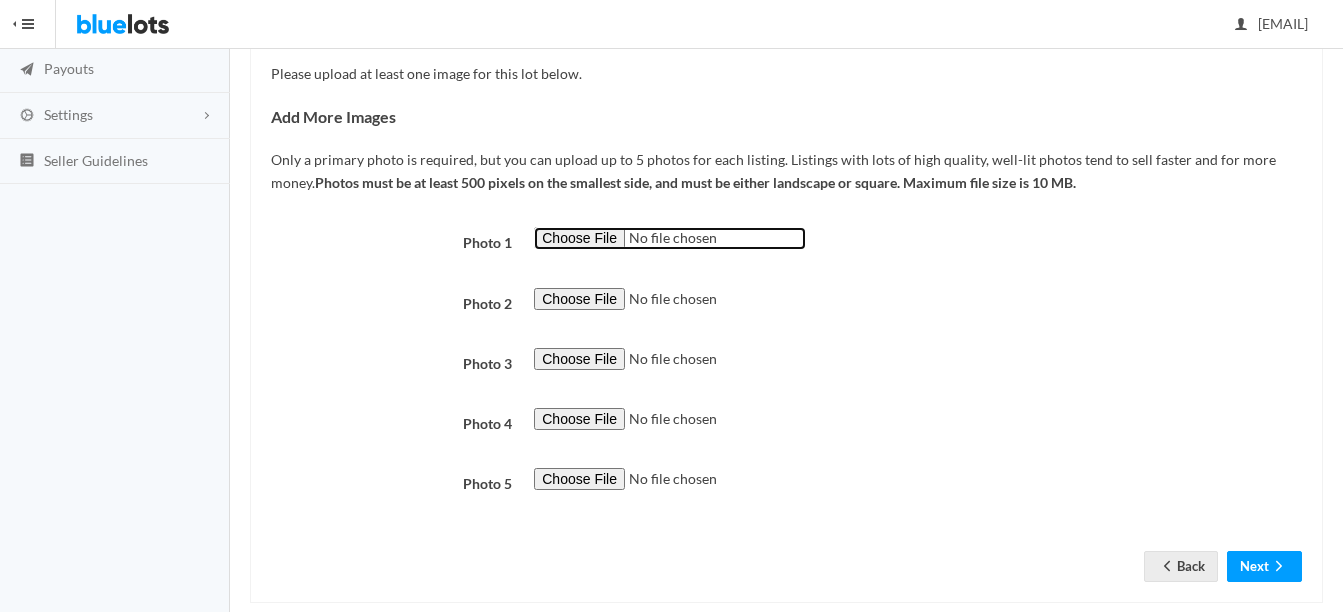 click at bounding box center (670, 238) 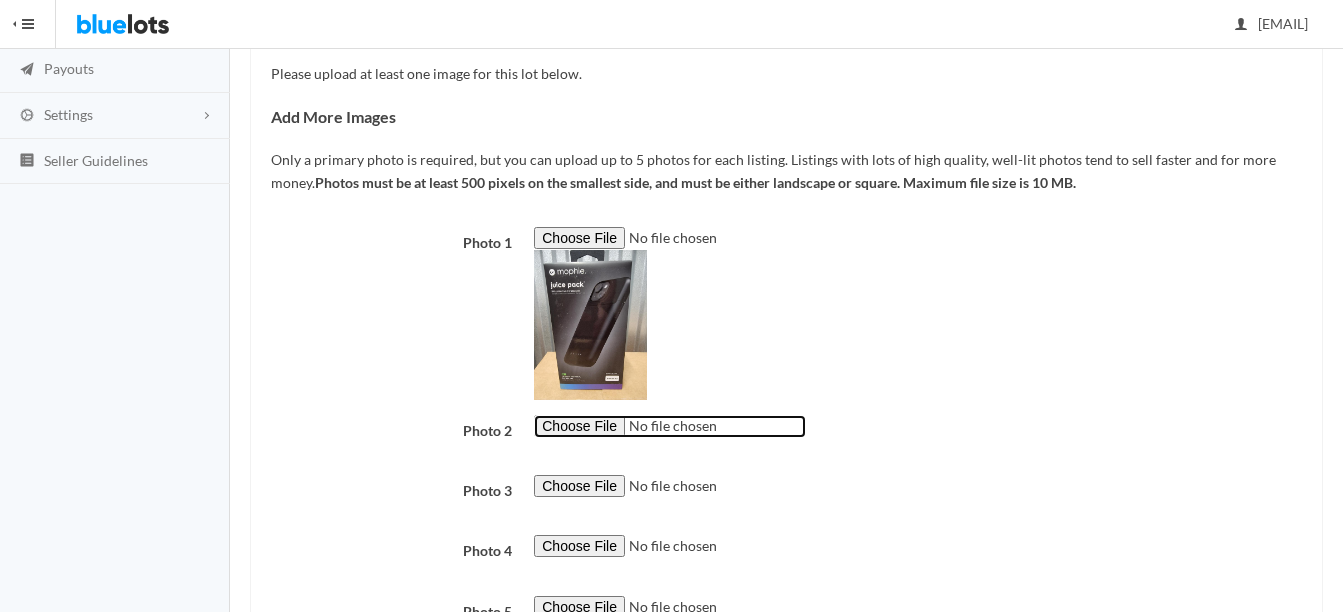 click at bounding box center [670, 426] 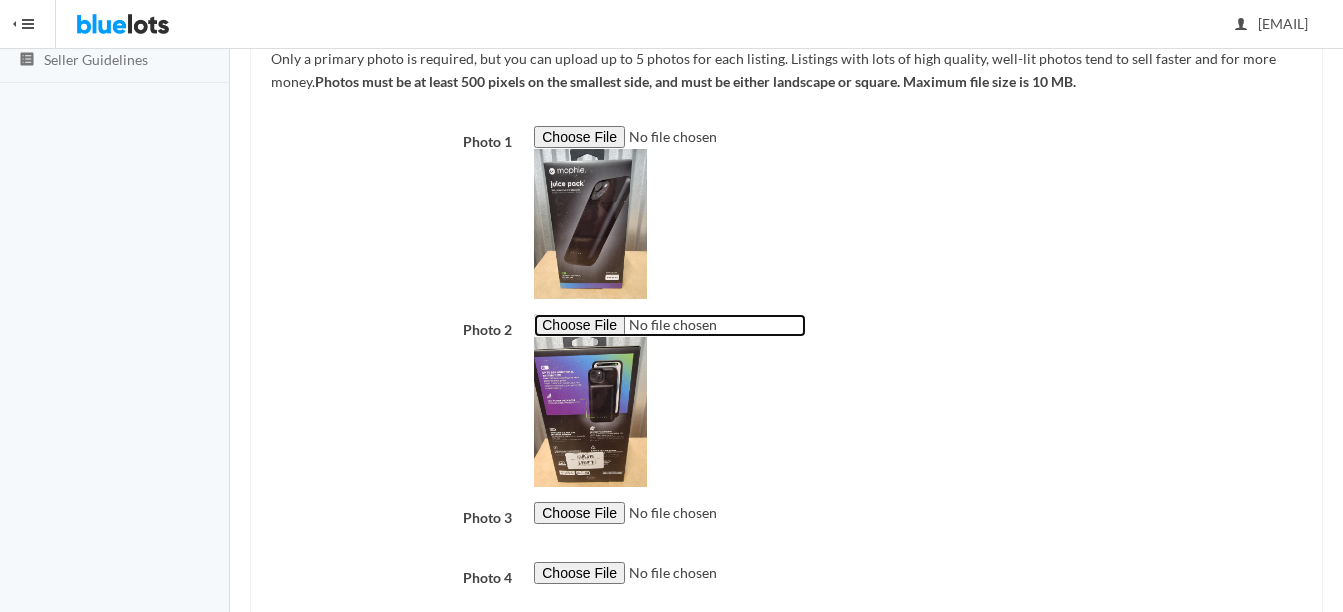 scroll, scrollTop: 500, scrollLeft: 0, axis: vertical 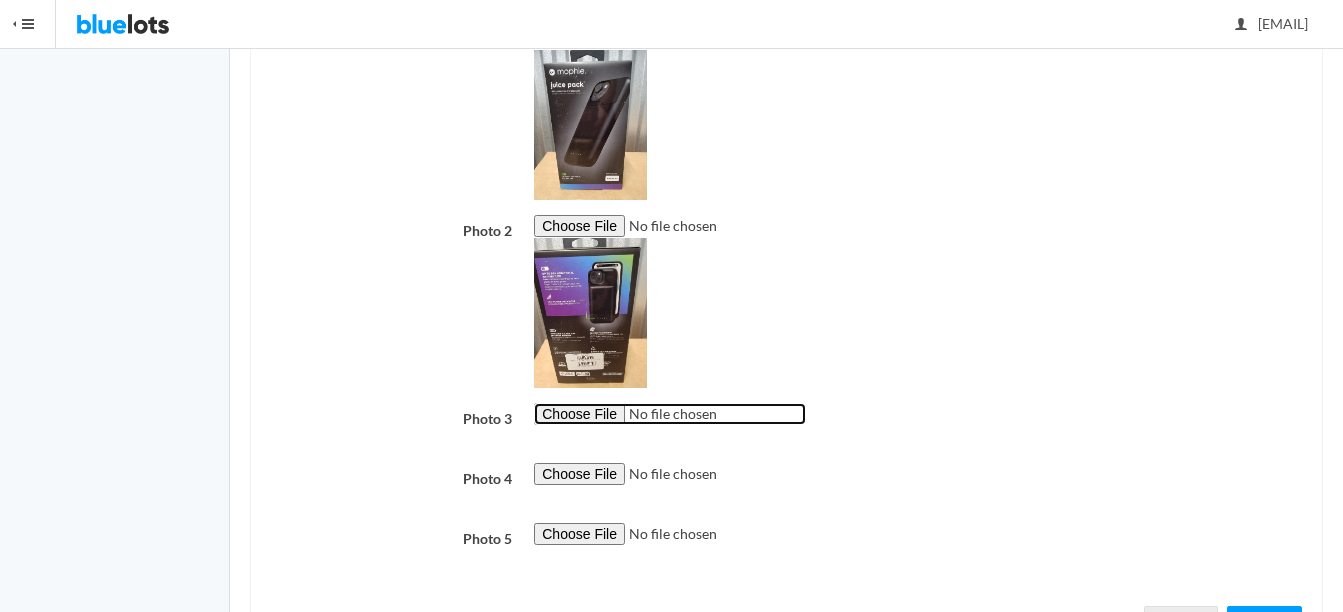 click at bounding box center (670, 414) 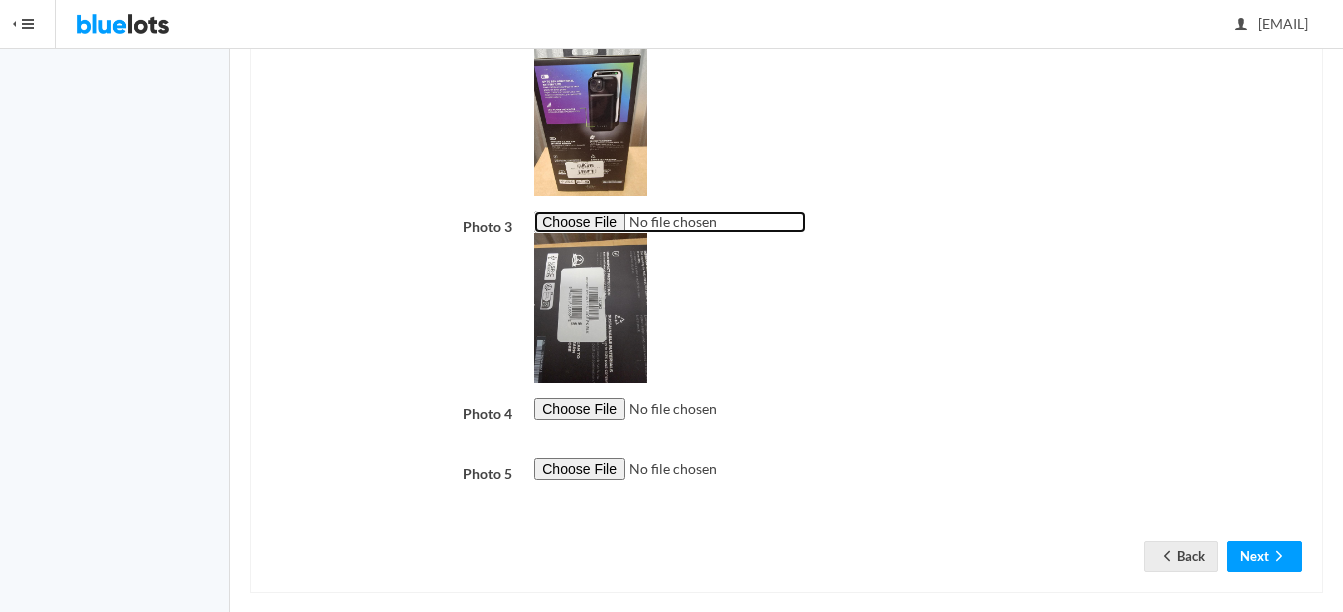 scroll, scrollTop: 714, scrollLeft: 0, axis: vertical 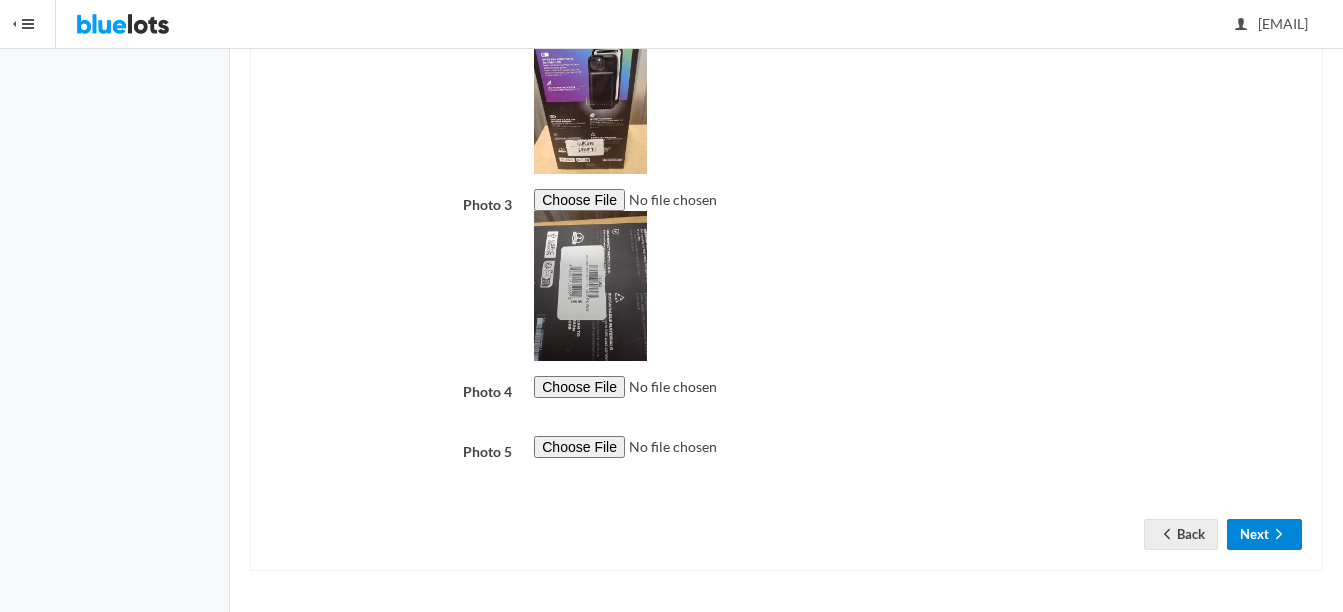 click 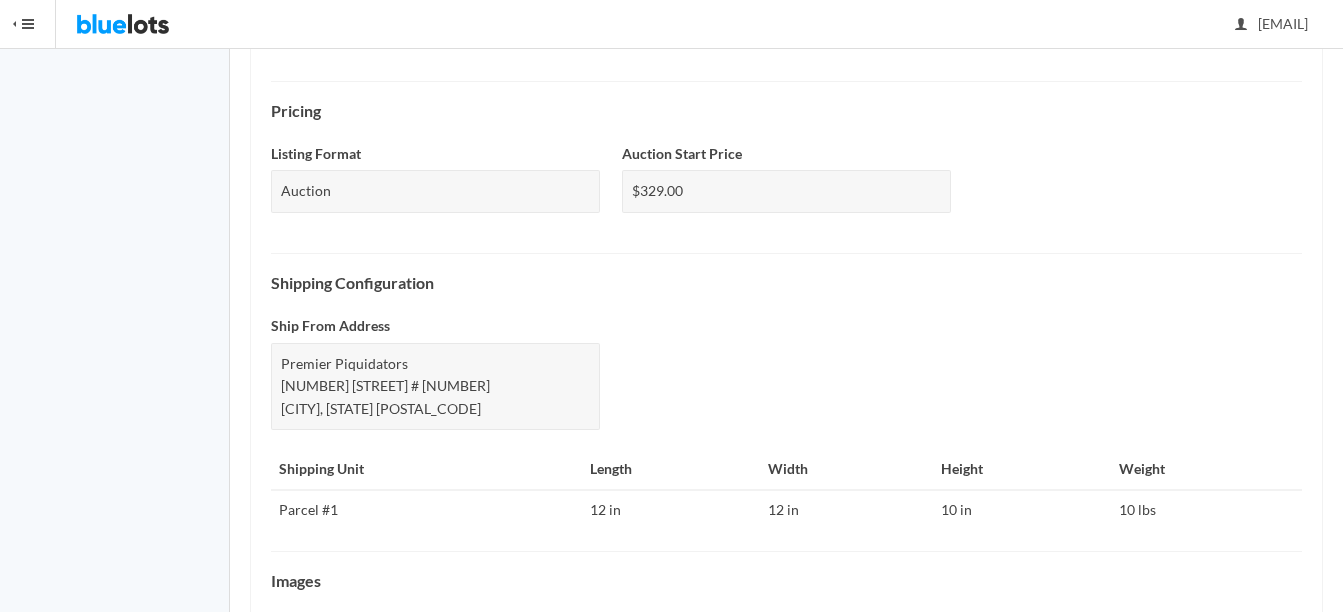 scroll, scrollTop: 900, scrollLeft: 0, axis: vertical 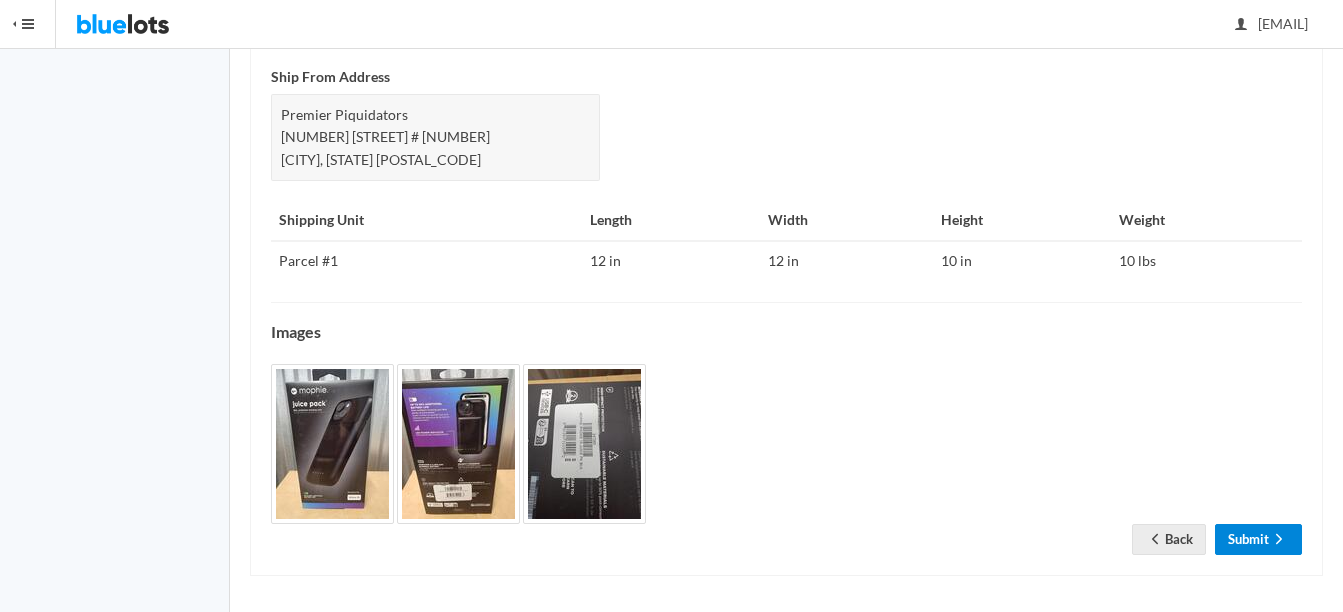 click on "Submit" at bounding box center [1258, 539] 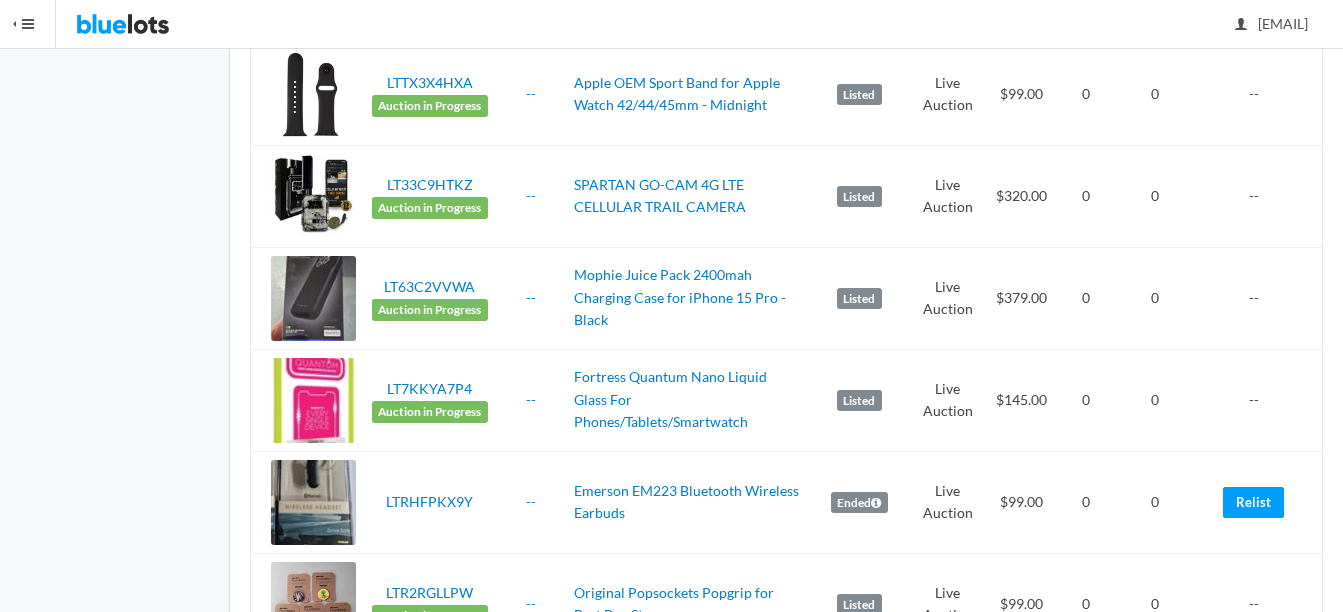 scroll, scrollTop: 500, scrollLeft: 0, axis: vertical 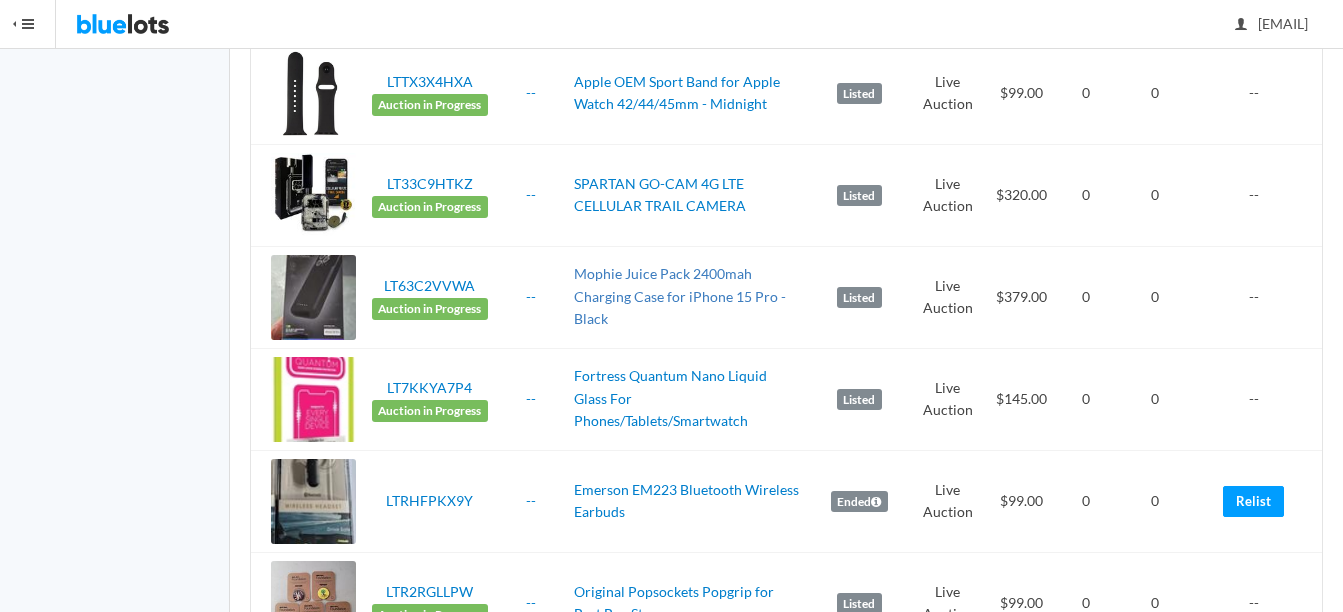 click on "Mophie Juice Pack 2400mah Charging Case for iPhone 15 Pro - Black" at bounding box center [680, 296] 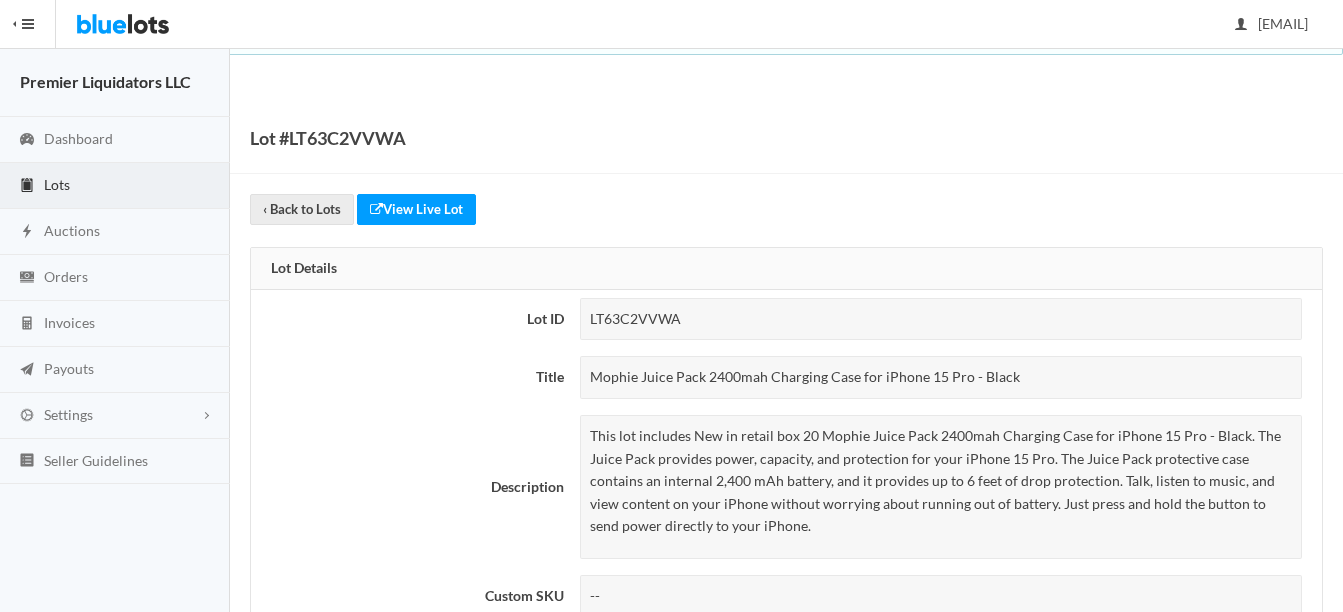 scroll, scrollTop: 0, scrollLeft: 0, axis: both 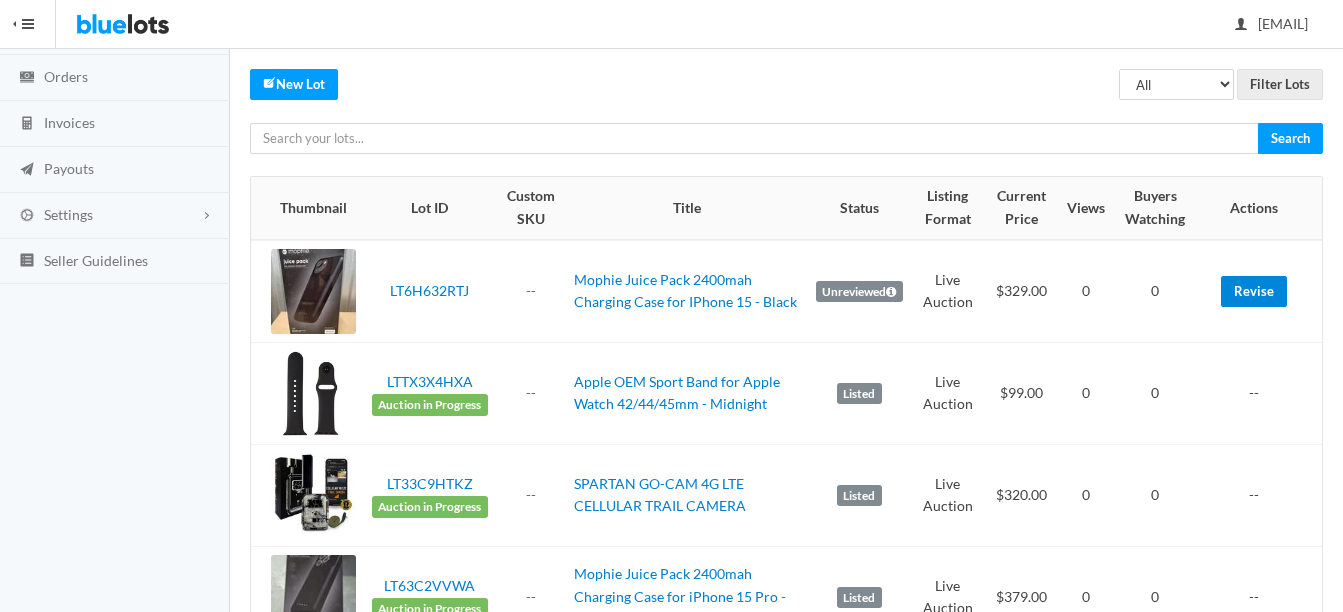 click on "Revise" at bounding box center (1254, 291) 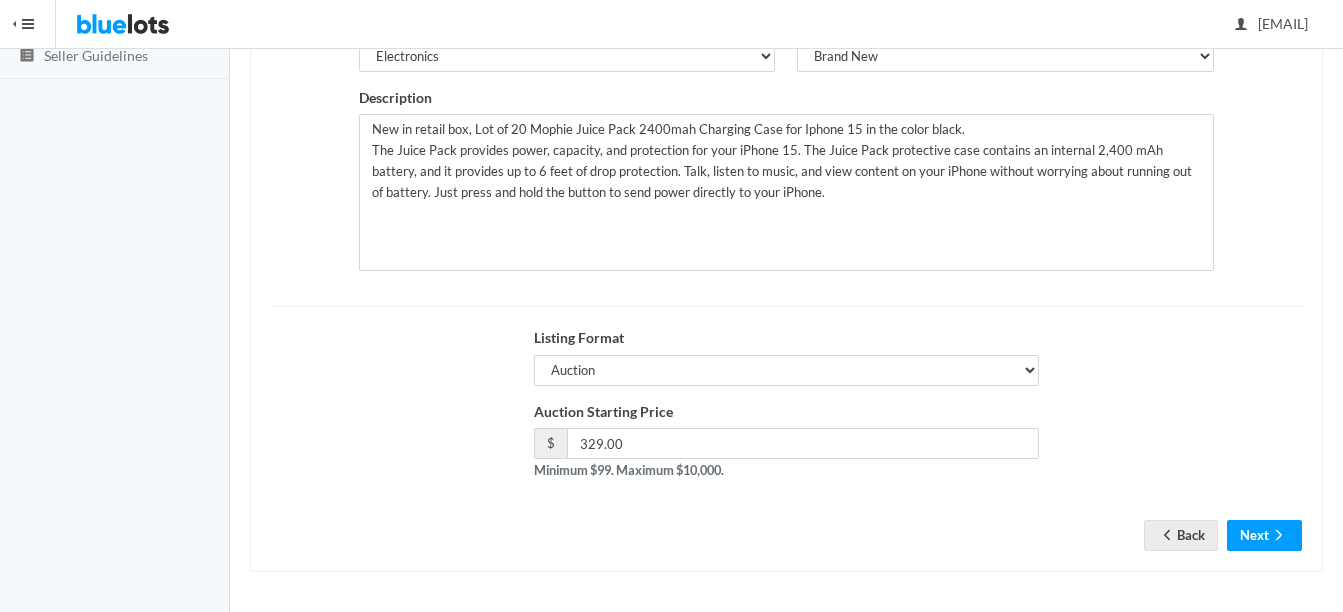 scroll, scrollTop: 406, scrollLeft: 0, axis: vertical 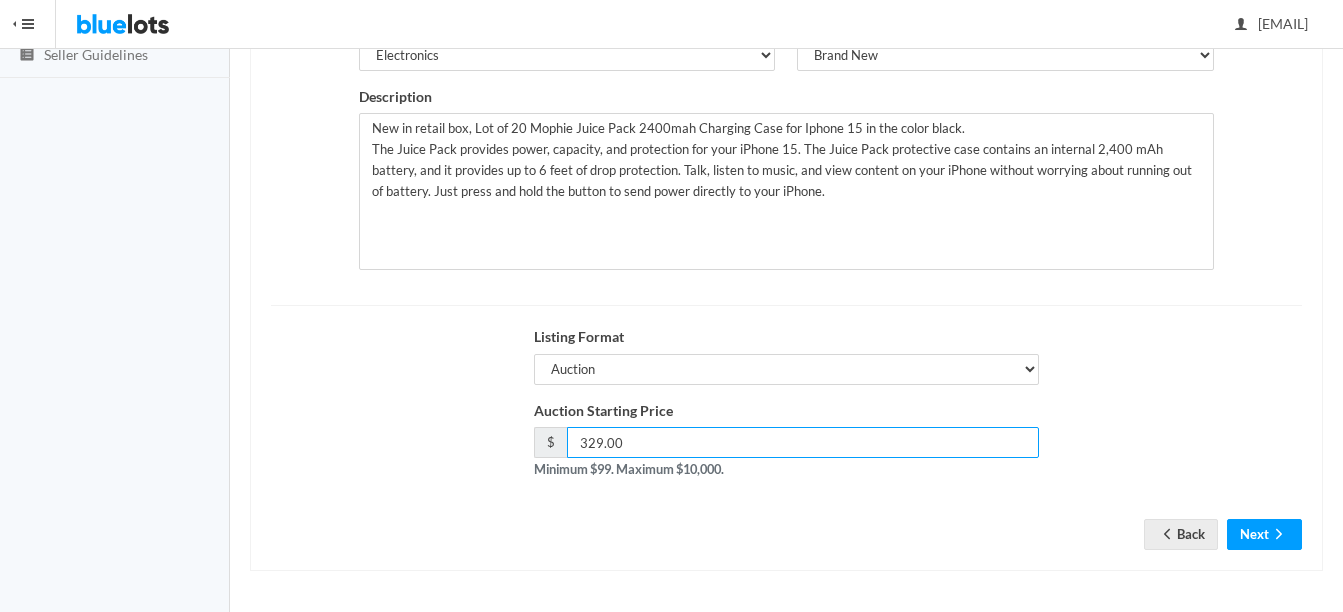 click on "329.00" at bounding box center (803, 442) 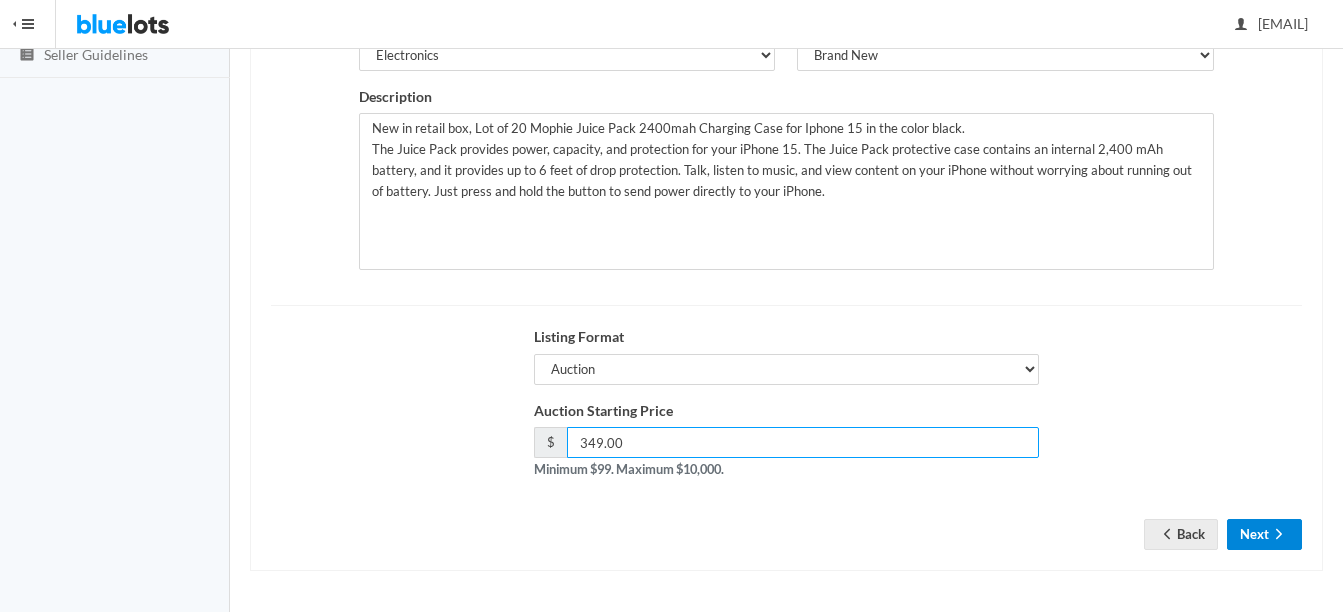 type on "349.00" 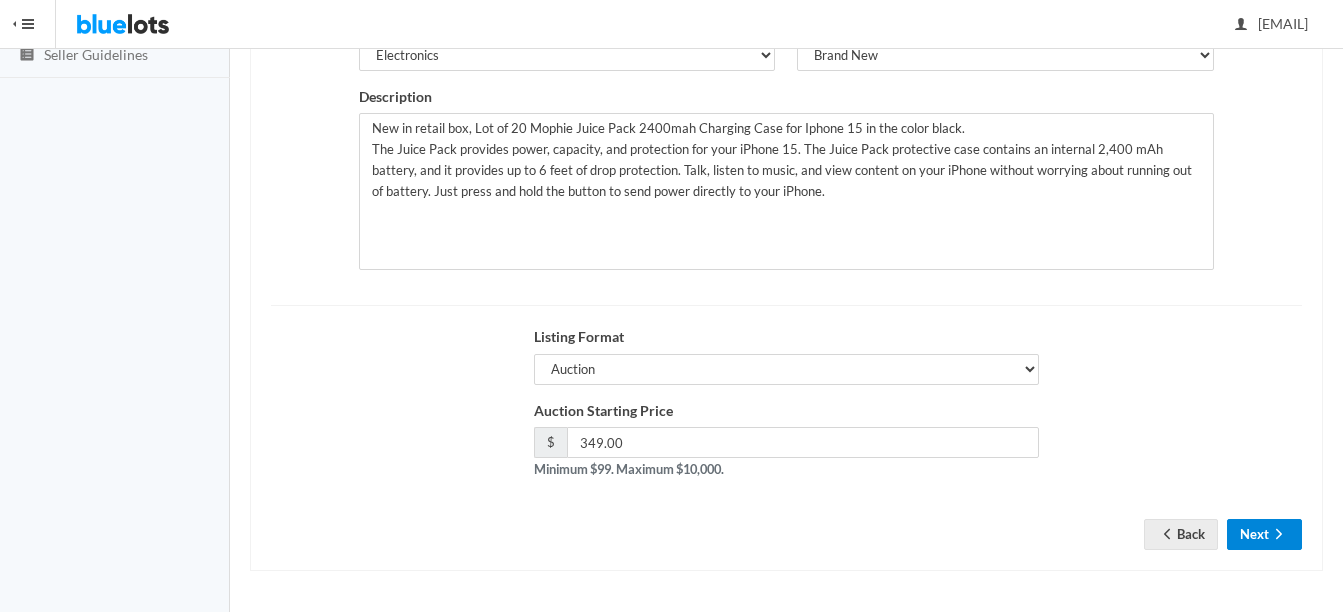 click on "Next" at bounding box center (1264, 534) 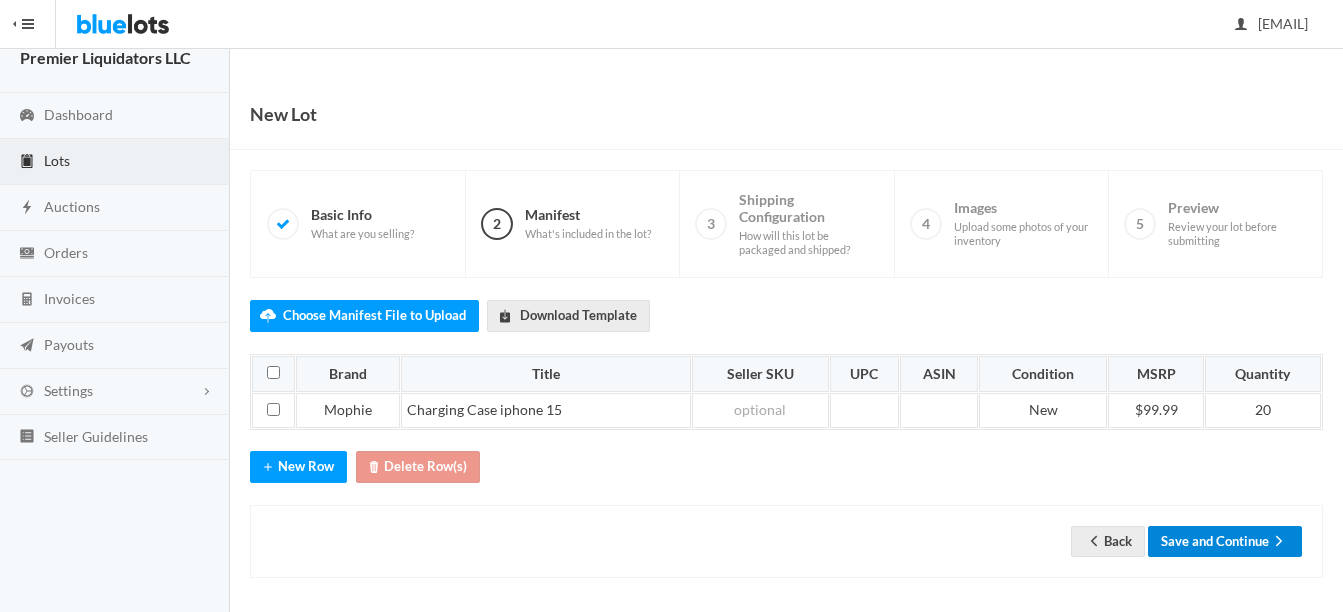 scroll, scrollTop: 31, scrollLeft: 0, axis: vertical 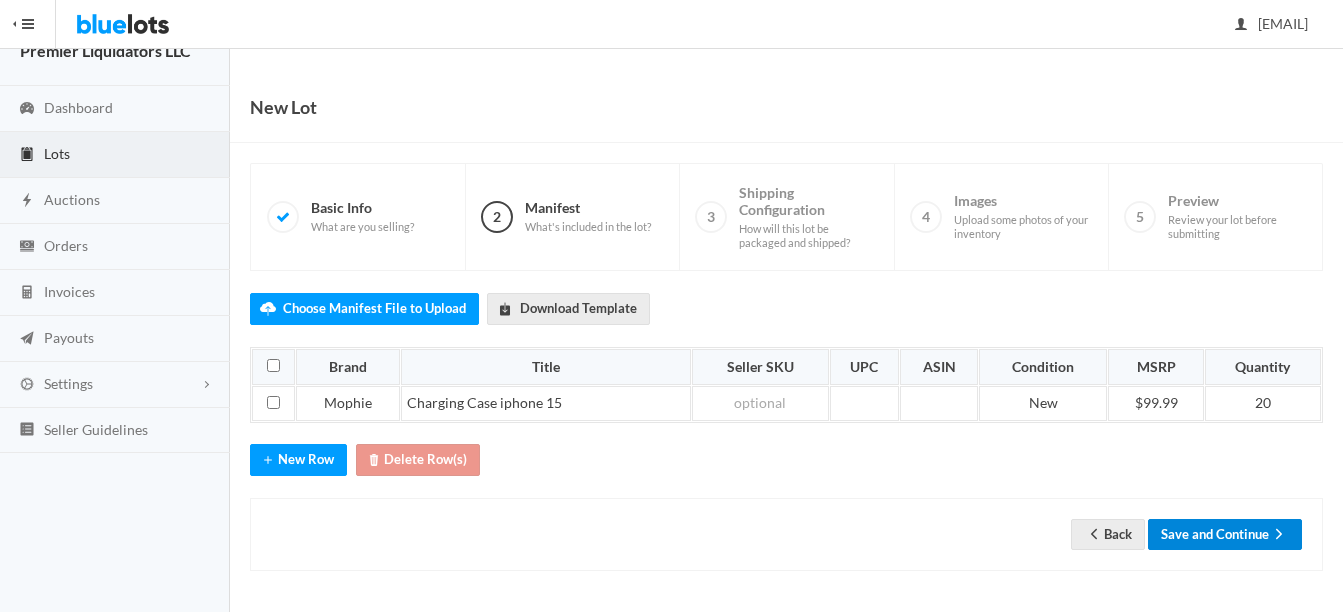 click on "Save and Continue" at bounding box center (1225, 534) 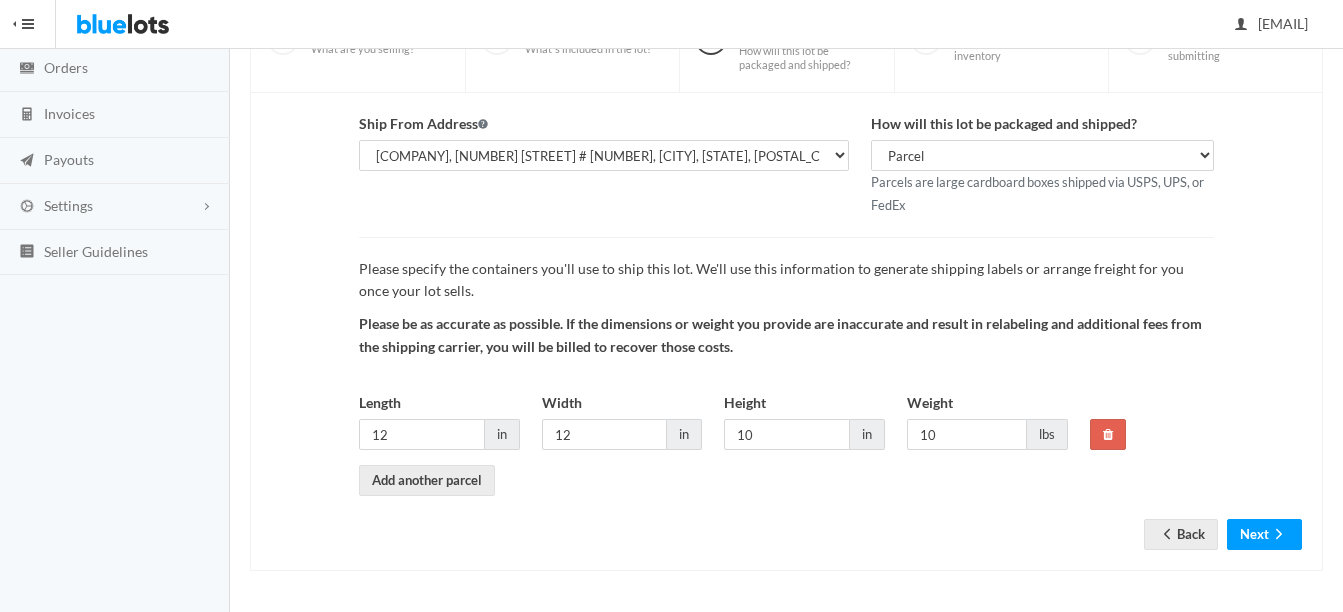 scroll, scrollTop: 209, scrollLeft: 0, axis: vertical 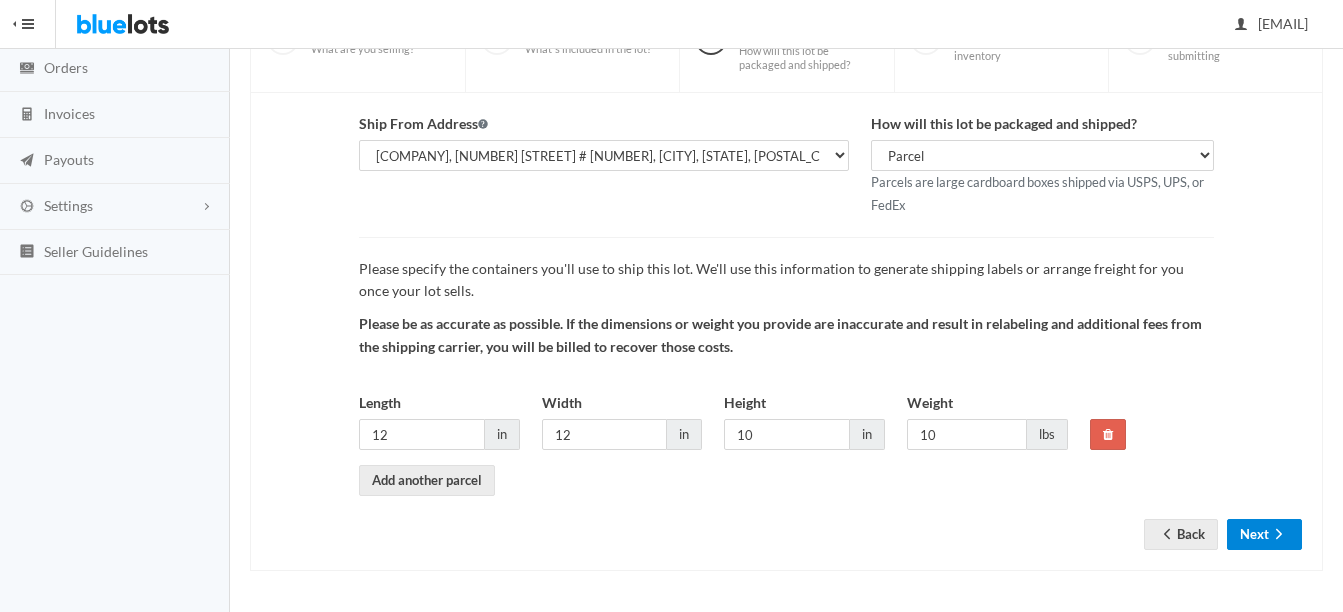 click 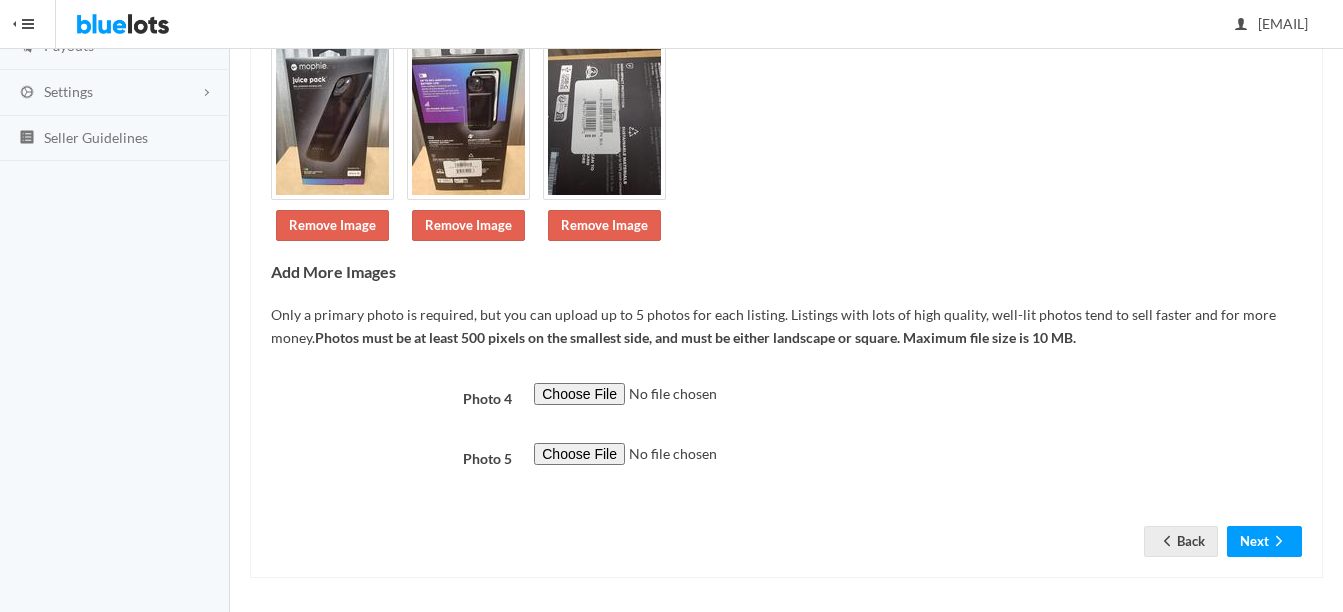 scroll, scrollTop: 330, scrollLeft: 0, axis: vertical 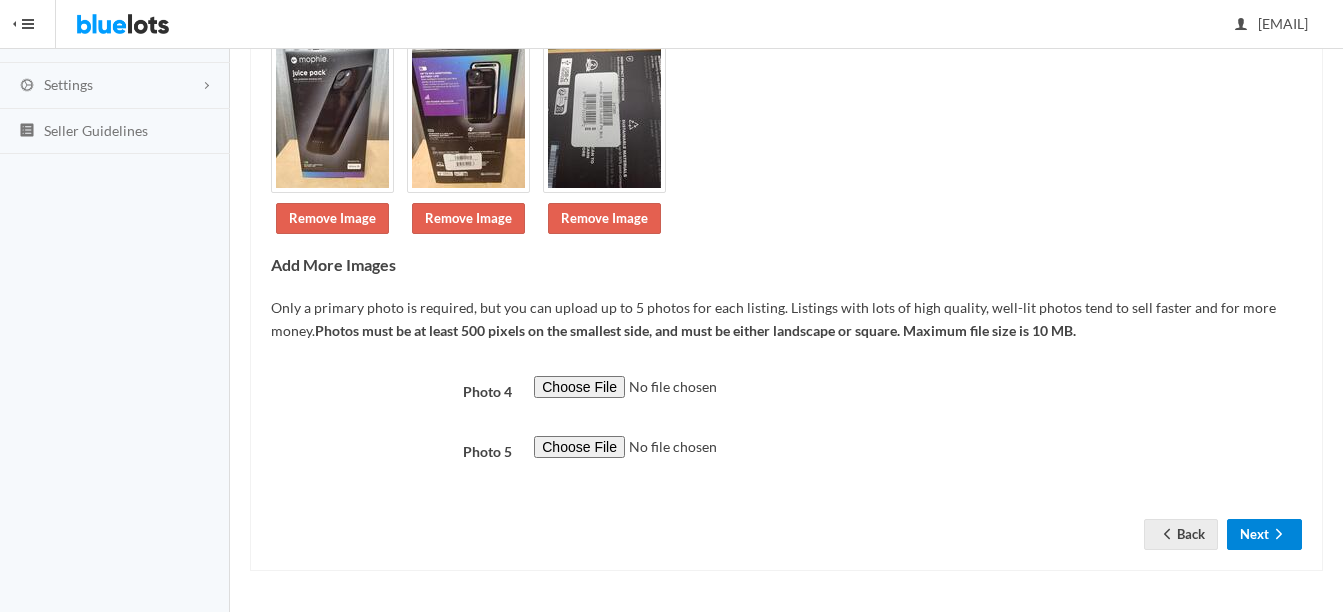 click on "Next" at bounding box center (1264, 534) 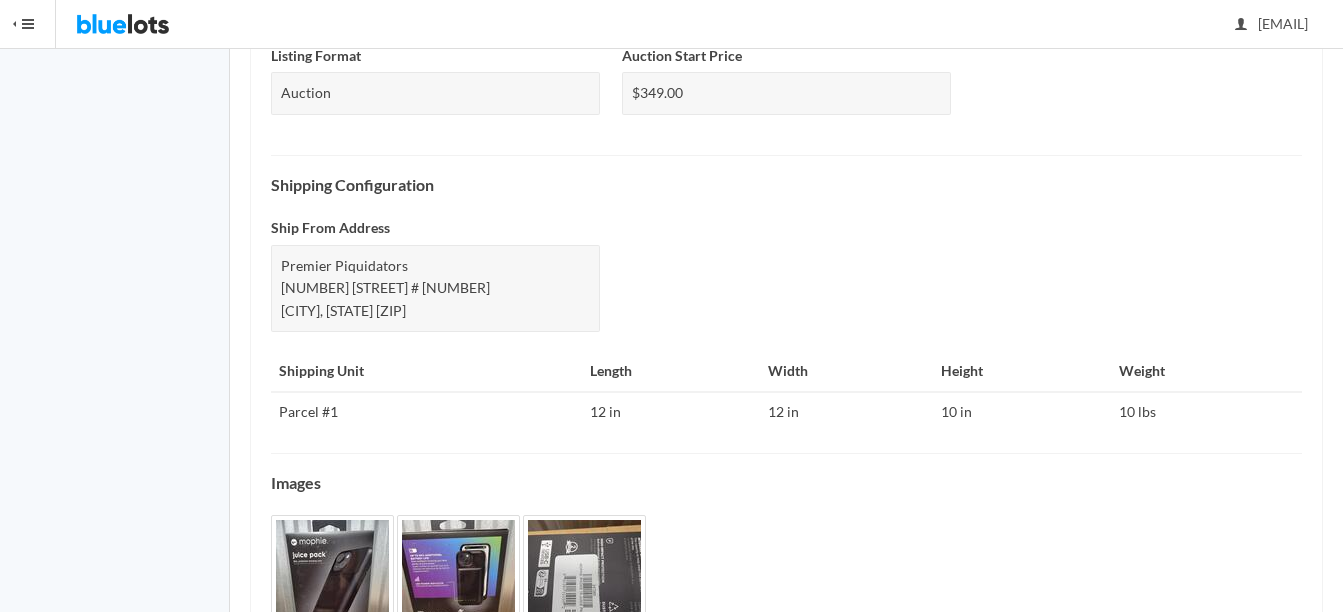 scroll, scrollTop: 905, scrollLeft: 0, axis: vertical 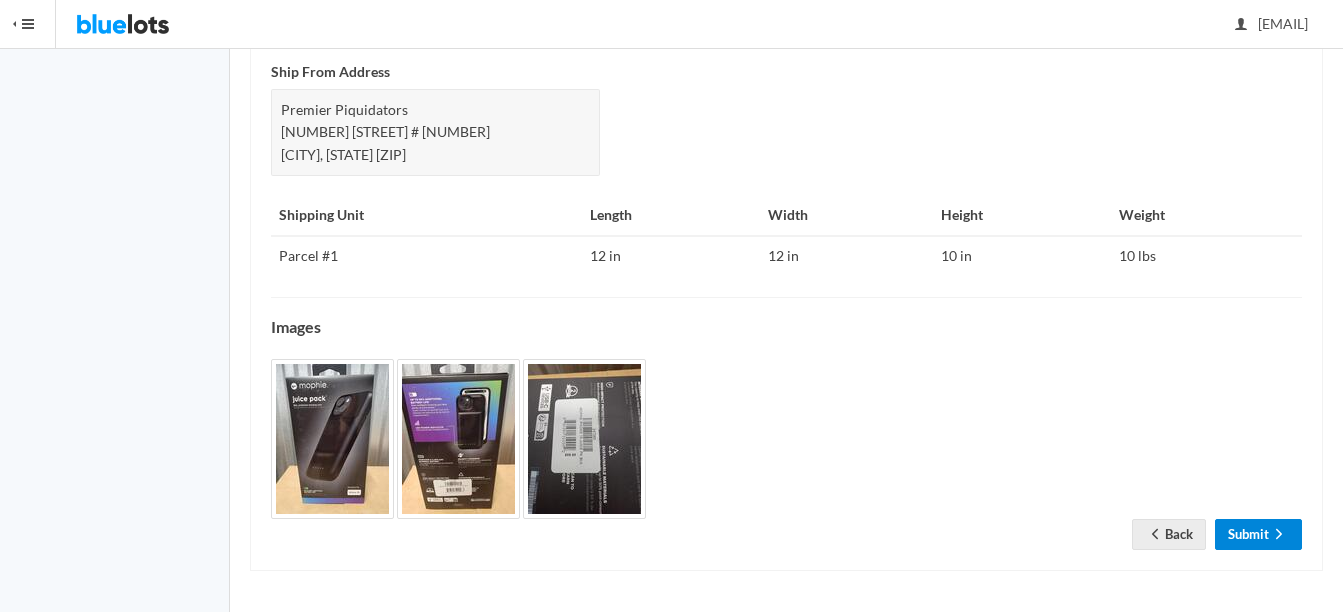 click on "Submit" at bounding box center (1258, 534) 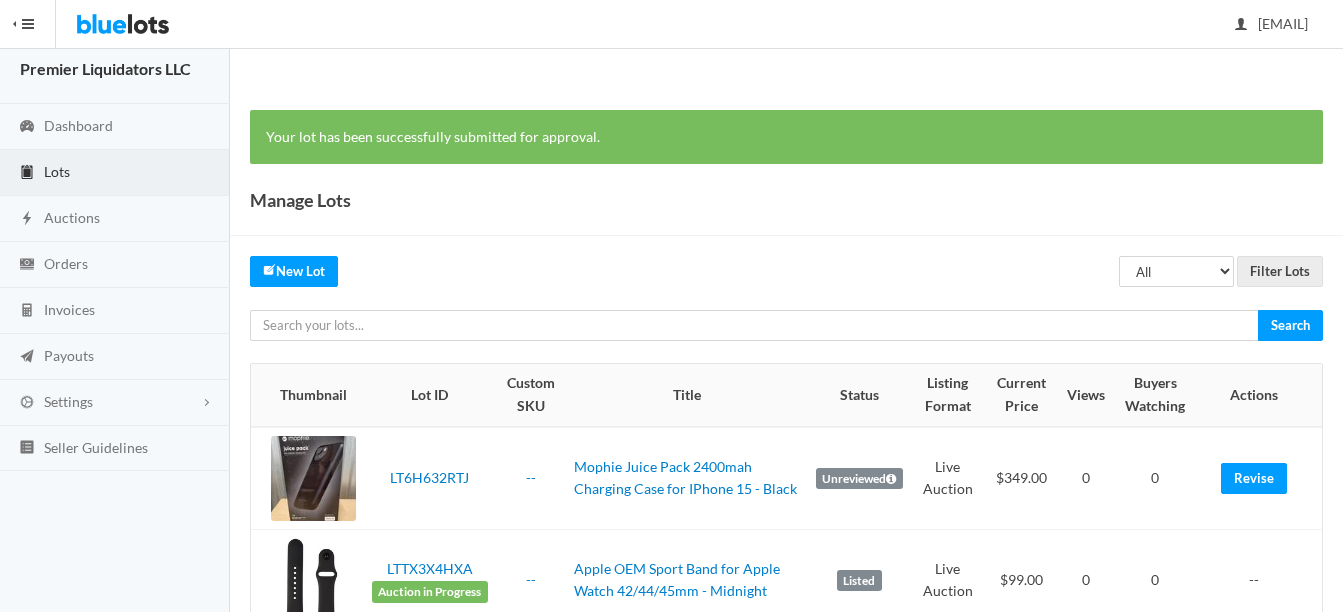 scroll, scrollTop: 0, scrollLeft: 0, axis: both 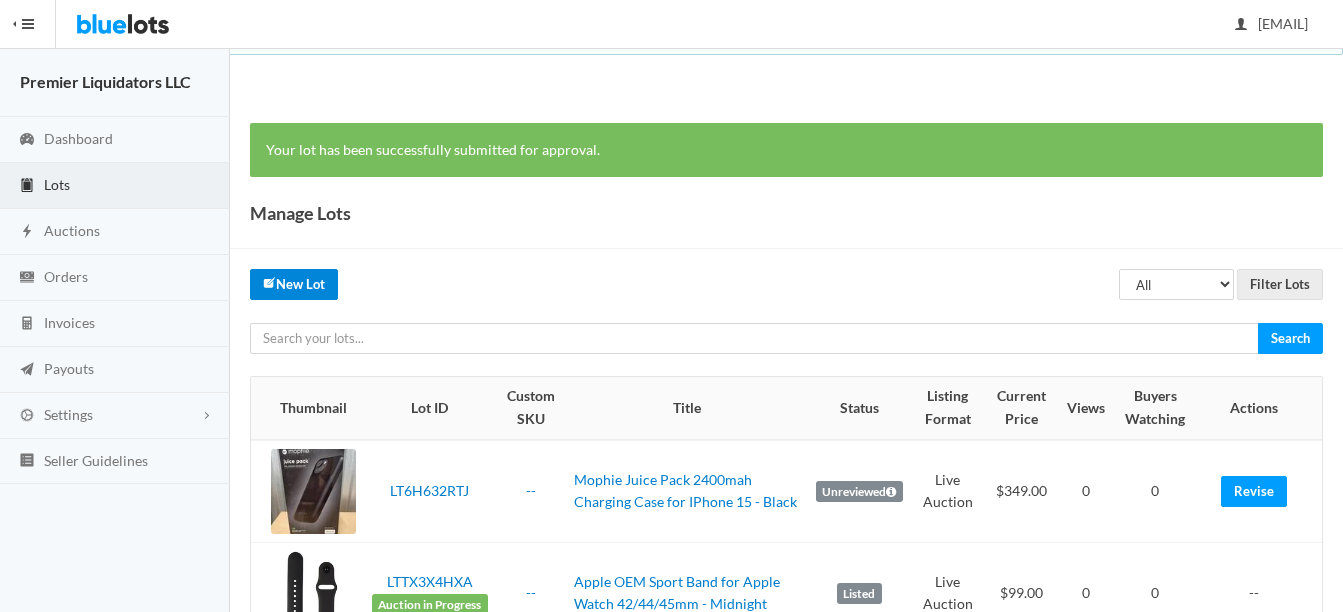 click on "New Lot" at bounding box center (294, 284) 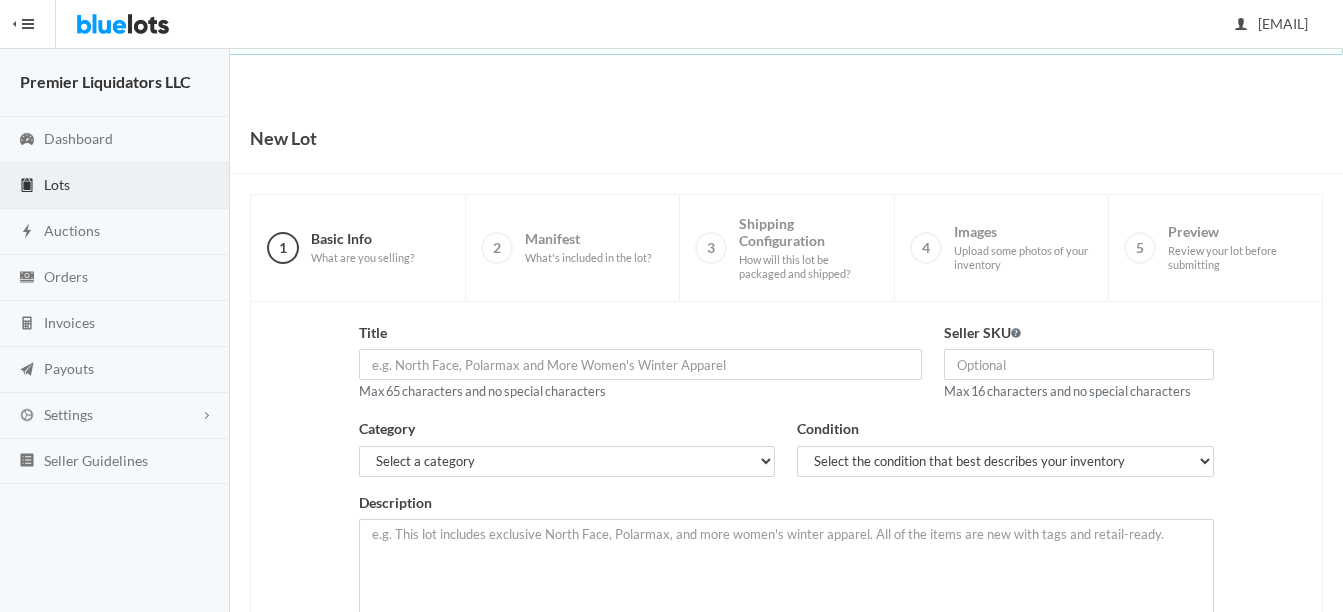 scroll, scrollTop: 0, scrollLeft: 0, axis: both 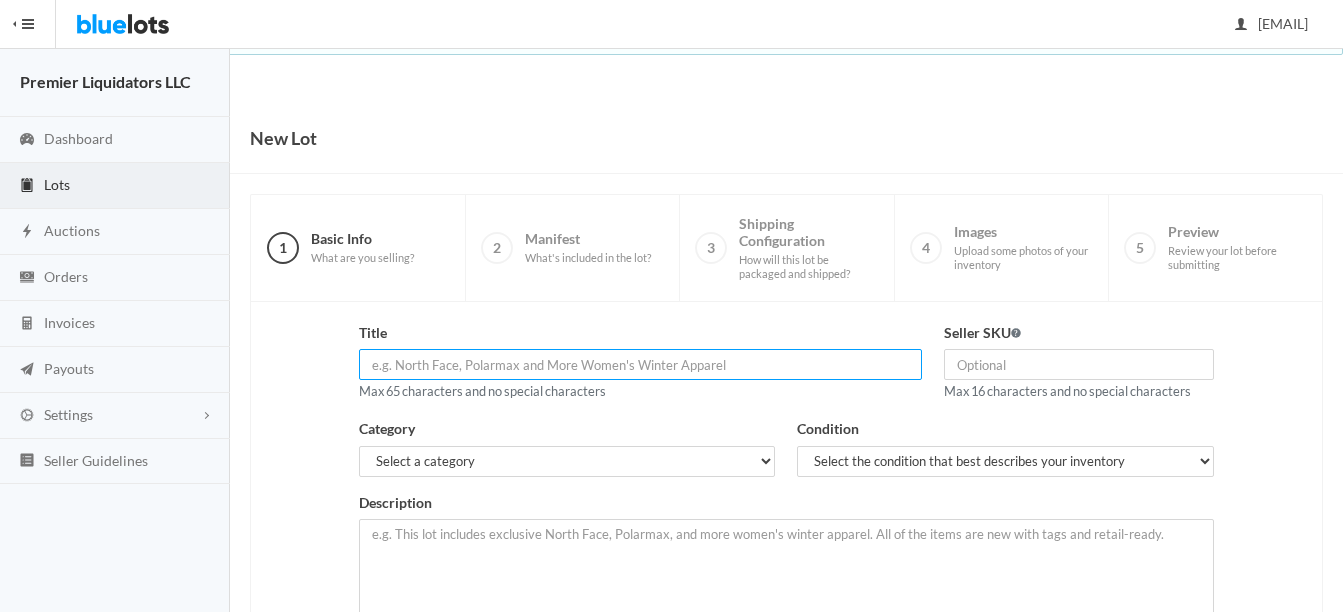 click at bounding box center [640, 364] 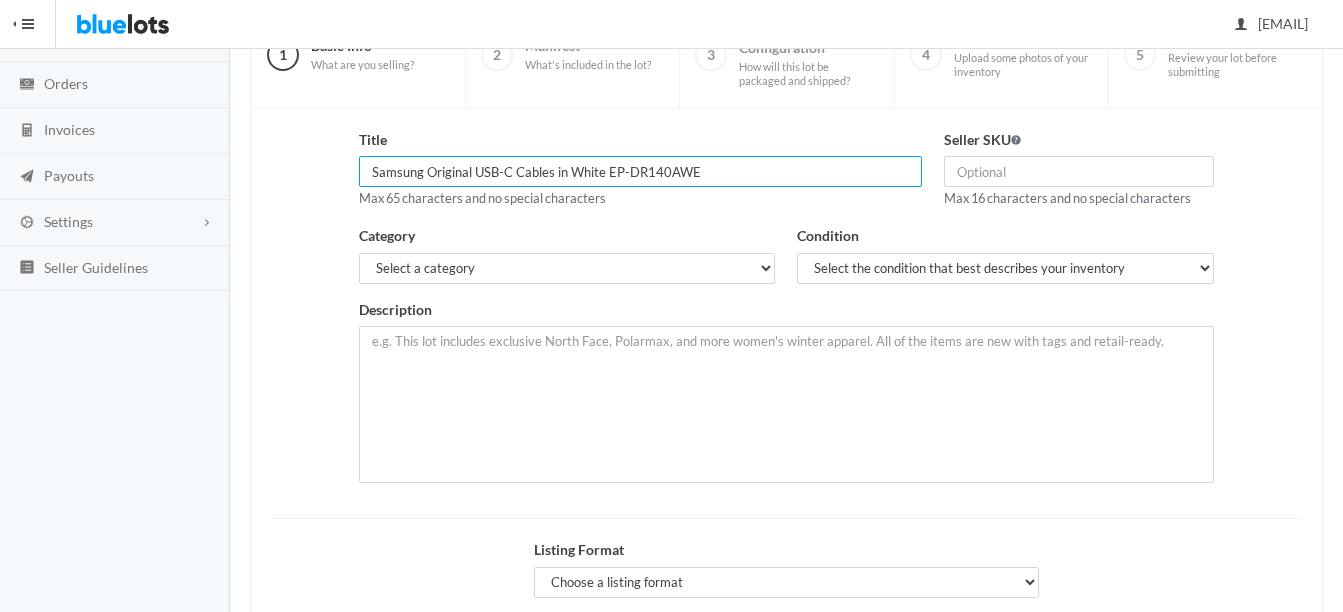 scroll, scrollTop: 200, scrollLeft: 0, axis: vertical 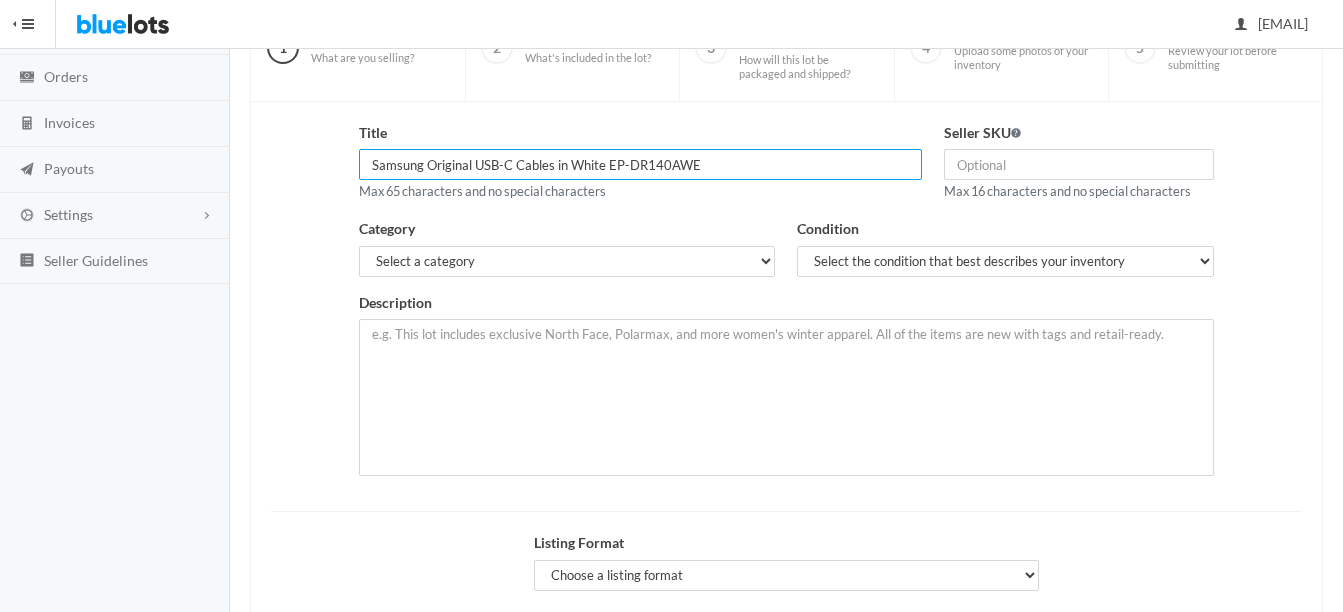 type on "Samsung Original USB-C Cables in White EP-DR140AWE" 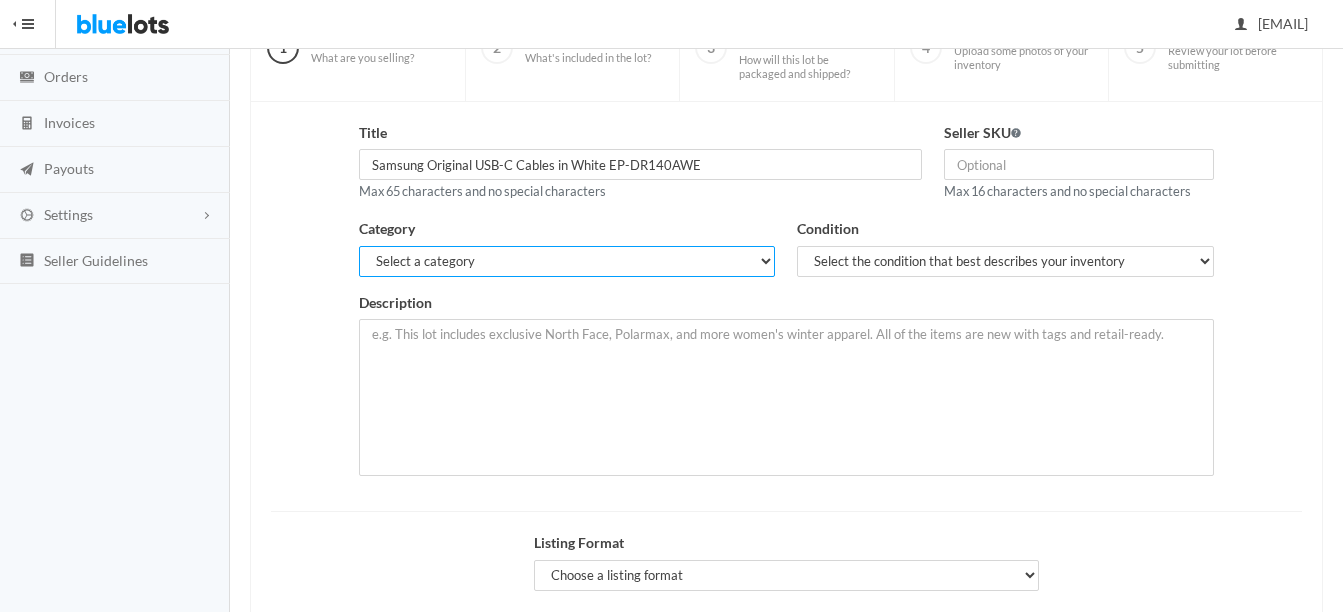 click on "Select a category
Electronics
Clothing, Shoes & Accessories
Appliances
Home & Garden
Sporting Goods
Toys & Baby
Health & Beauty
Business & Industrial
General Merchandise" at bounding box center (567, 261) 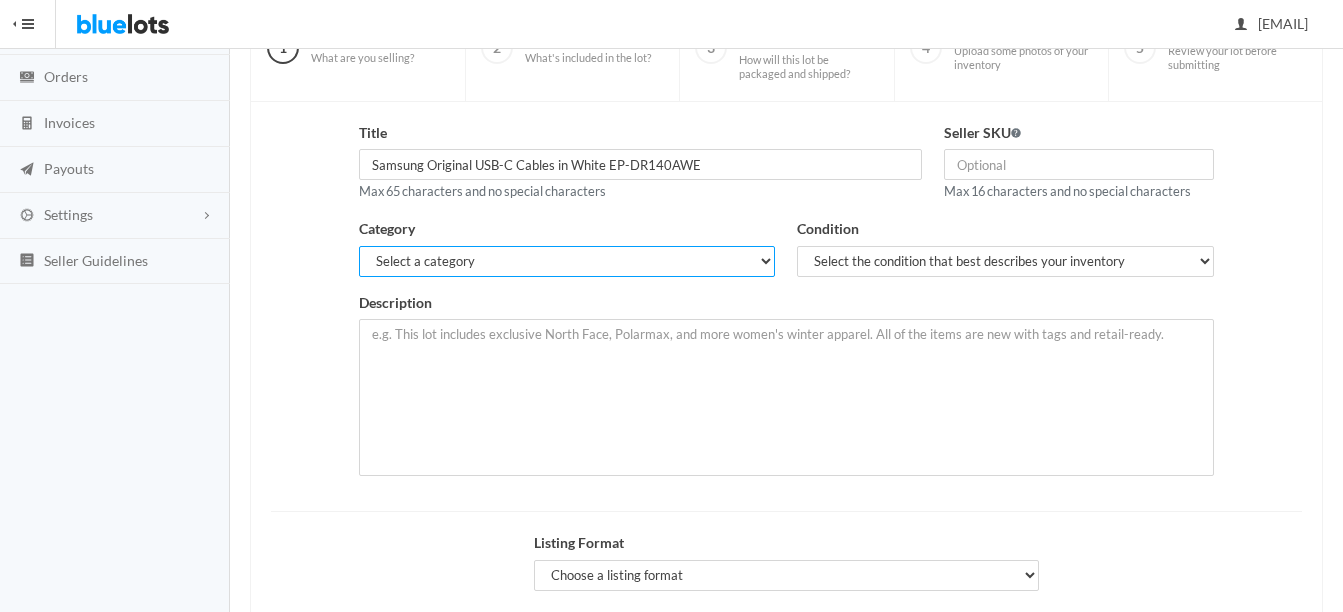 select on "1" 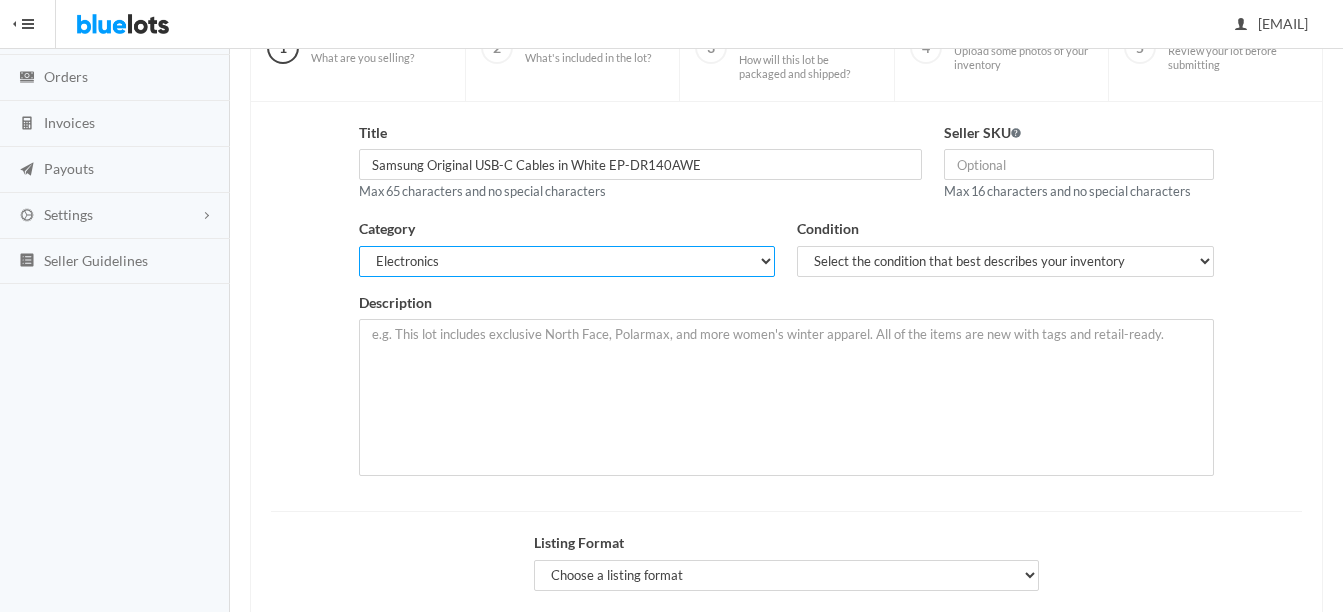 click on "Select a category
Electronics
Clothing, Shoes & Accessories
Appliances
Home & Garden
Sporting Goods
Toys & Baby
Health & Beauty
Business & Industrial
General Merchandise" at bounding box center [567, 261] 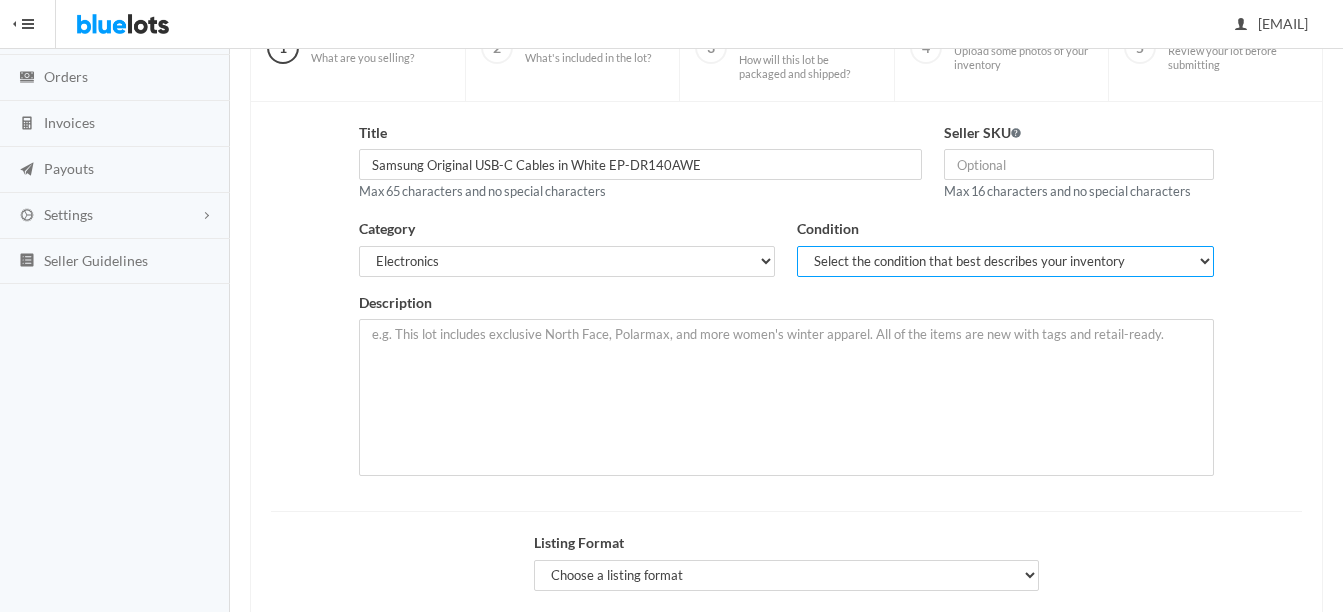 click on "Select the condition that best describes your inventory
Brand New
Shelf Pulls
Customer Returns
Used
Mixed" at bounding box center [1005, 261] 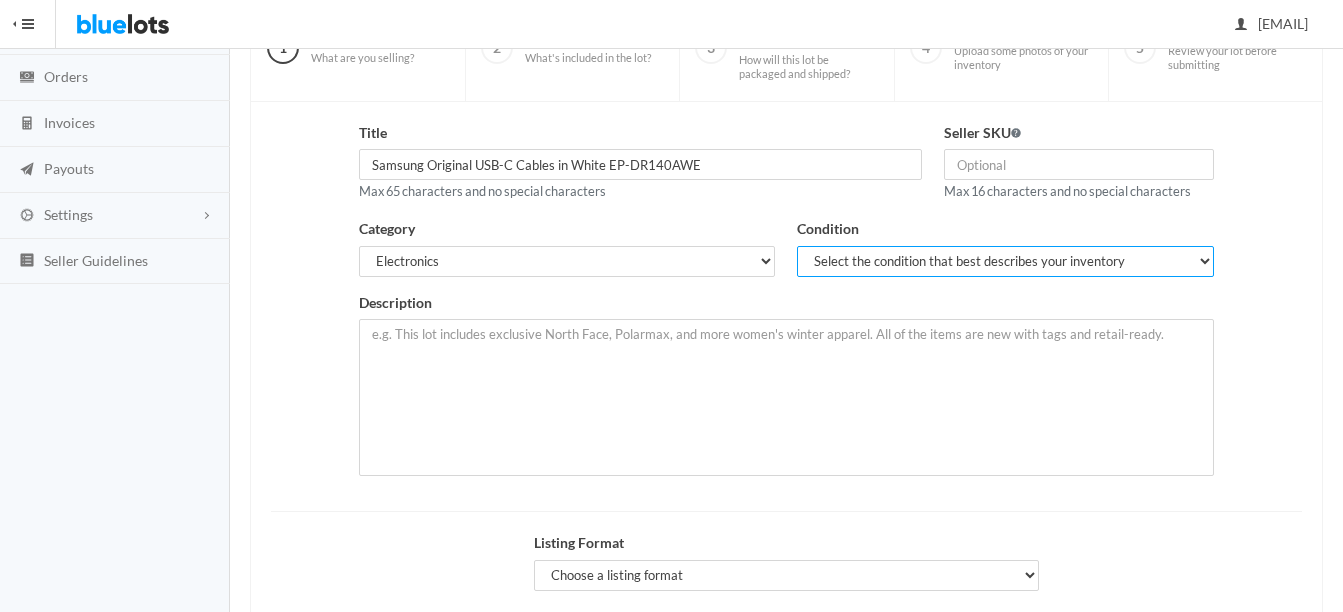 select on "1" 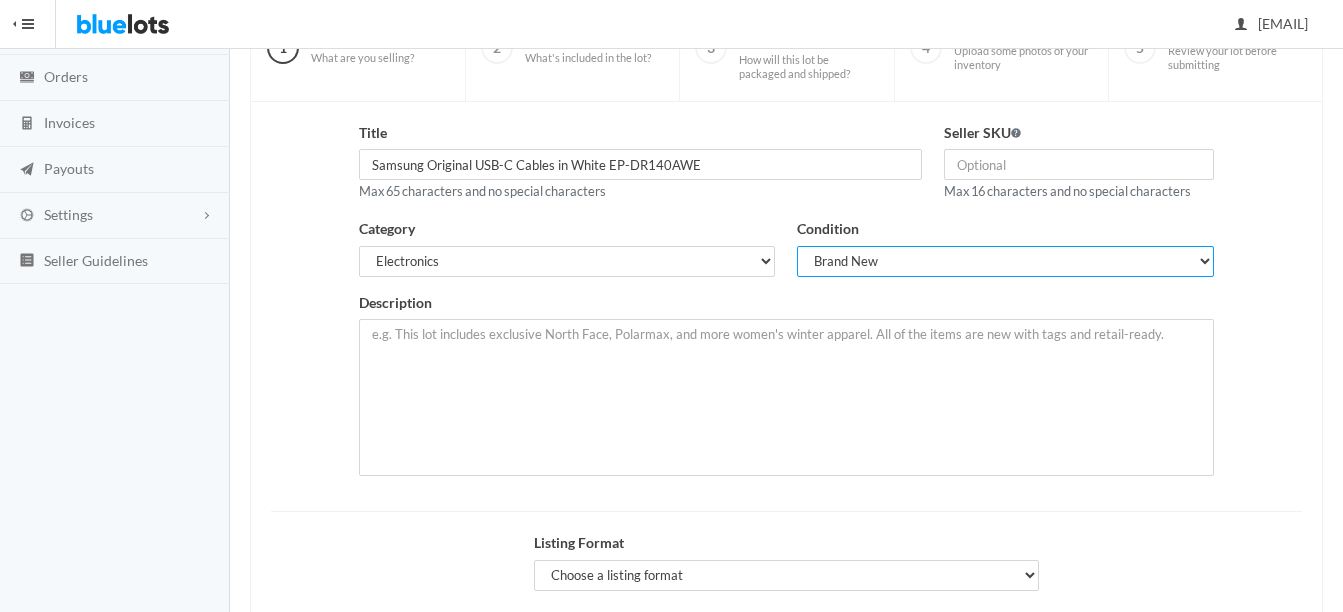 click on "Select the condition that best describes your inventory
Brand New
Shelf Pulls
Customer Returns
Used
Mixed" at bounding box center [1005, 261] 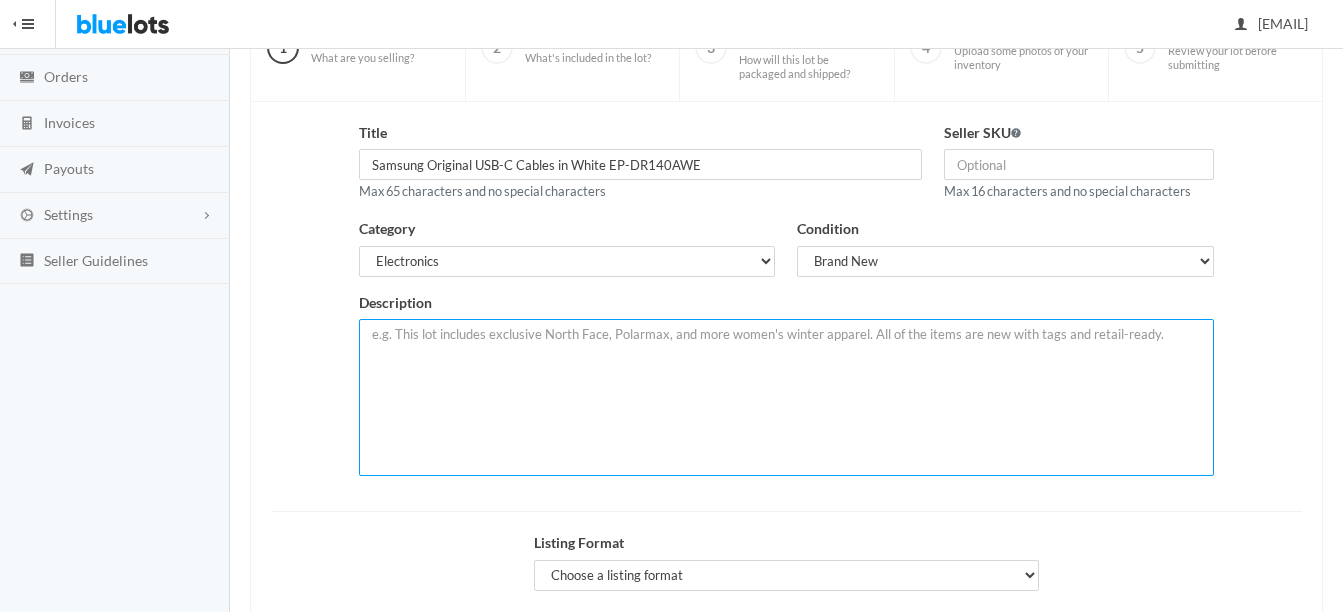 click at bounding box center (786, 397) 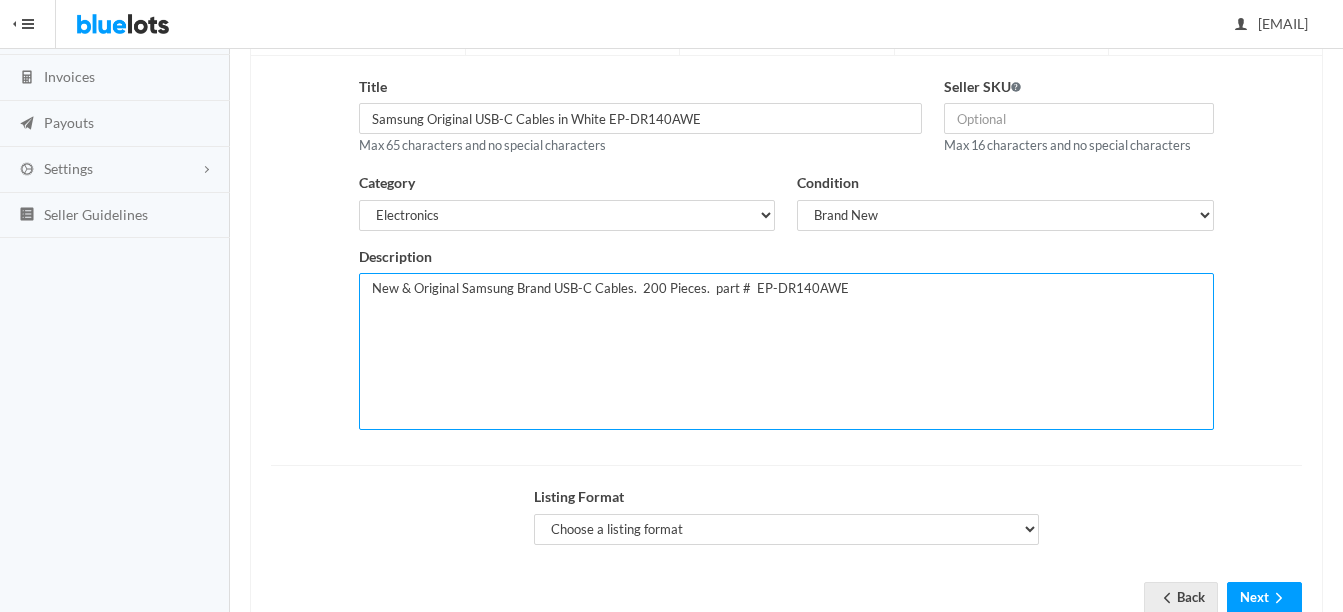 scroll, scrollTop: 310, scrollLeft: 0, axis: vertical 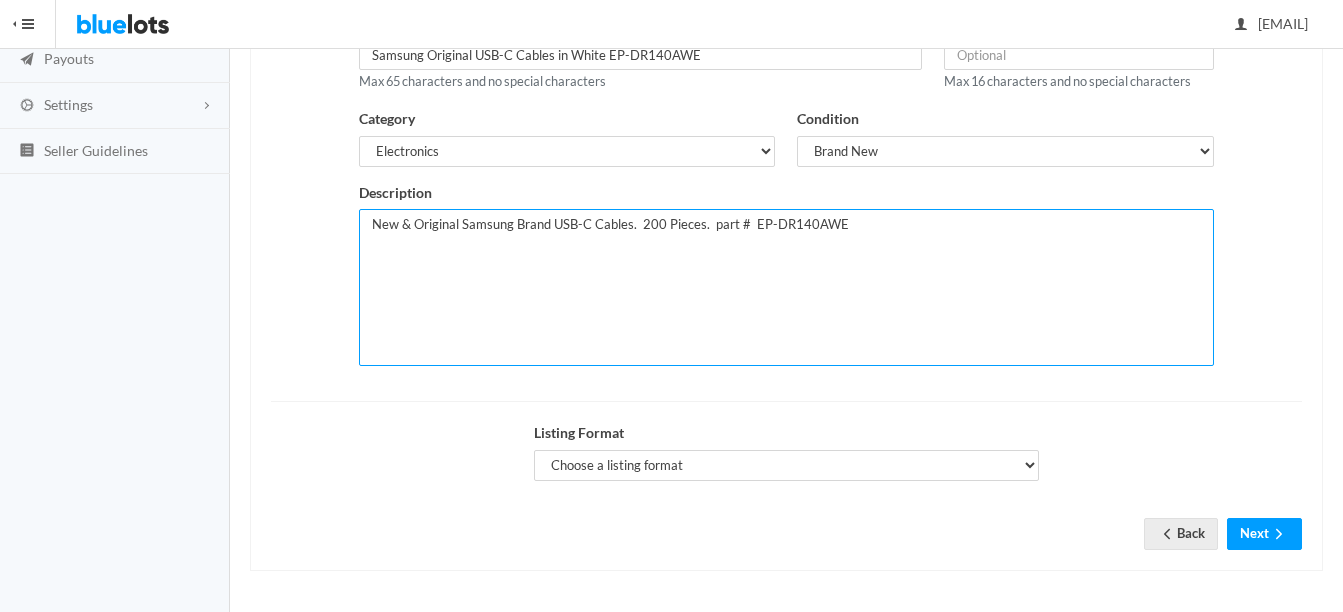 type on "New & Original Samsung Brand USB-C Cables.  200 Pieces.  part #  EP-DR140AWE" 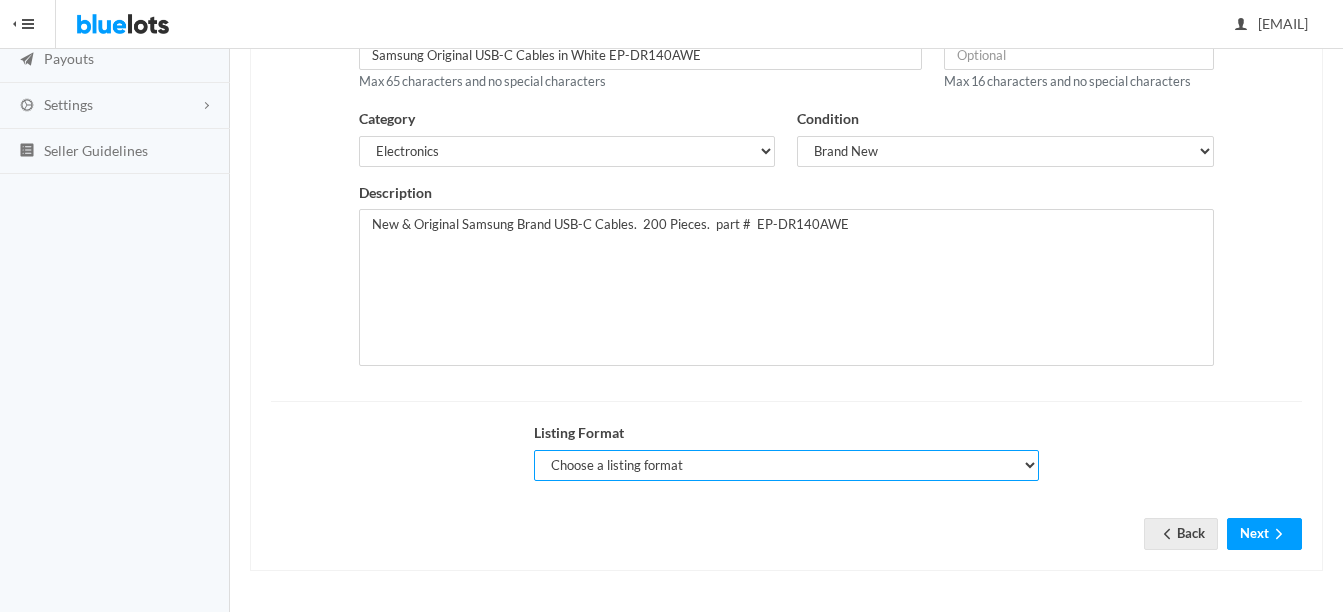 click on "Choose a listing format
Auction
Buy Now" at bounding box center [786, 465] 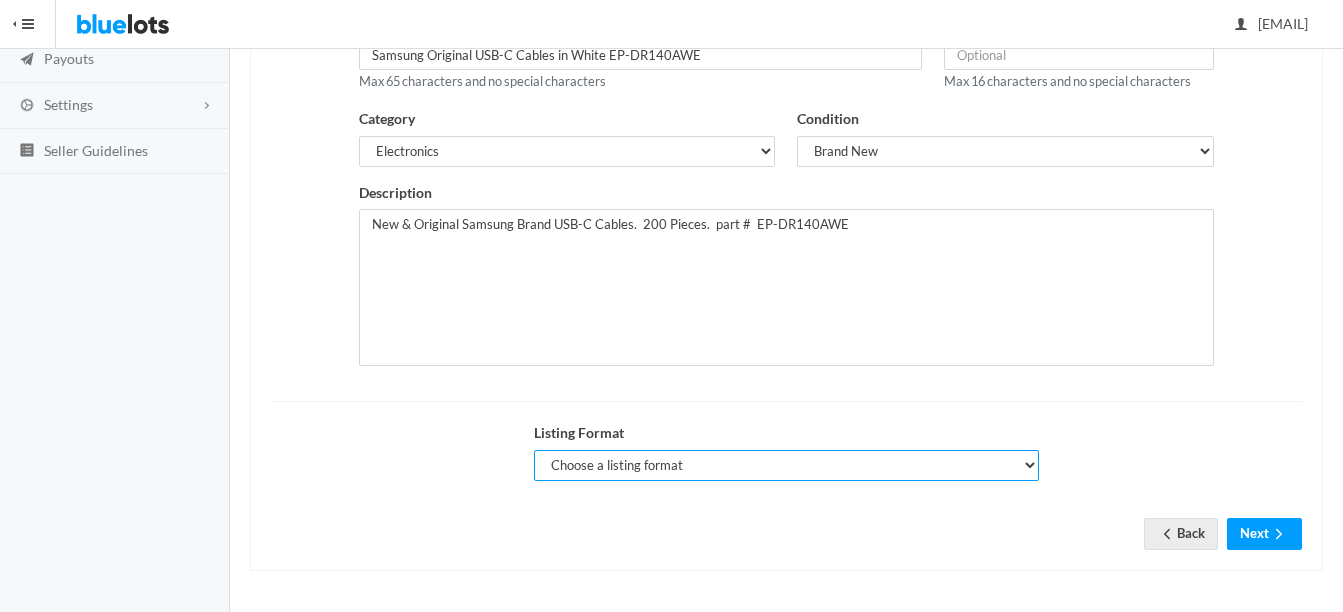 select on "true" 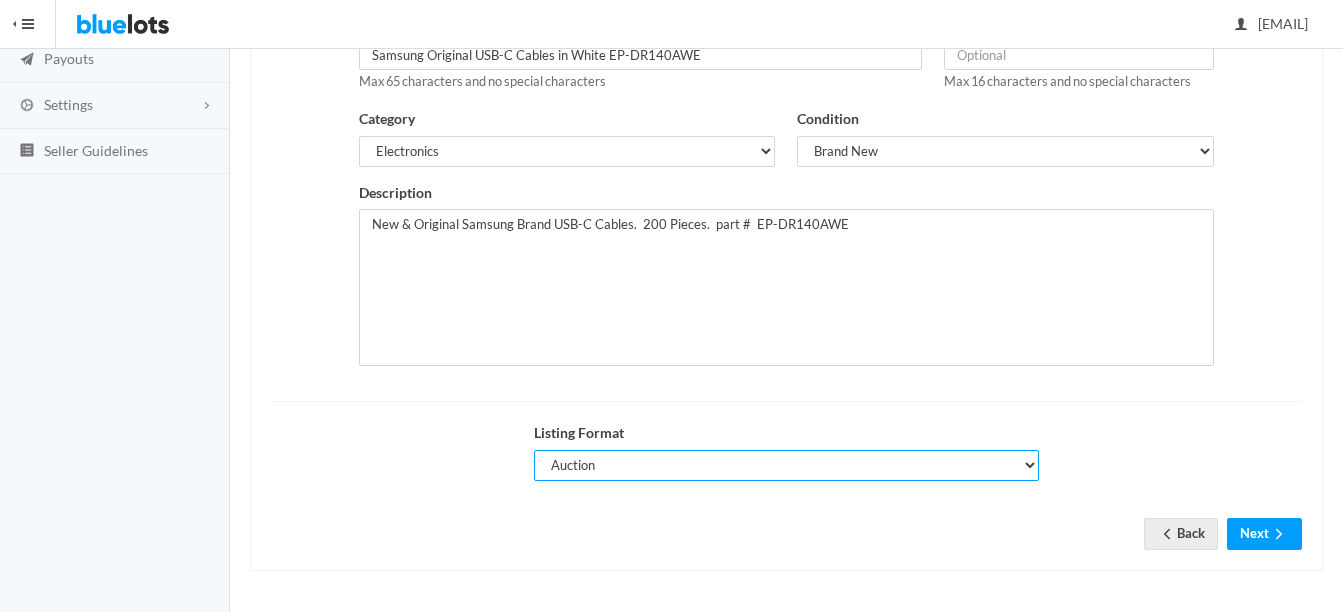 click on "Choose a listing format
Auction
Buy Now" at bounding box center (786, 465) 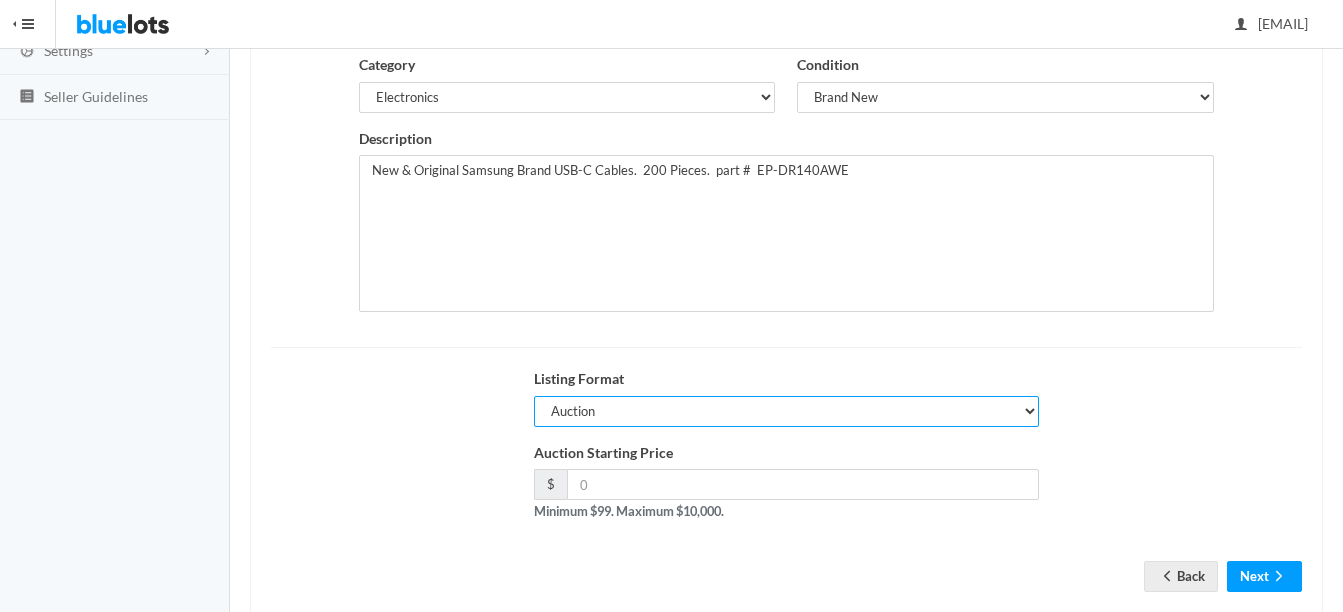 scroll, scrollTop: 406, scrollLeft: 0, axis: vertical 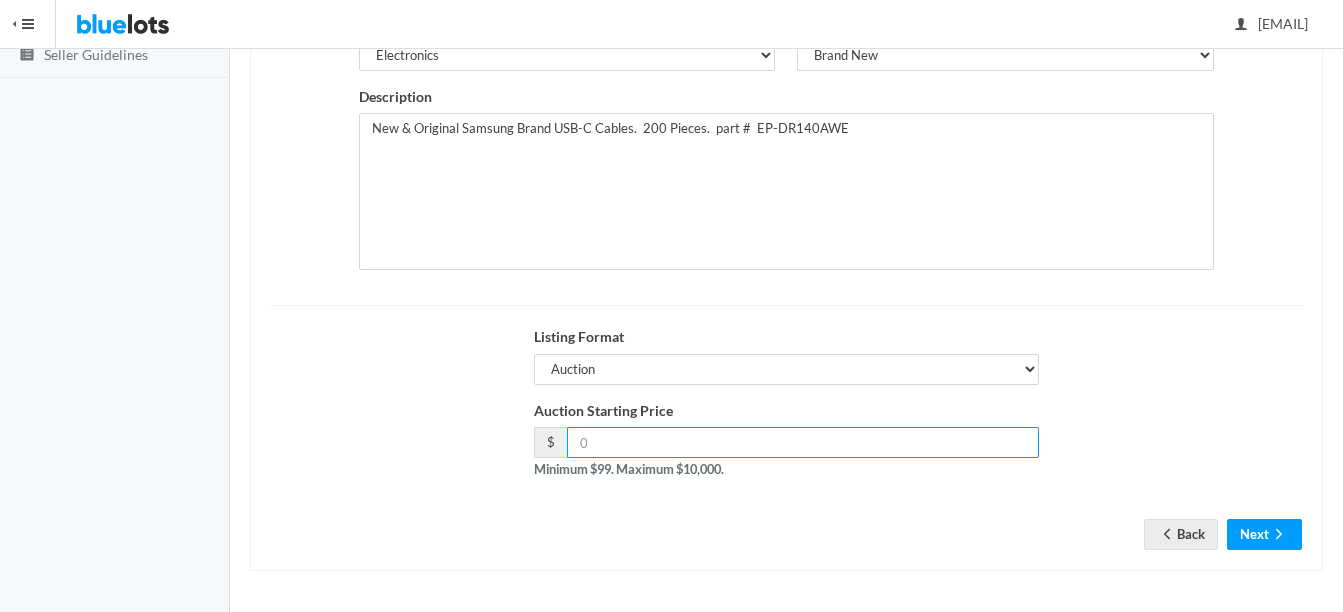 click at bounding box center [803, 442] 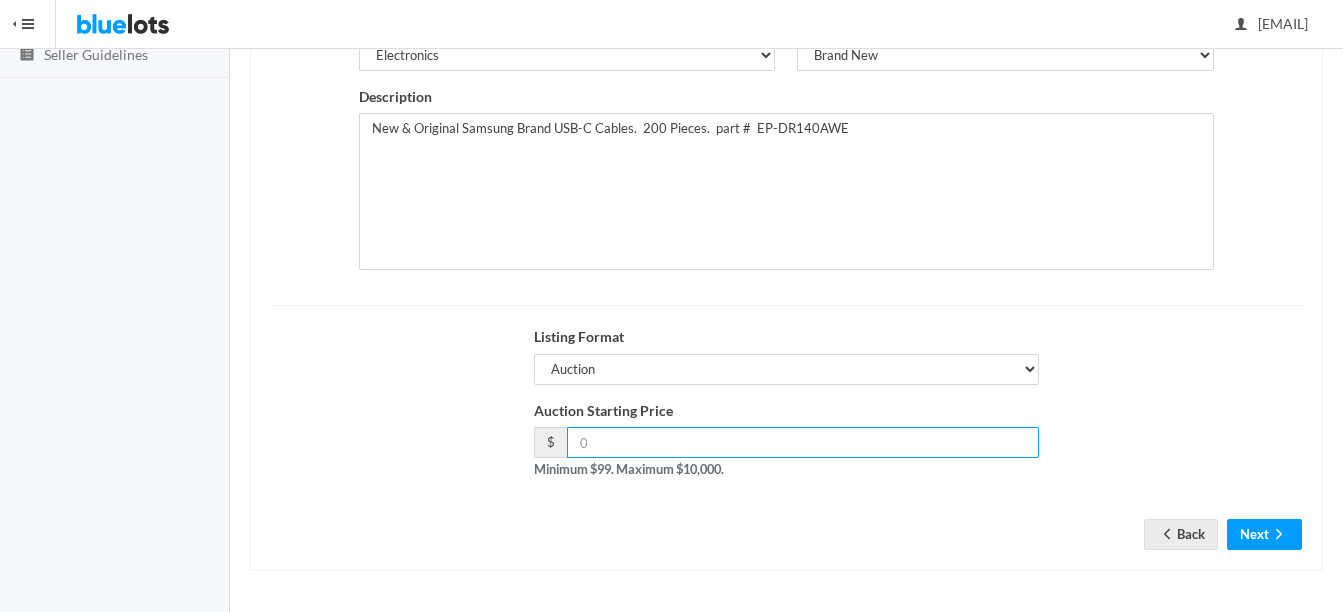 click at bounding box center (803, 442) 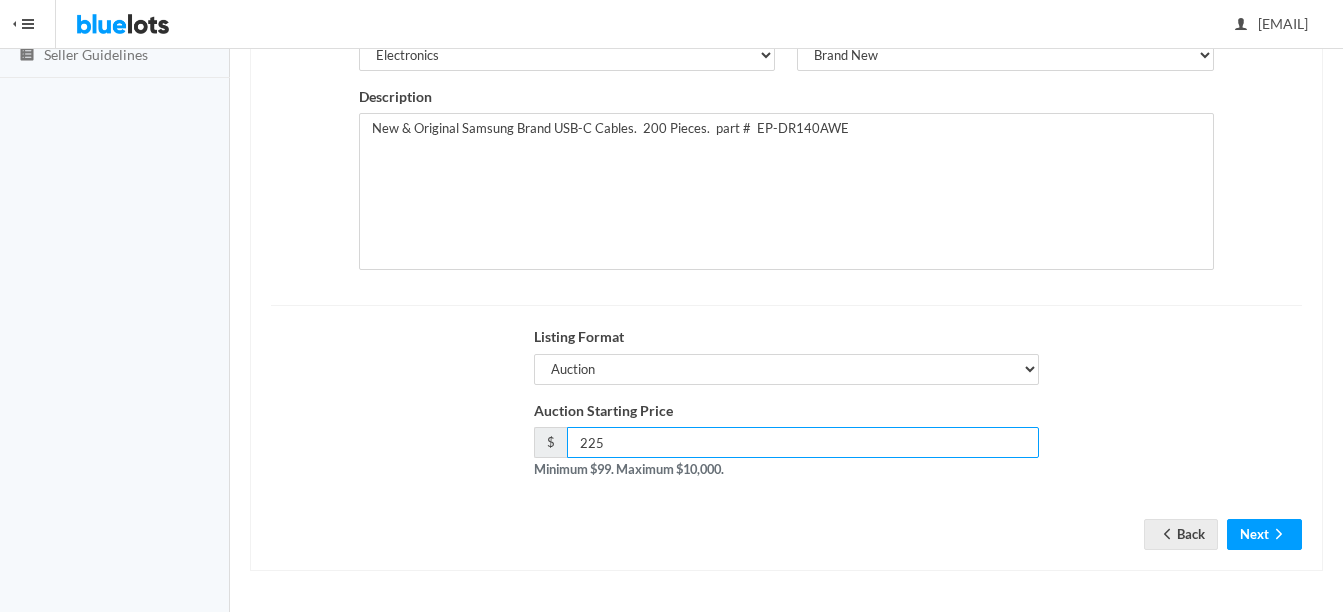click on "225" at bounding box center (803, 442) 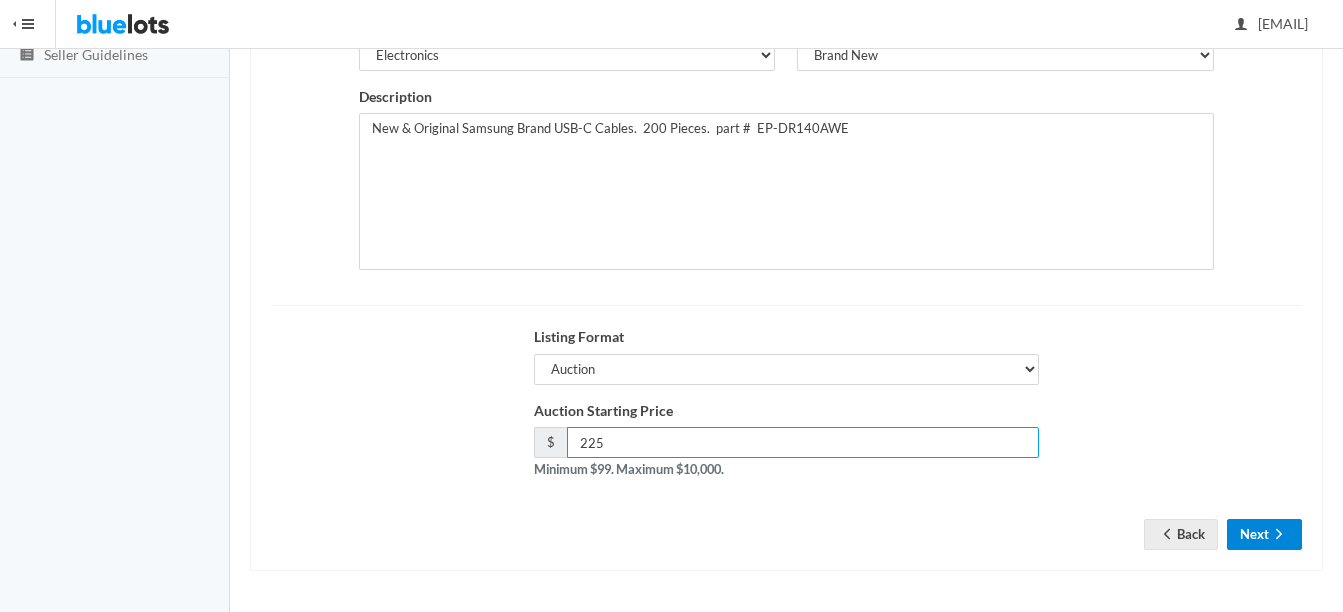 type on "225" 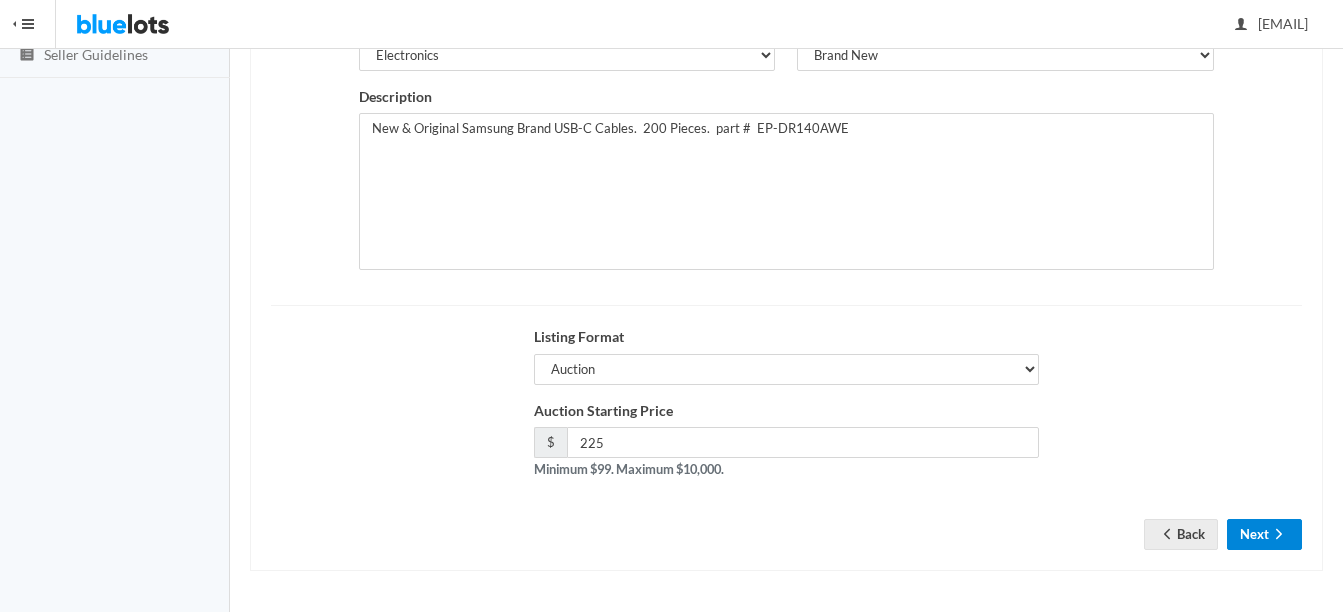 click 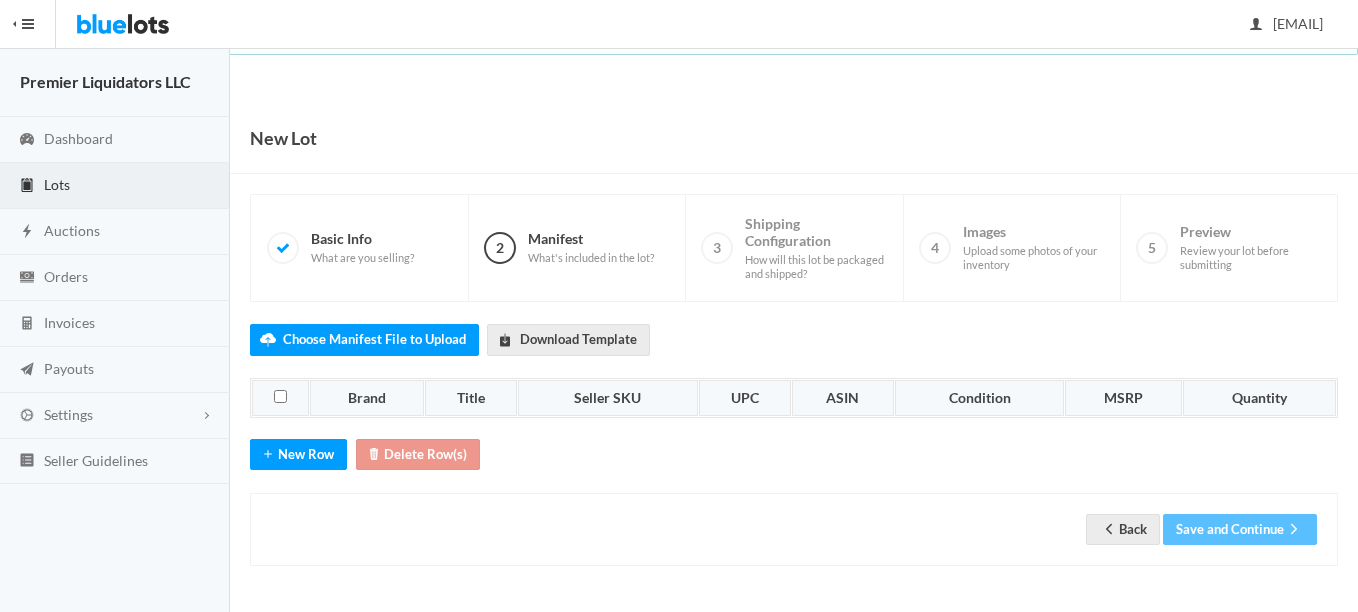 scroll, scrollTop: 0, scrollLeft: 0, axis: both 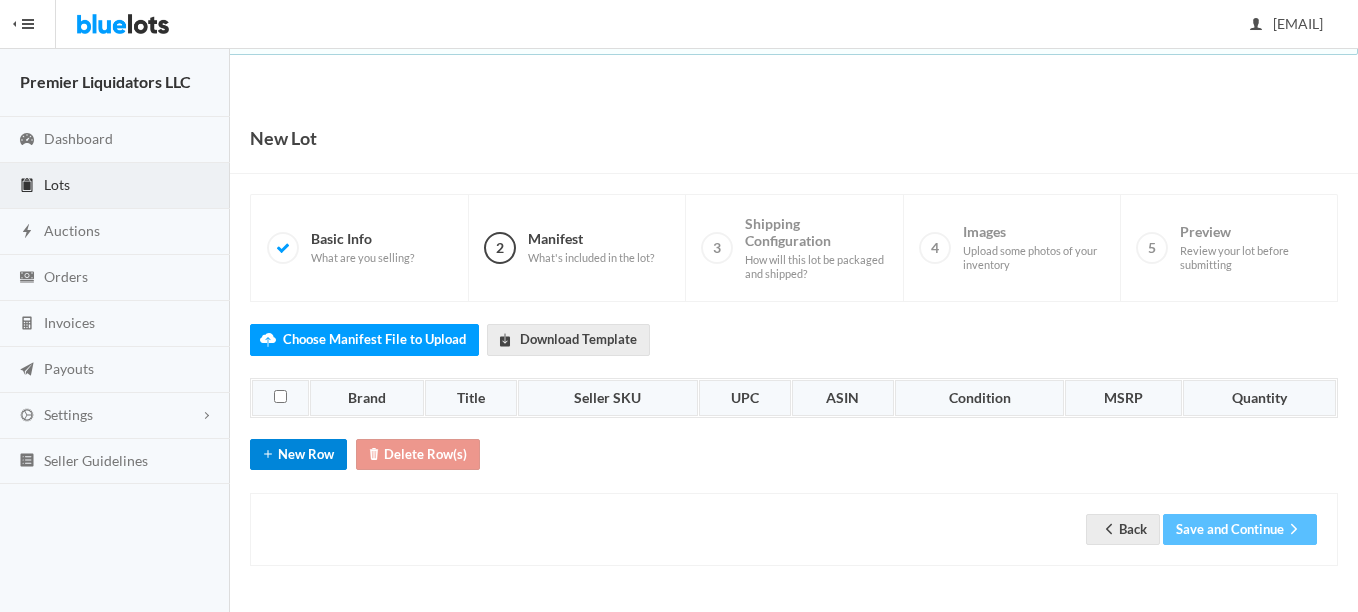 click on "New Row" at bounding box center (298, 454) 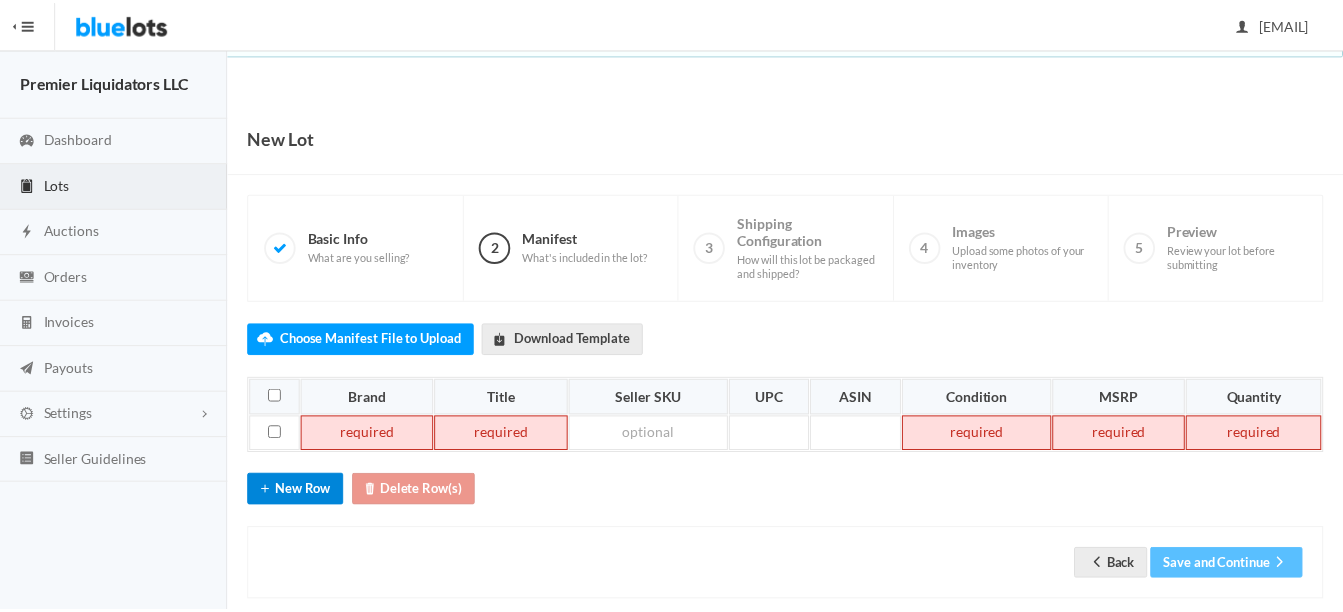 scroll, scrollTop: 31, scrollLeft: 0, axis: vertical 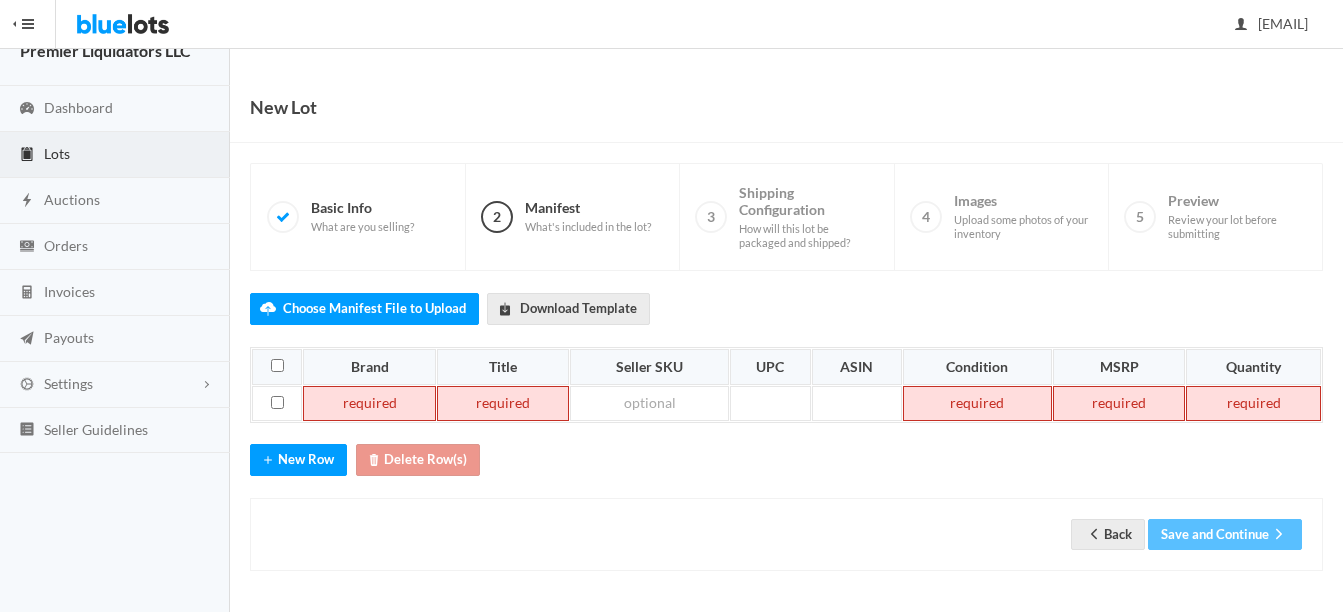 click at bounding box center [369, 404] 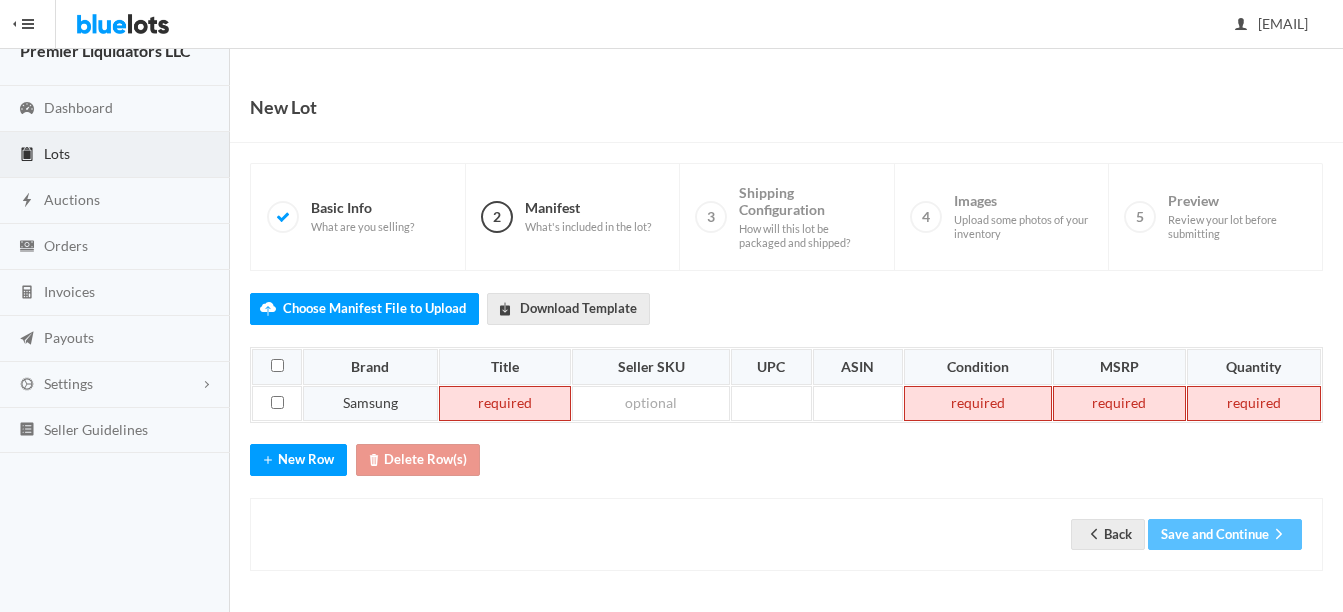 type 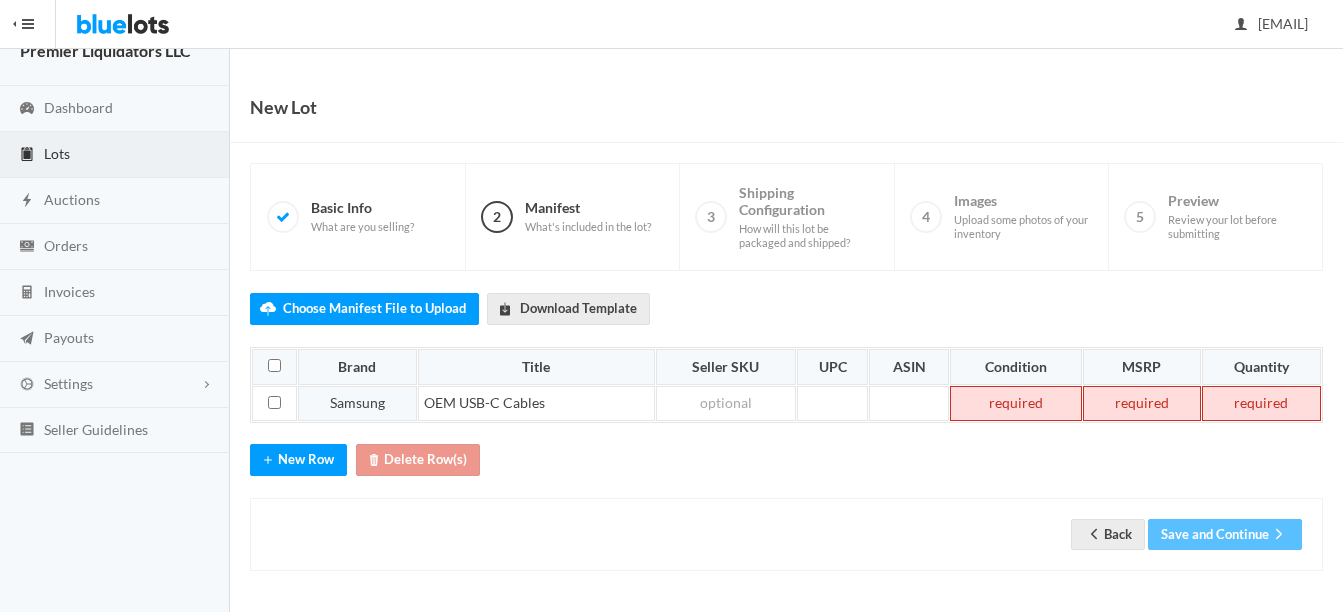 type 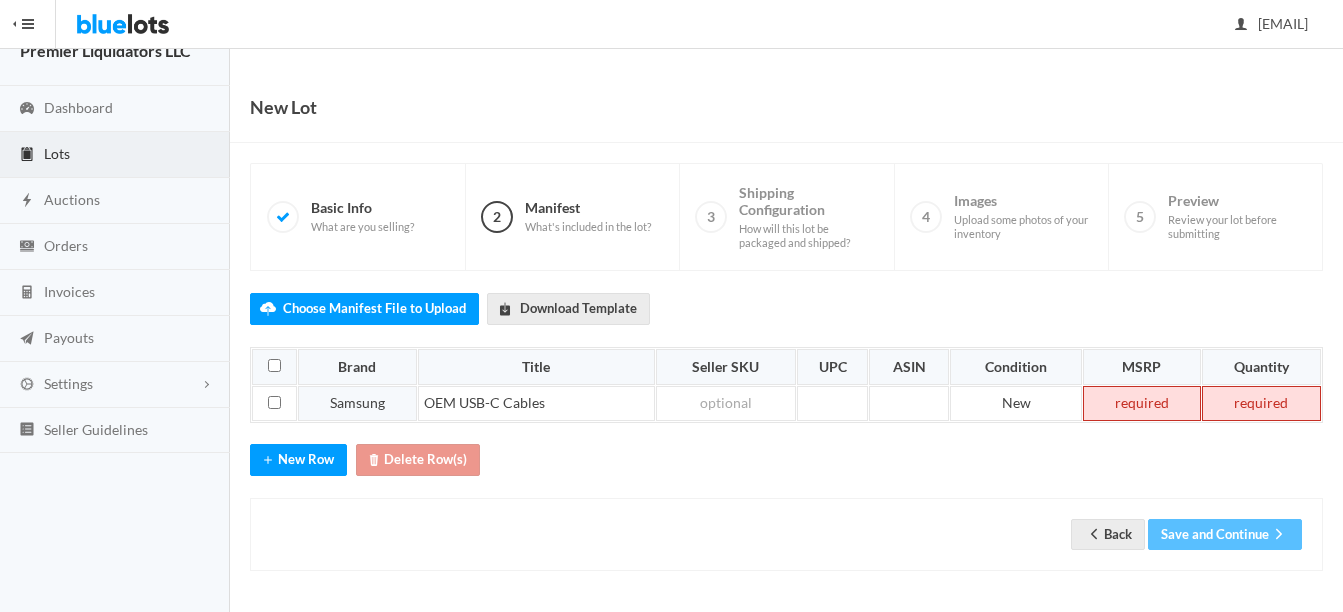 type 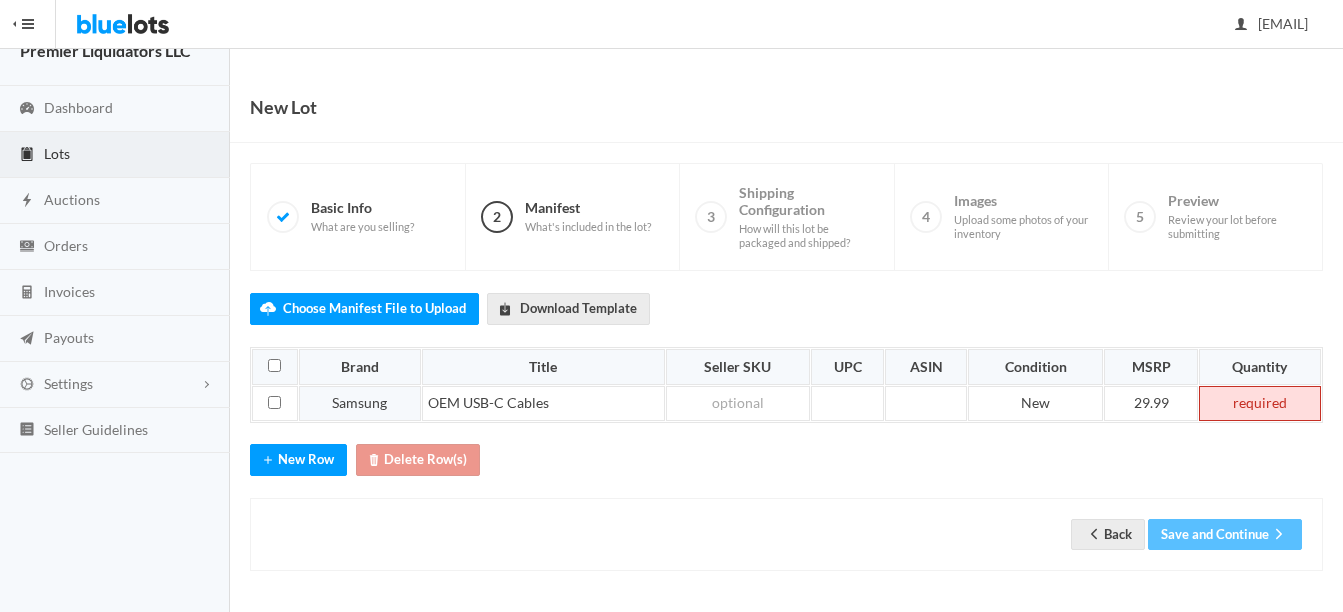 type 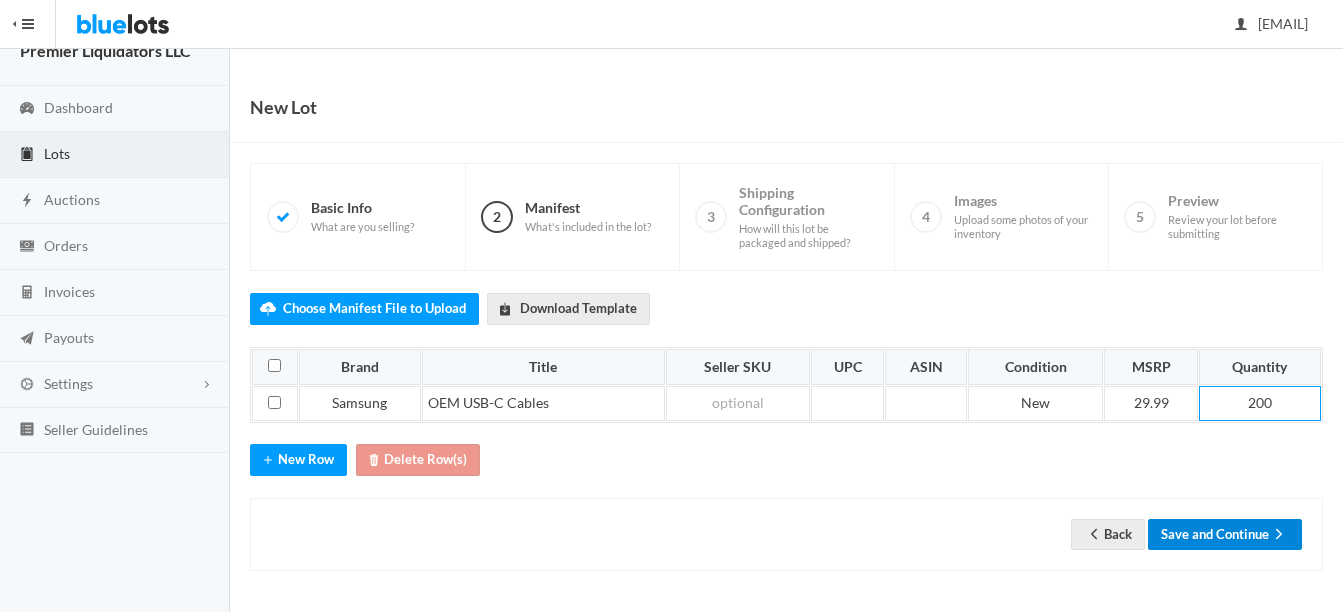 click on "Save and Continue" at bounding box center [1225, 534] 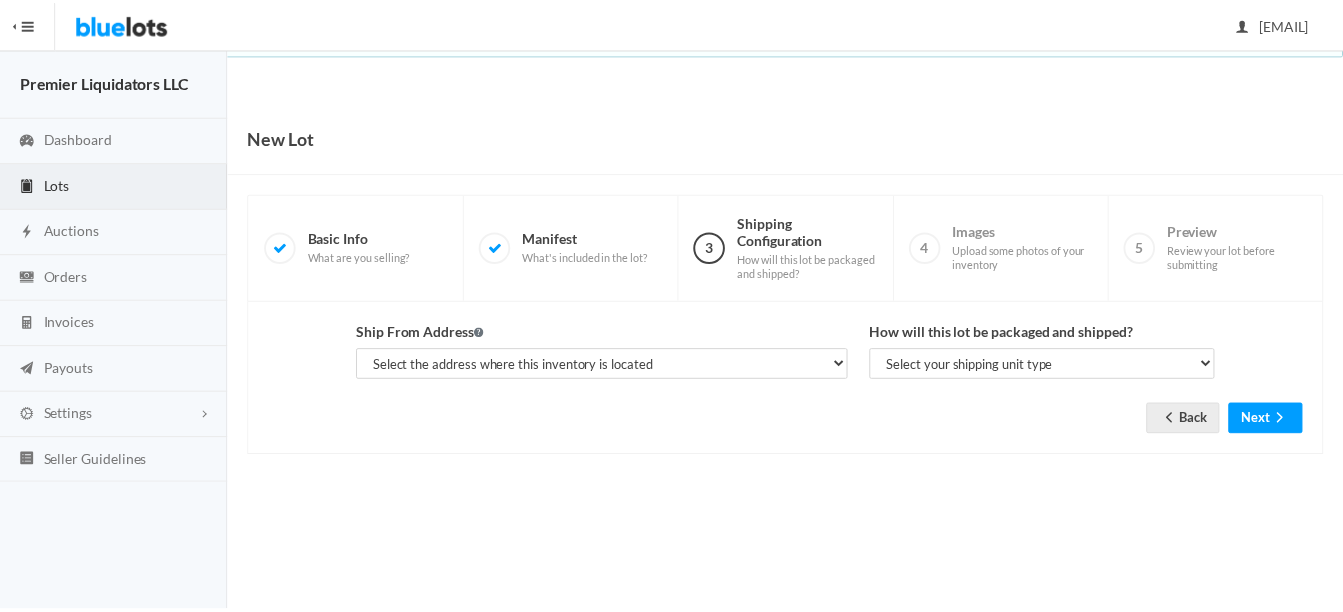 scroll, scrollTop: 0, scrollLeft: 0, axis: both 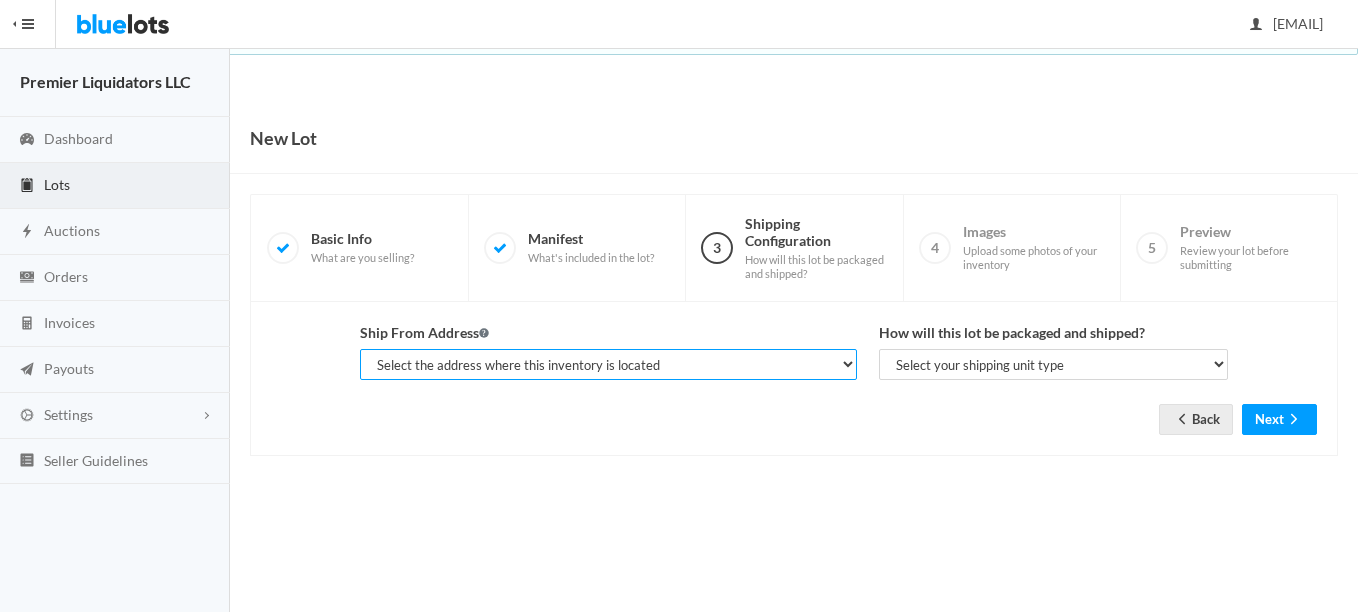 click on "Select the address where this inventory is located
Premier Liquidatores, 398 E Dania Beach Blvd Ste 182BLBD, Dania, FL, 33004-3051
Premier Piquidators, 1440 S Dixie Hwy # 1123, Hollywood, FL, 33020-6257
Marlene Mollinedo, Premier Liquidators LLC, 1440 S Dixie Hwy # 1128, Hollywood, FL, 33020-6257
Marlene Mollinedo, Premier Liquidators LLC, 1804 Volunteer Pkwy, Bristol, TN, 37620-6309" at bounding box center (608, 364) 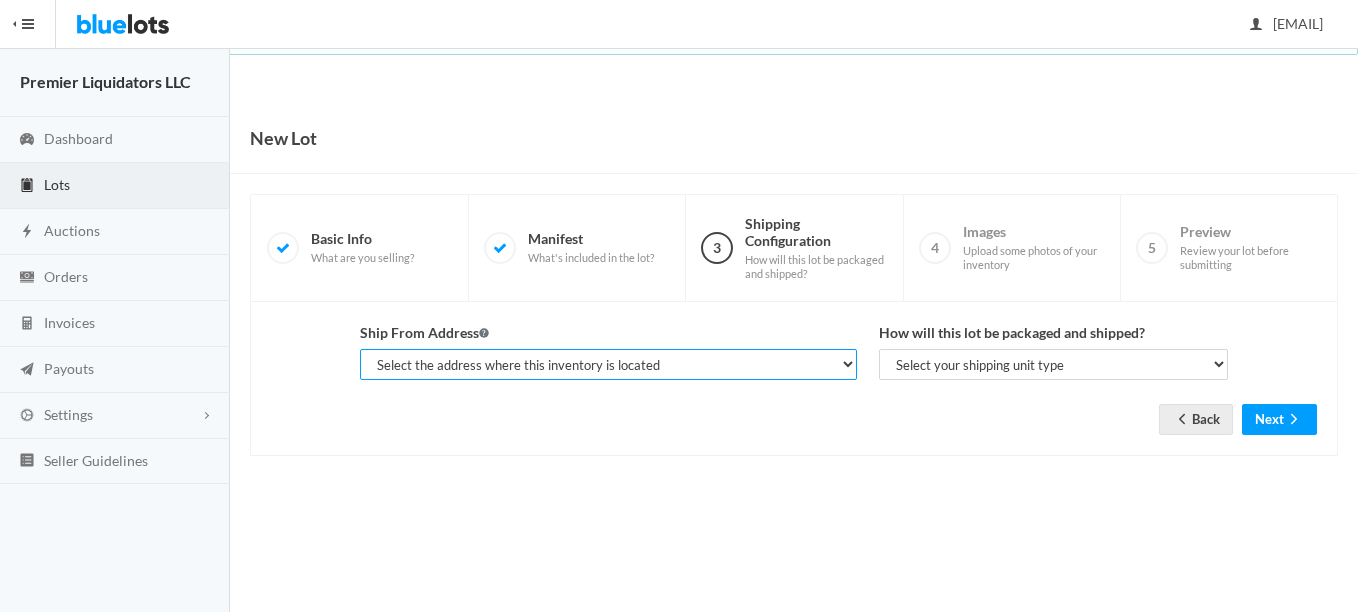select on "25095" 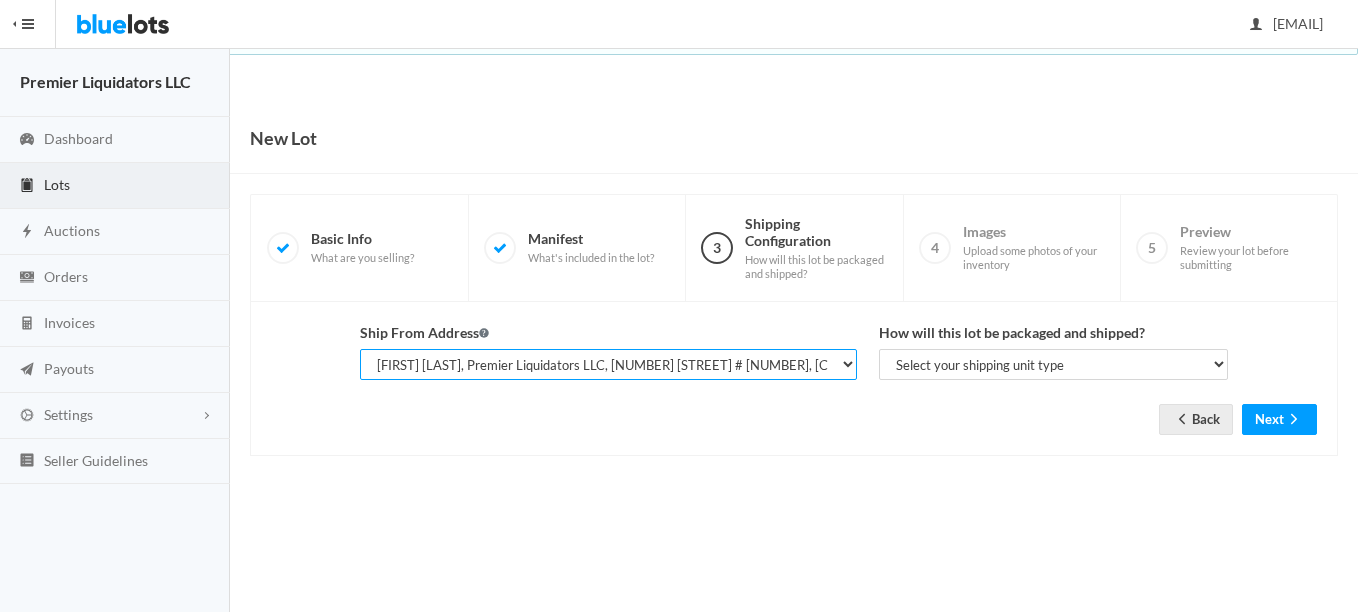 click on "Select the address where this inventory is located
Premier Liquidatores, 398 E Dania Beach Blvd Ste 182BLBD, Dania, FL, 33004-3051
Premier Piquidators, 1440 S Dixie Hwy # 1123, Hollywood, FL, 33020-6257
Marlene Mollinedo, Premier Liquidators LLC, 1440 S Dixie Hwy # 1128, Hollywood, FL, 33020-6257
Marlene Mollinedo, Premier Liquidators LLC, 1804 Volunteer Pkwy, Bristol, TN, 37620-6309" at bounding box center [608, 364] 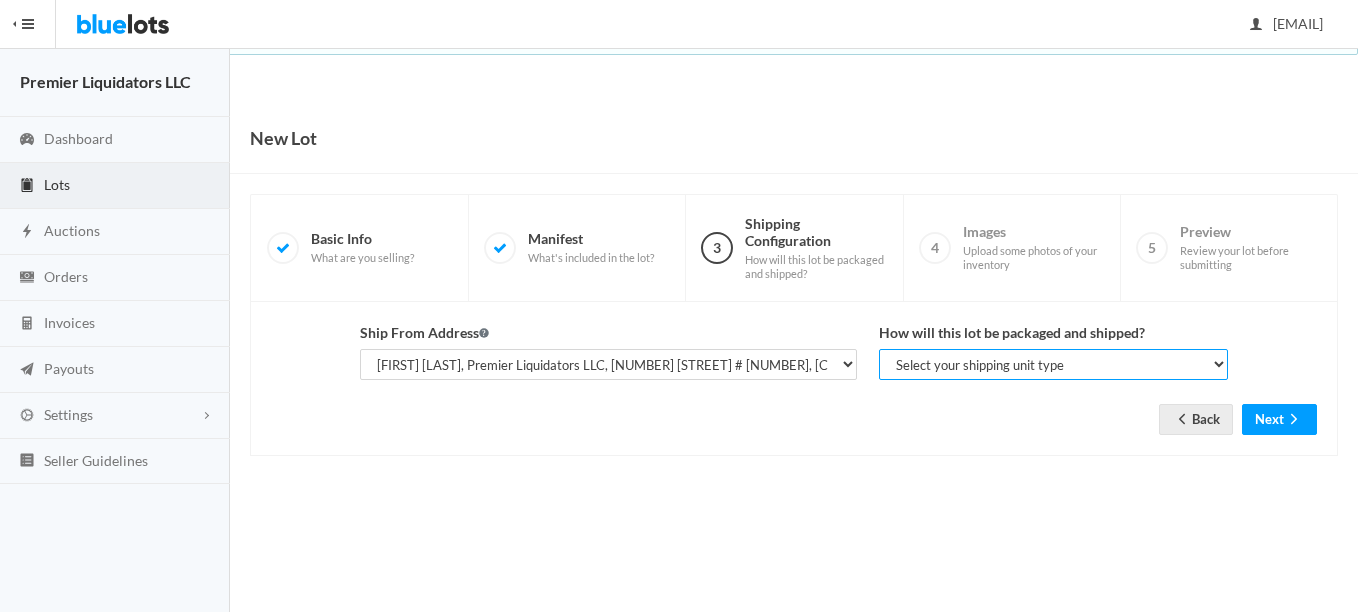 click on "Select your shipping unit type
Parcel
Pallet
Truckload" at bounding box center (1053, 364) 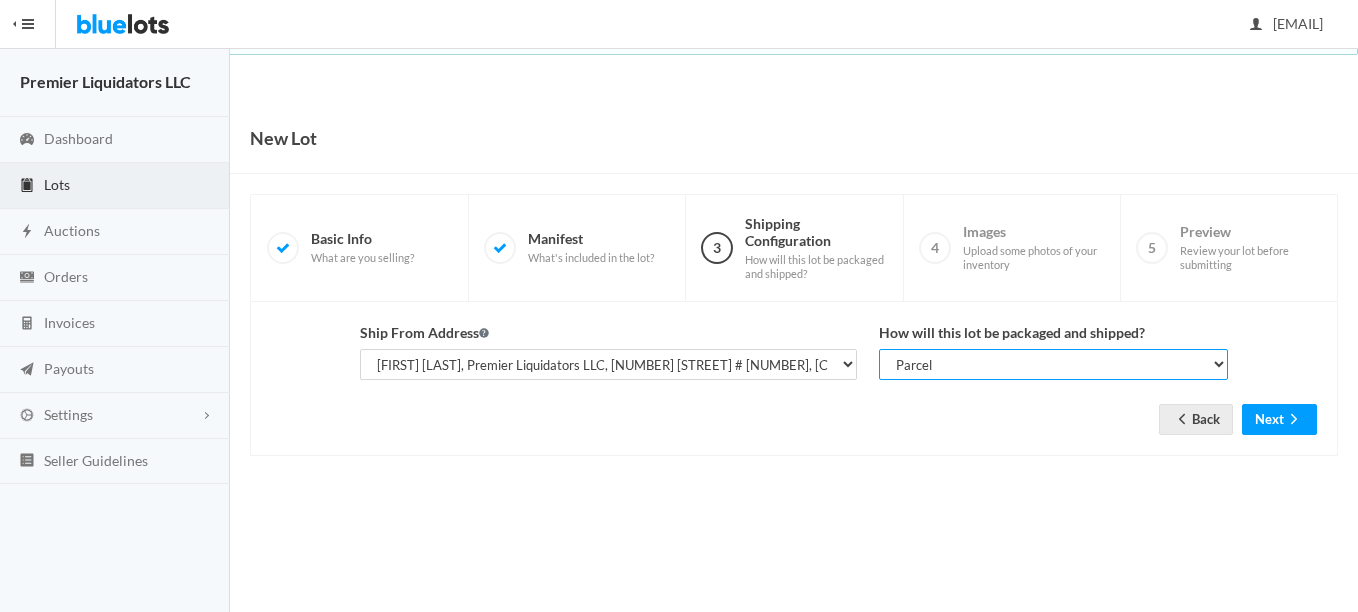click on "Select your shipping unit type
Parcel
Pallet
Truckload" at bounding box center (1053, 364) 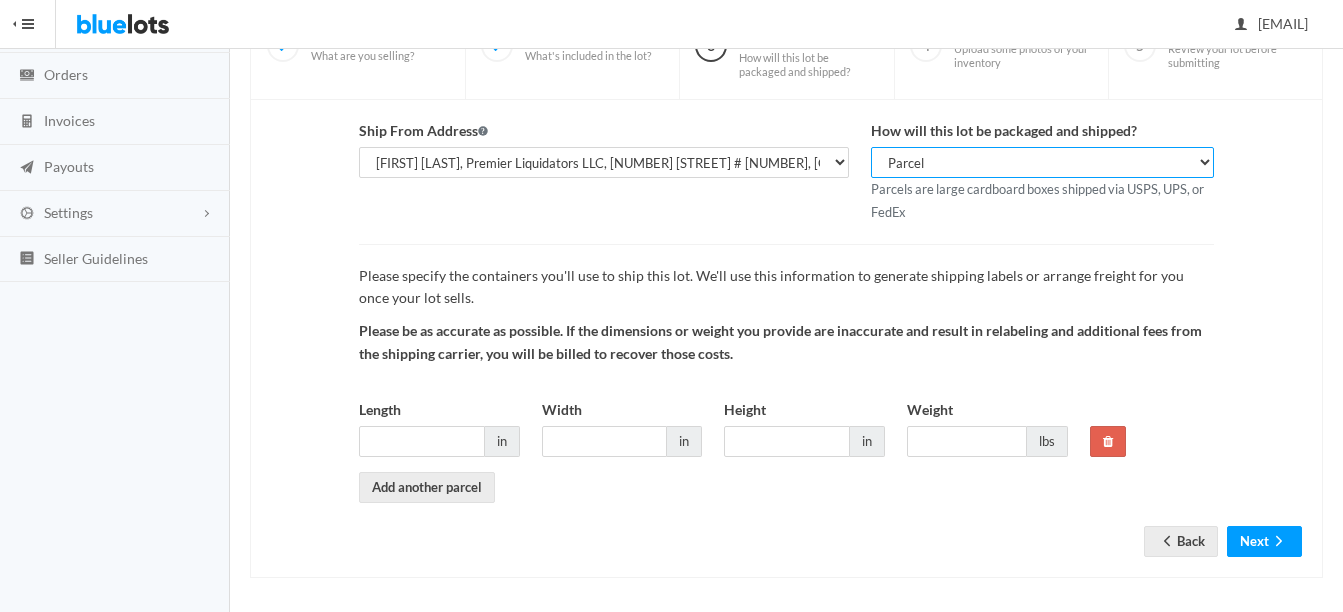 scroll, scrollTop: 209, scrollLeft: 0, axis: vertical 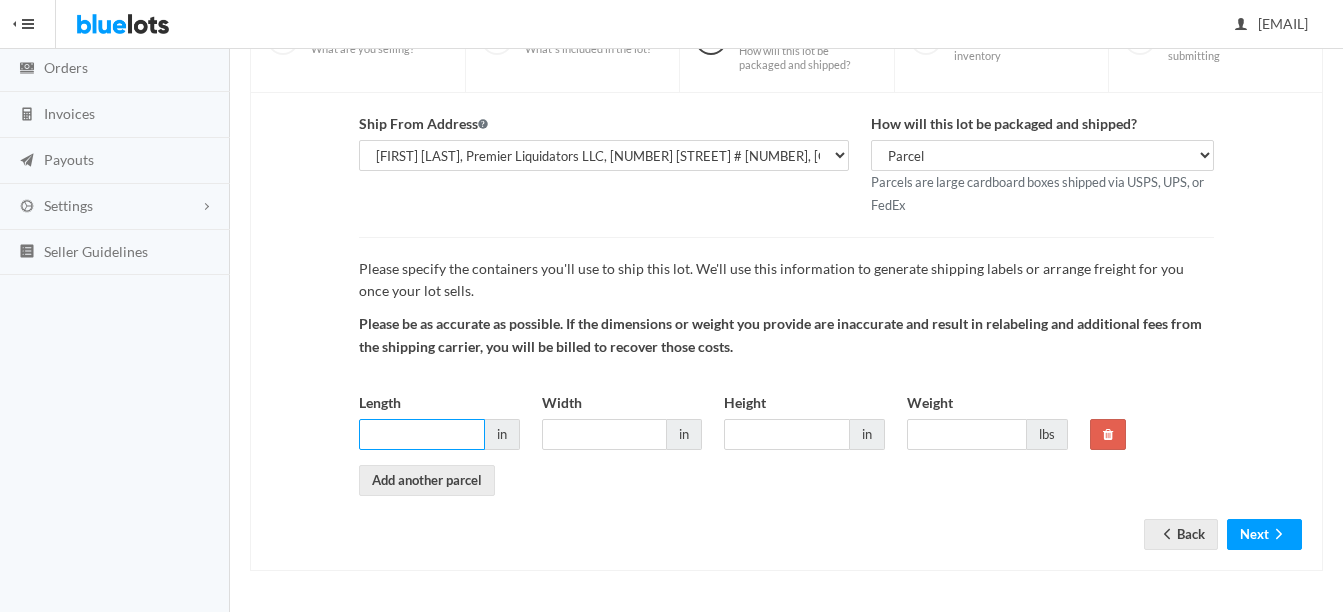 click on "Length" at bounding box center [422, 434] 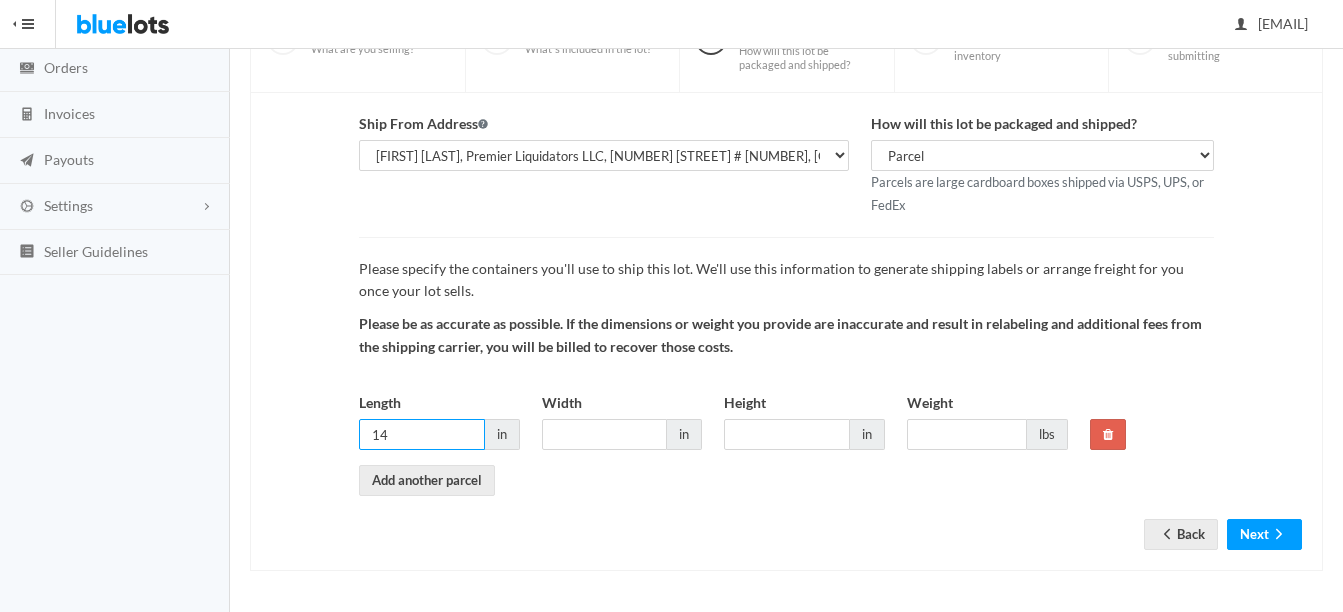 type on "14" 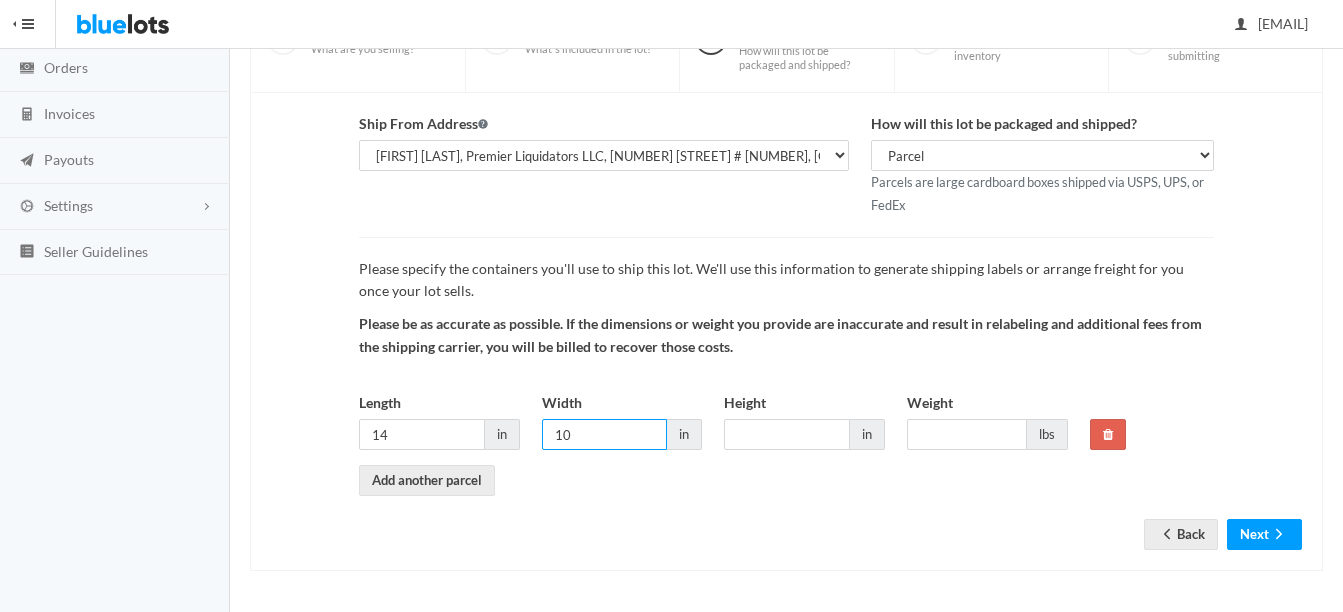 type on "10" 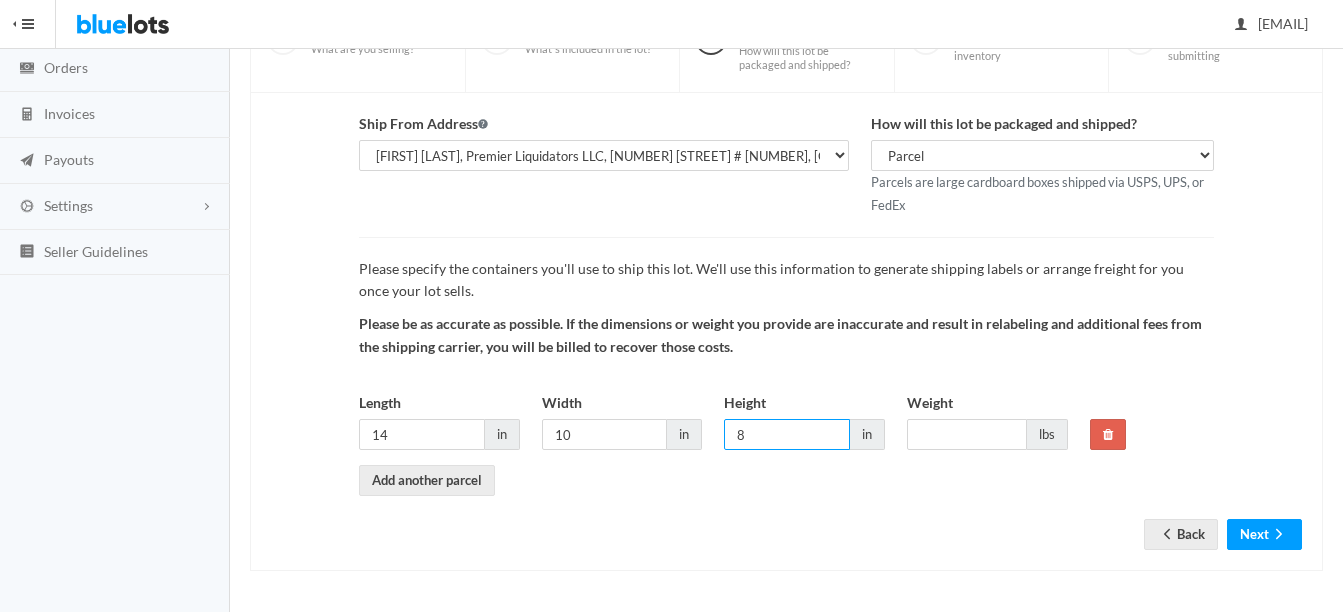 type on "8" 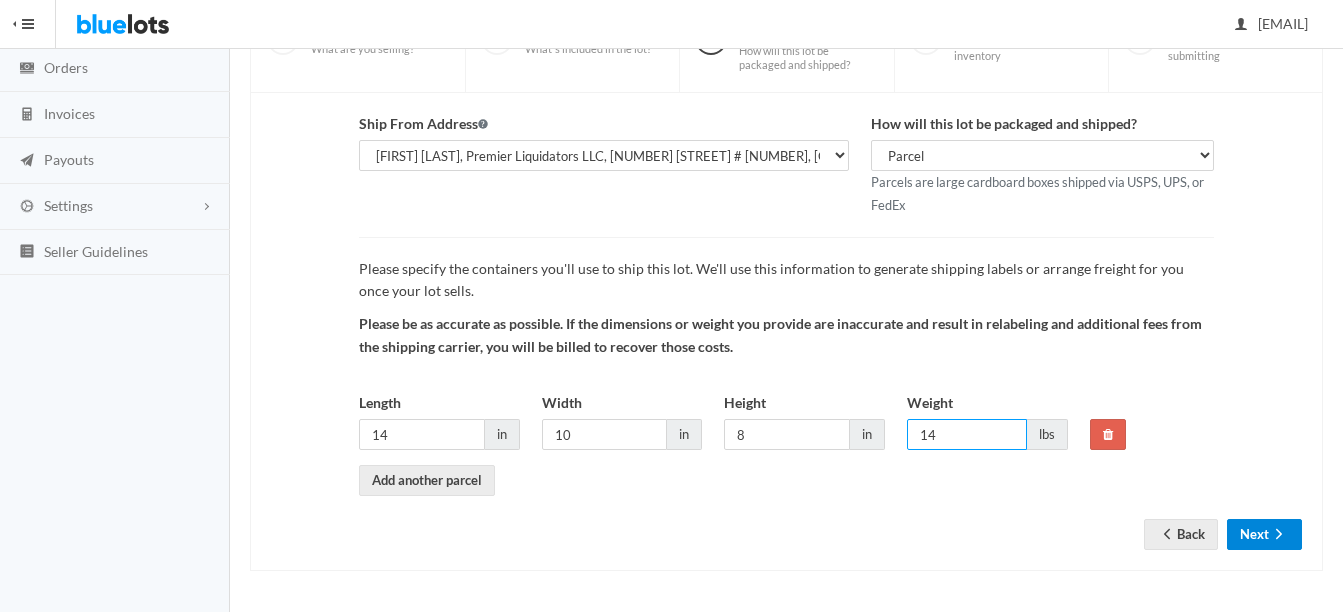 type on "14" 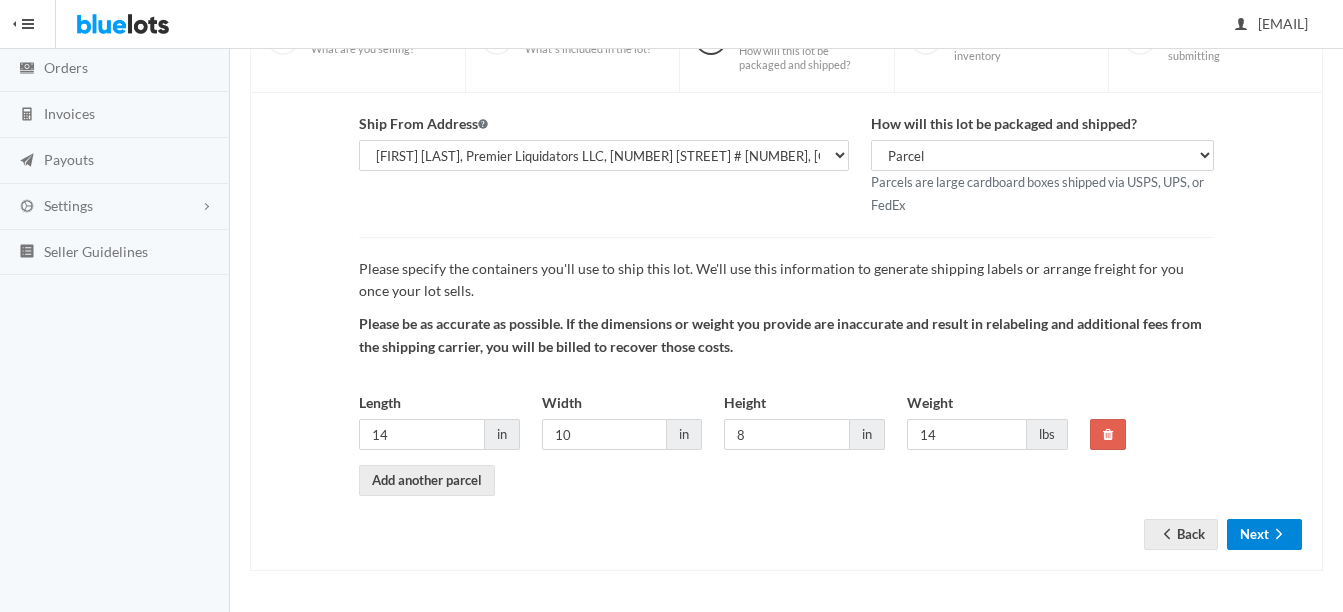 click 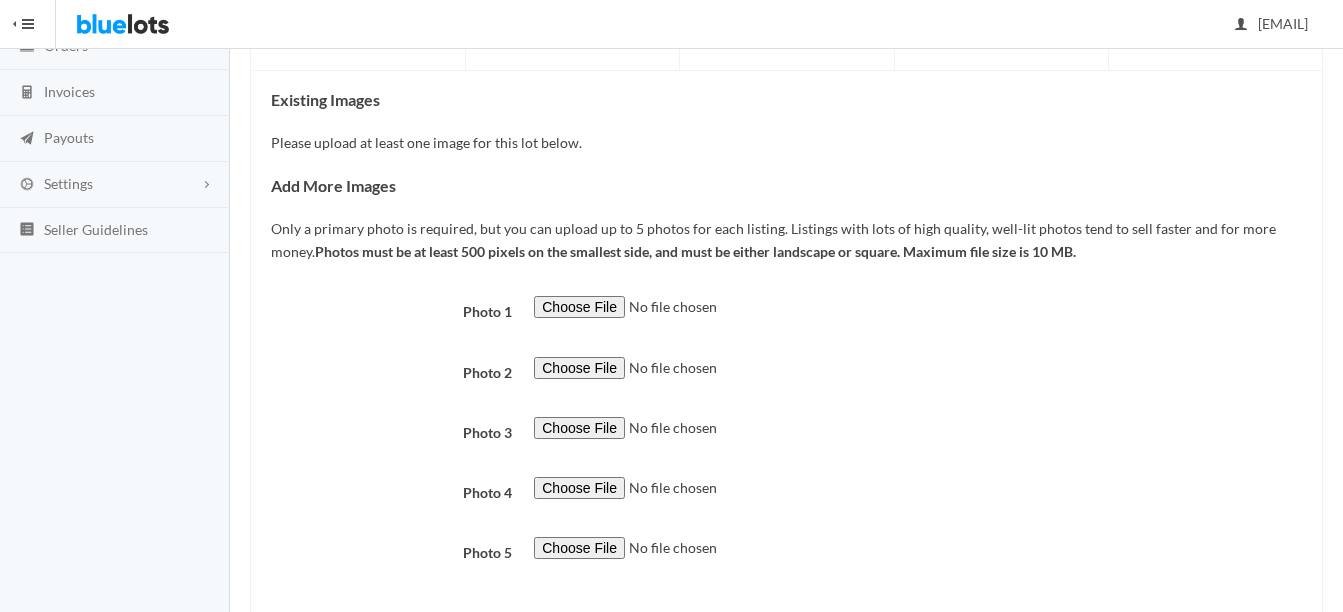 scroll, scrollTop: 300, scrollLeft: 0, axis: vertical 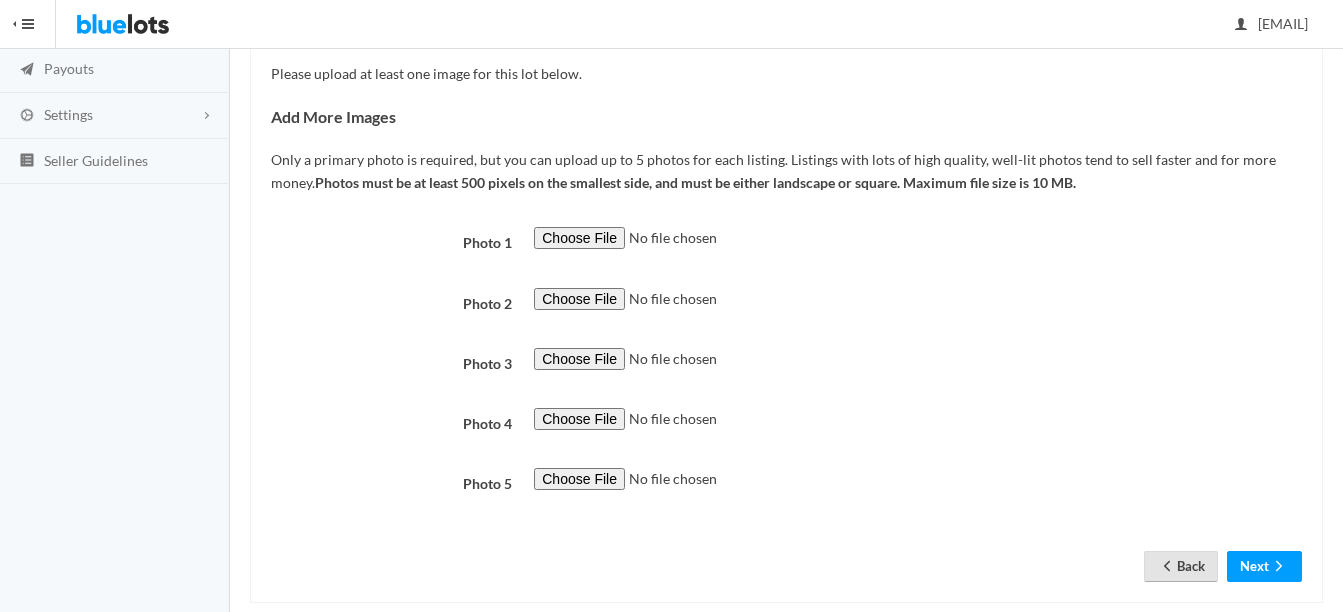 click on "Back" at bounding box center (1181, 566) 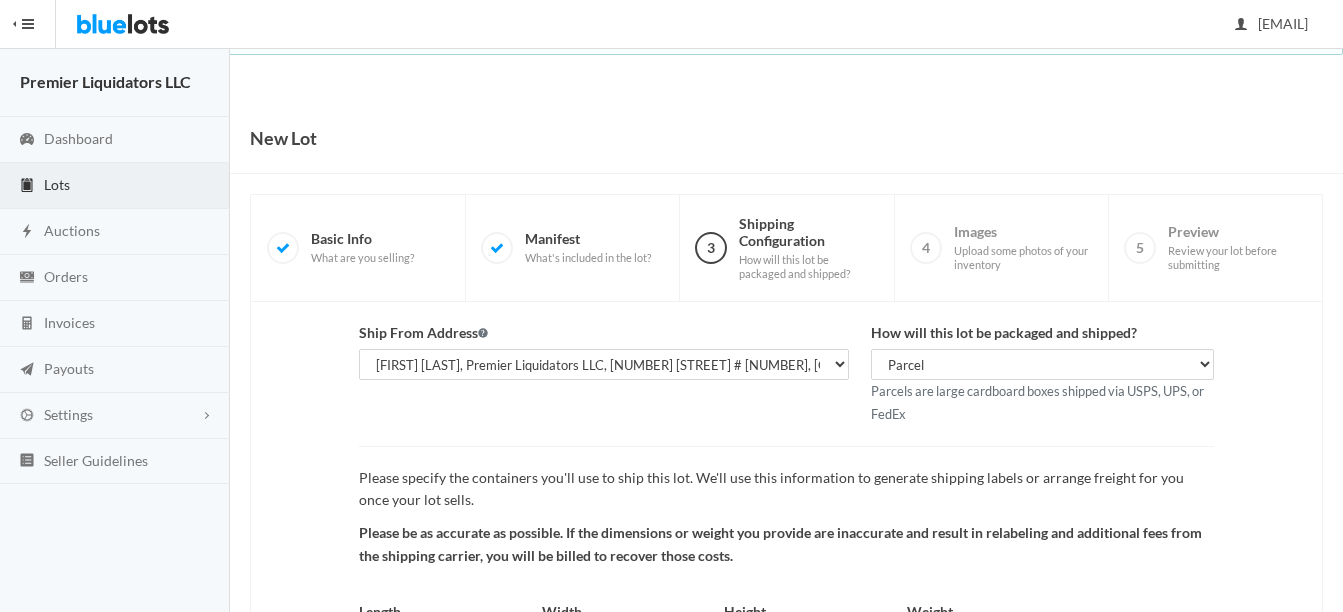 scroll, scrollTop: 209, scrollLeft: 0, axis: vertical 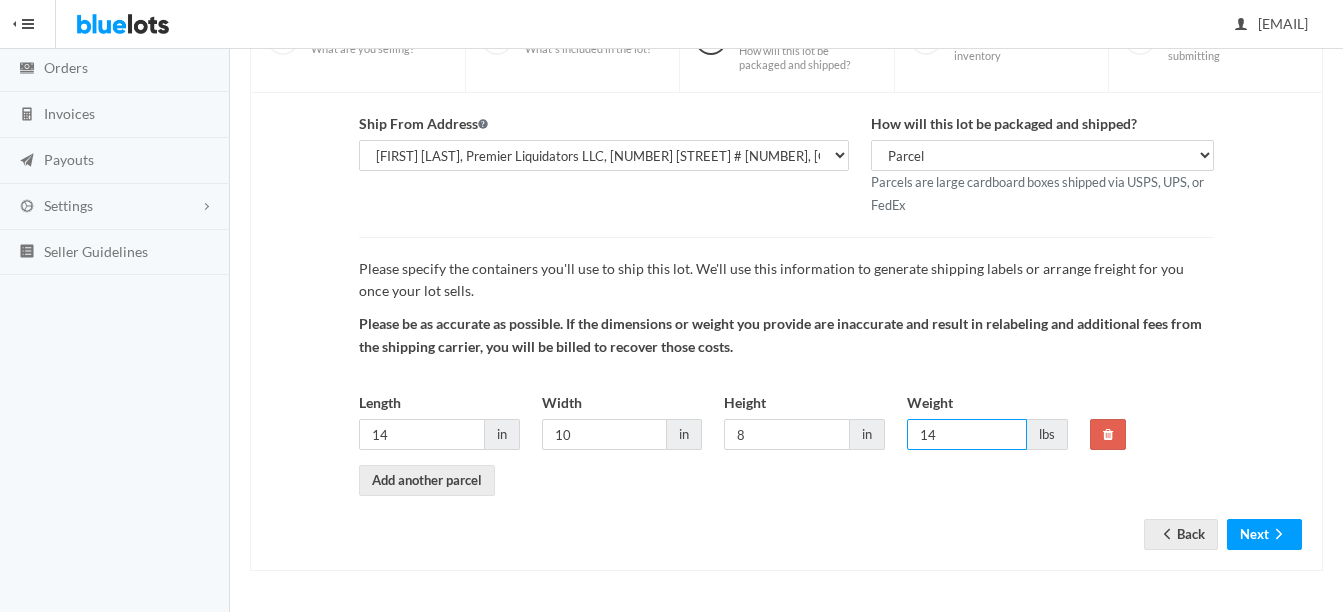 click on "14" at bounding box center [967, 434] 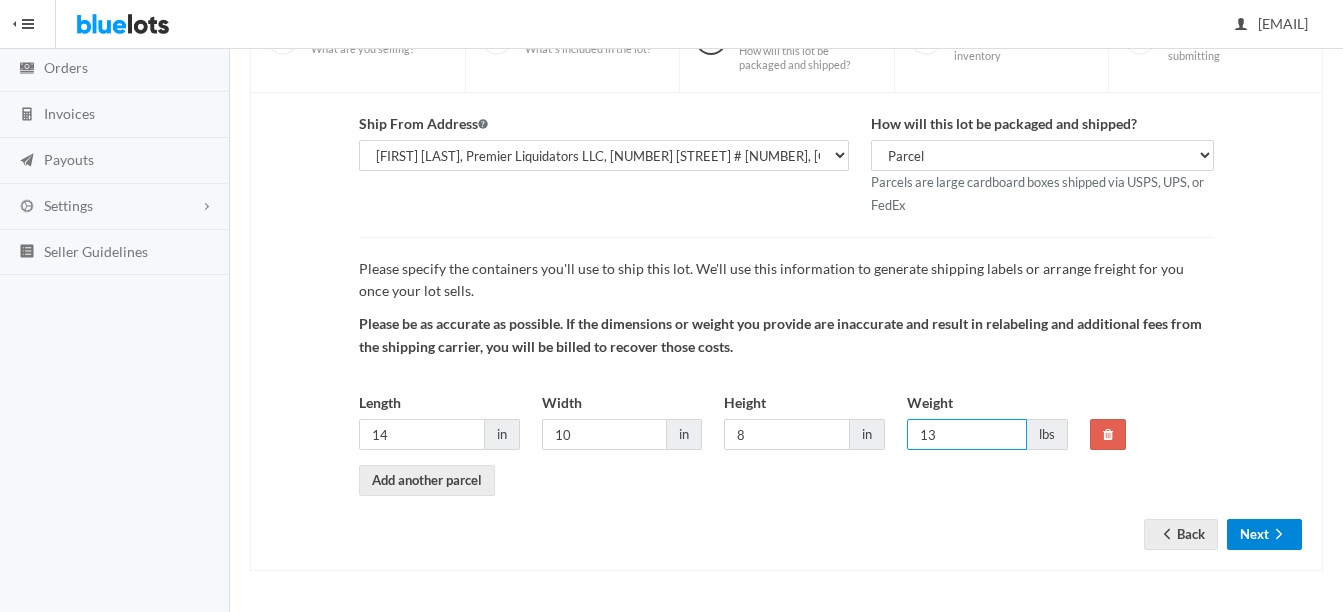 type on "13" 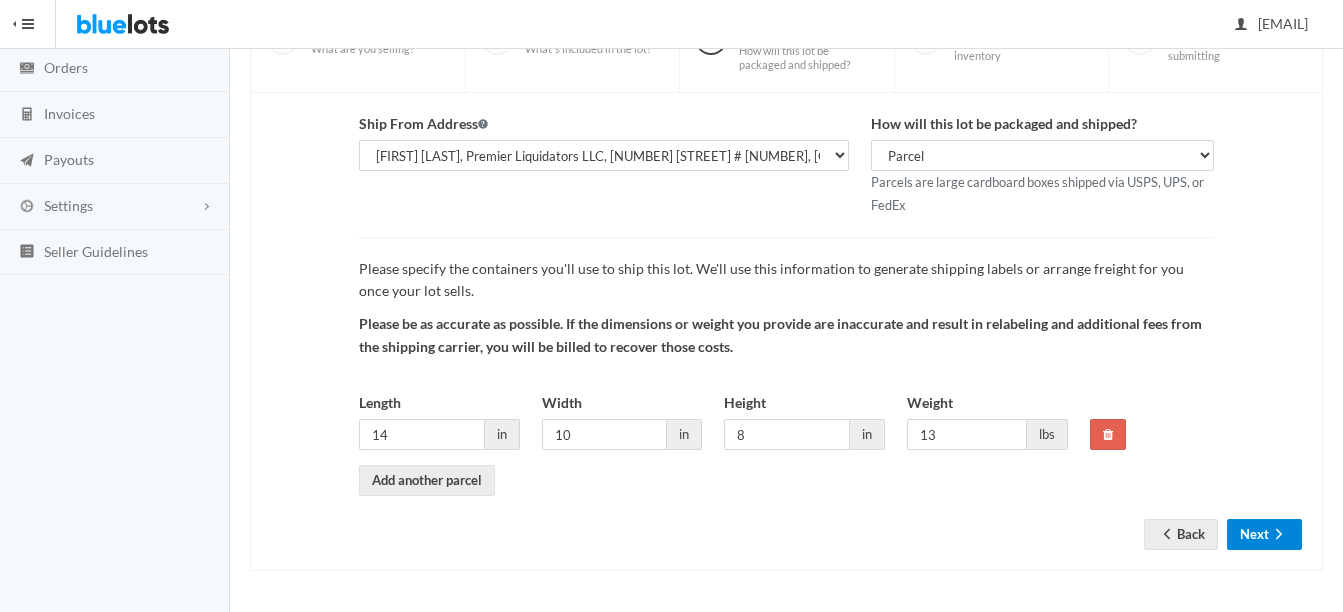 click on "Next" at bounding box center [1264, 534] 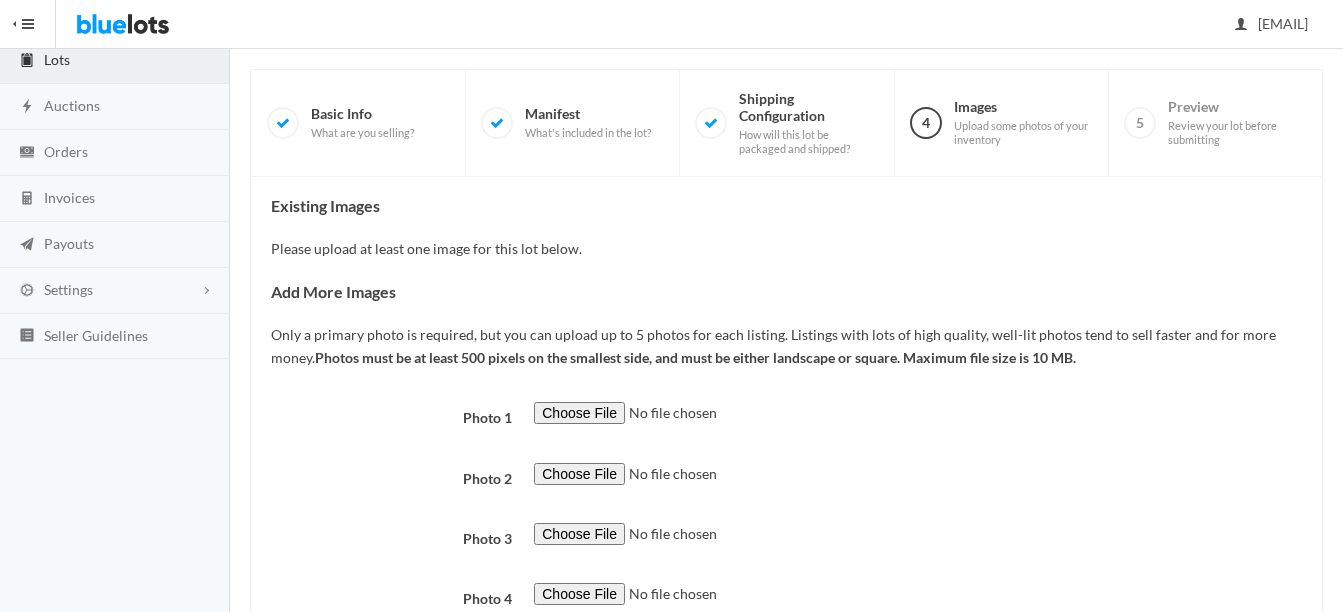 scroll, scrollTop: 200, scrollLeft: 0, axis: vertical 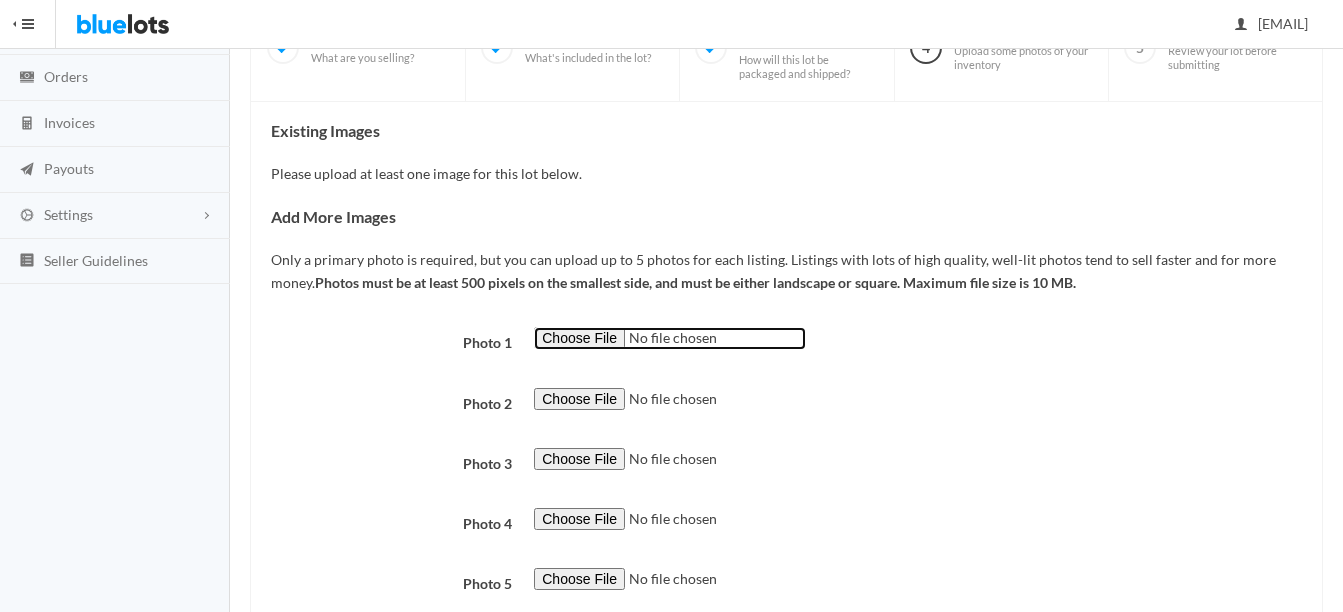 click at bounding box center (670, 338) 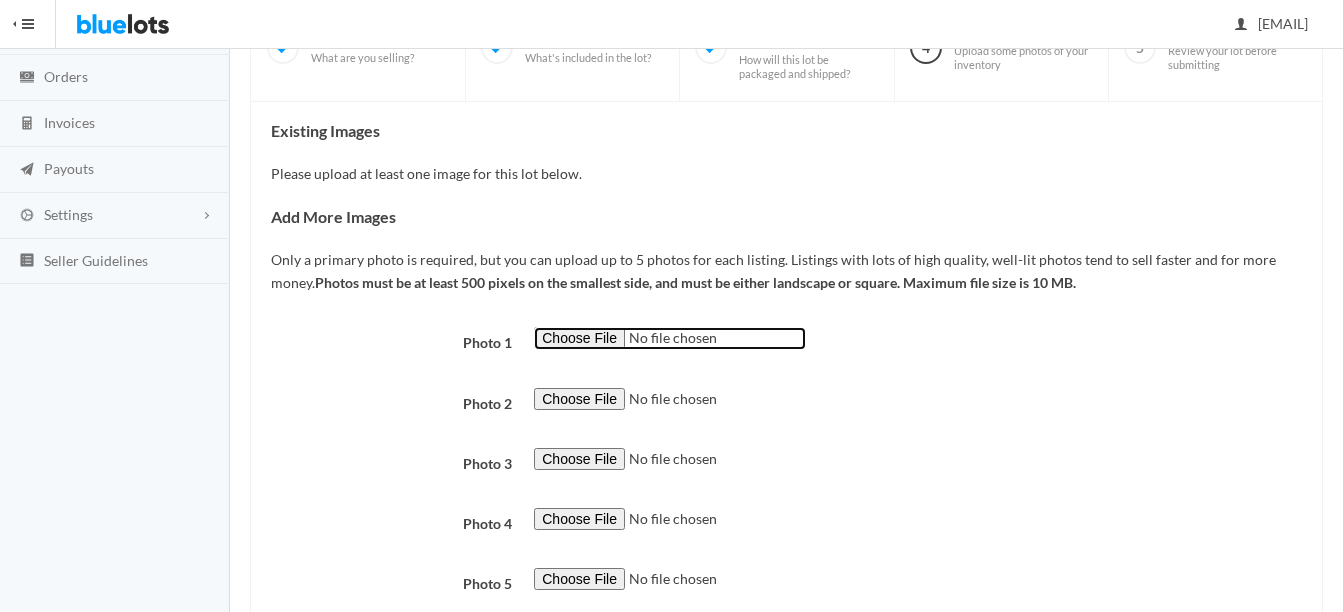 type on "C:\fakepath\thumbnail - 2025-07-31T085947.293.jpg" 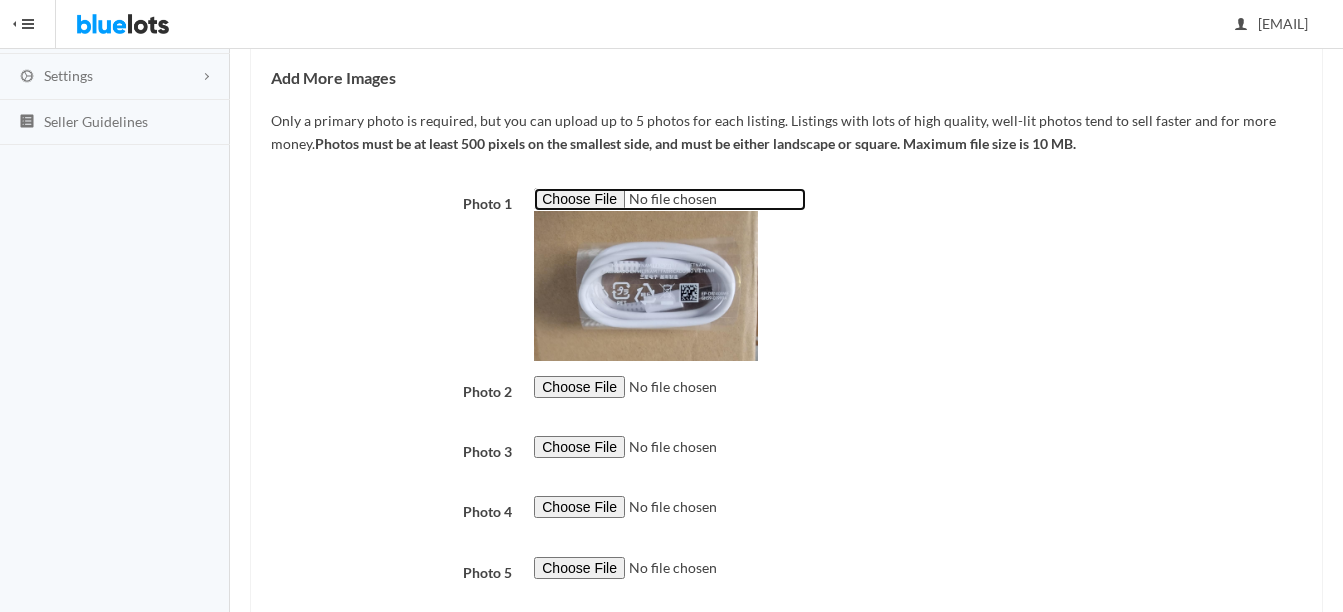 scroll, scrollTop: 400, scrollLeft: 0, axis: vertical 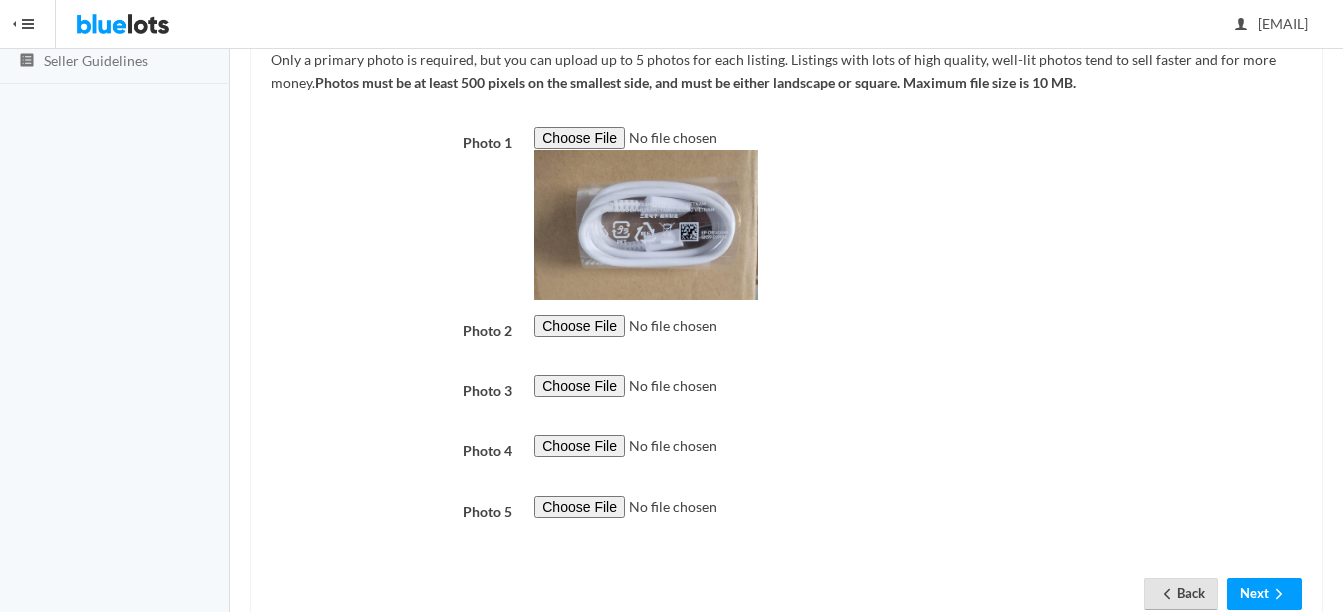 click on "Back" at bounding box center (1181, 593) 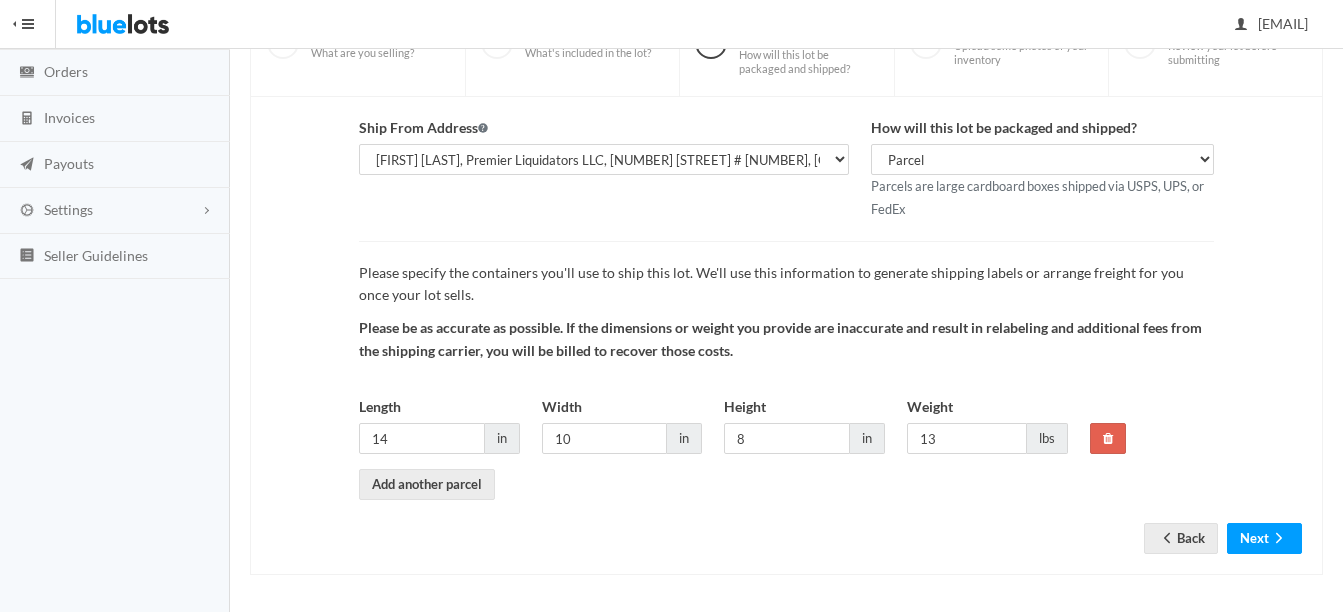 scroll, scrollTop: 209, scrollLeft: 0, axis: vertical 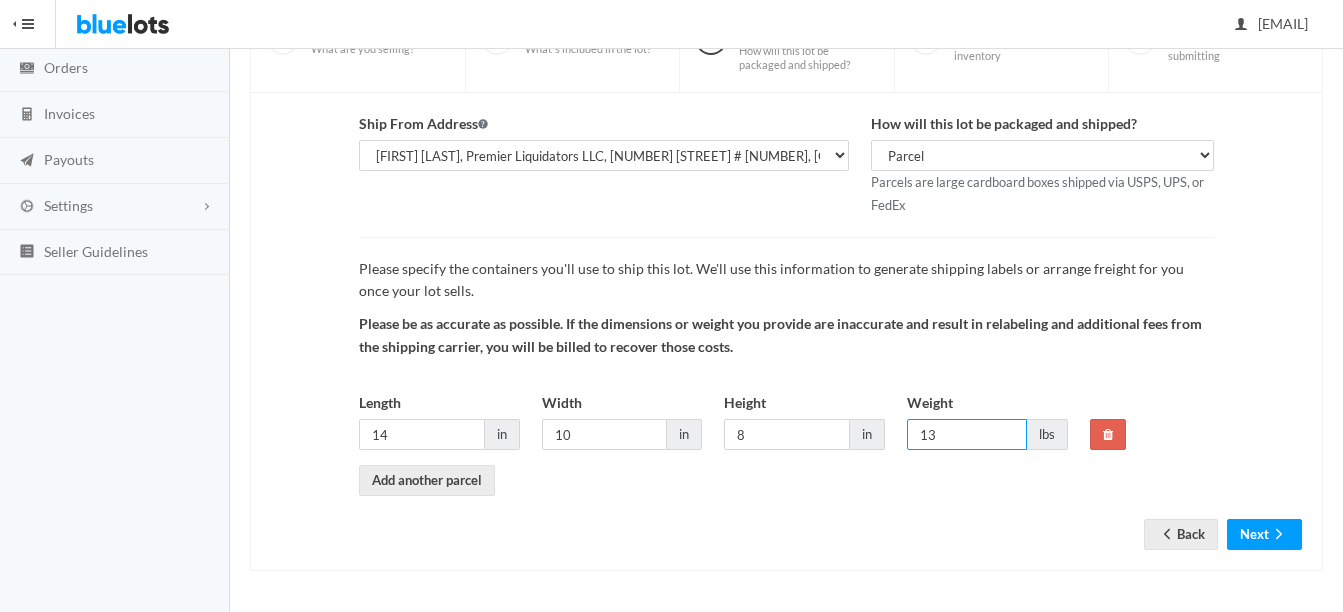 click on "13" at bounding box center (967, 434) 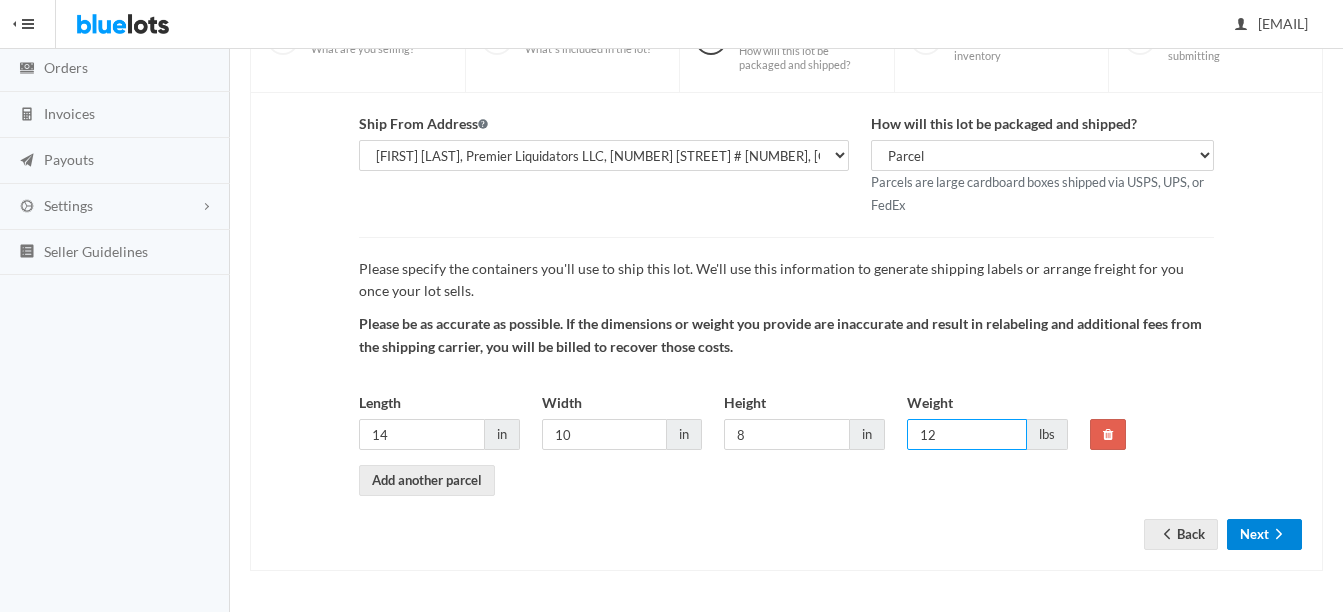 type on "12" 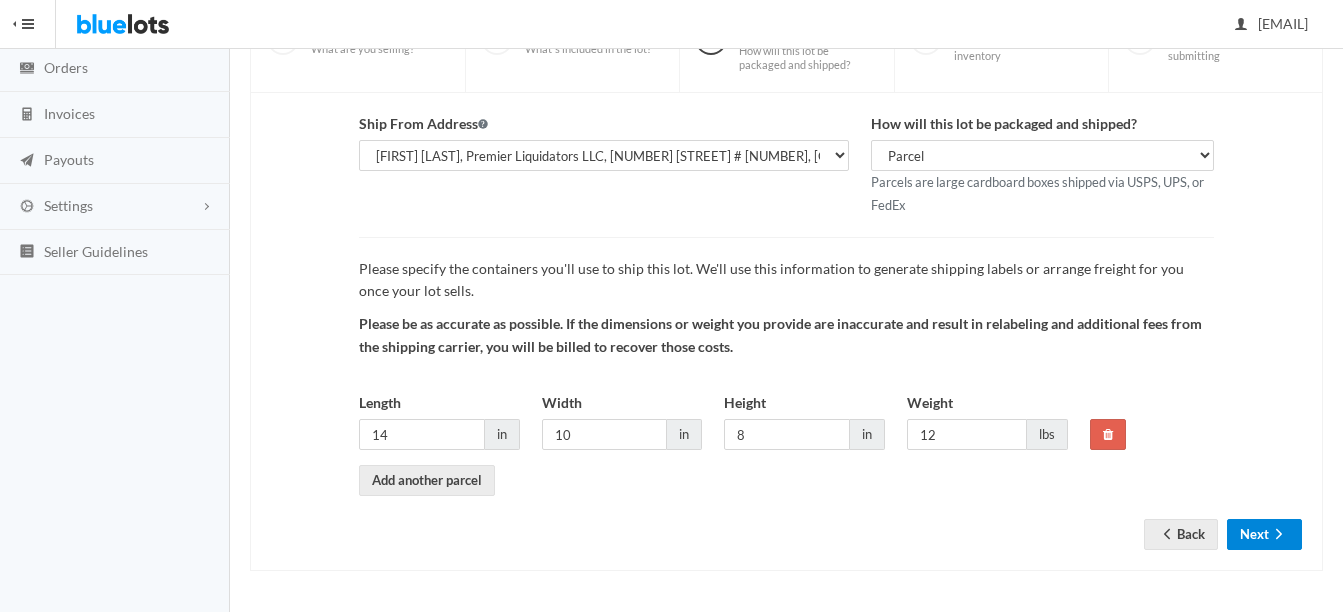 click on "Next" at bounding box center [1264, 534] 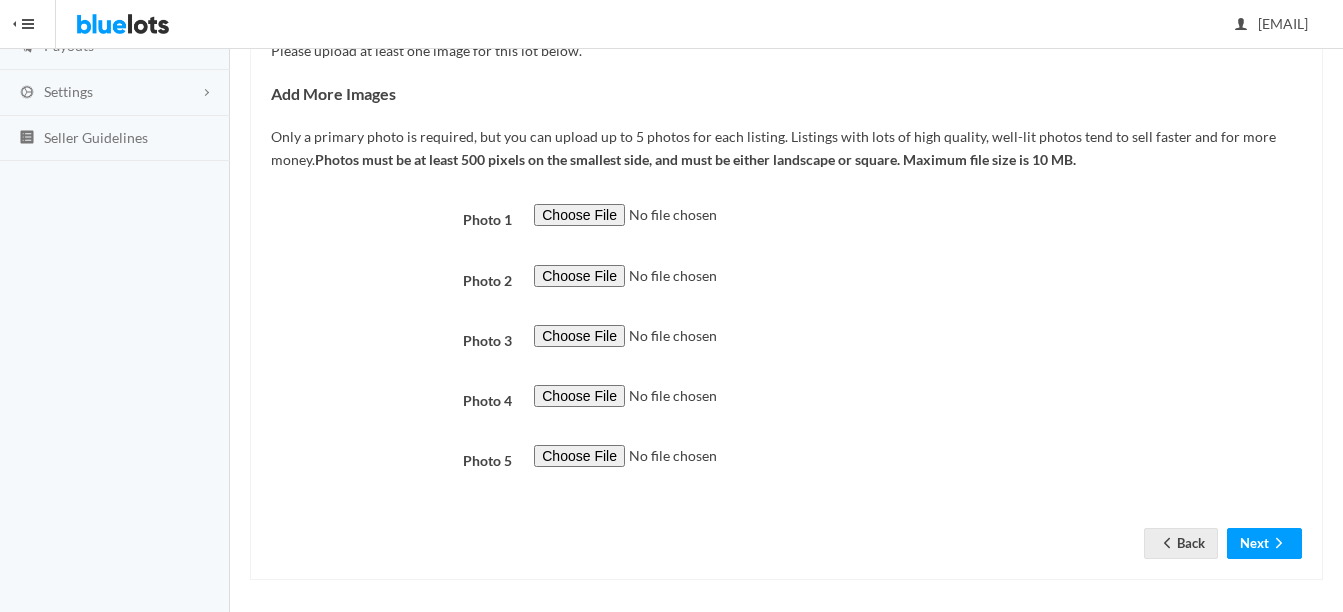 scroll, scrollTop: 332, scrollLeft: 0, axis: vertical 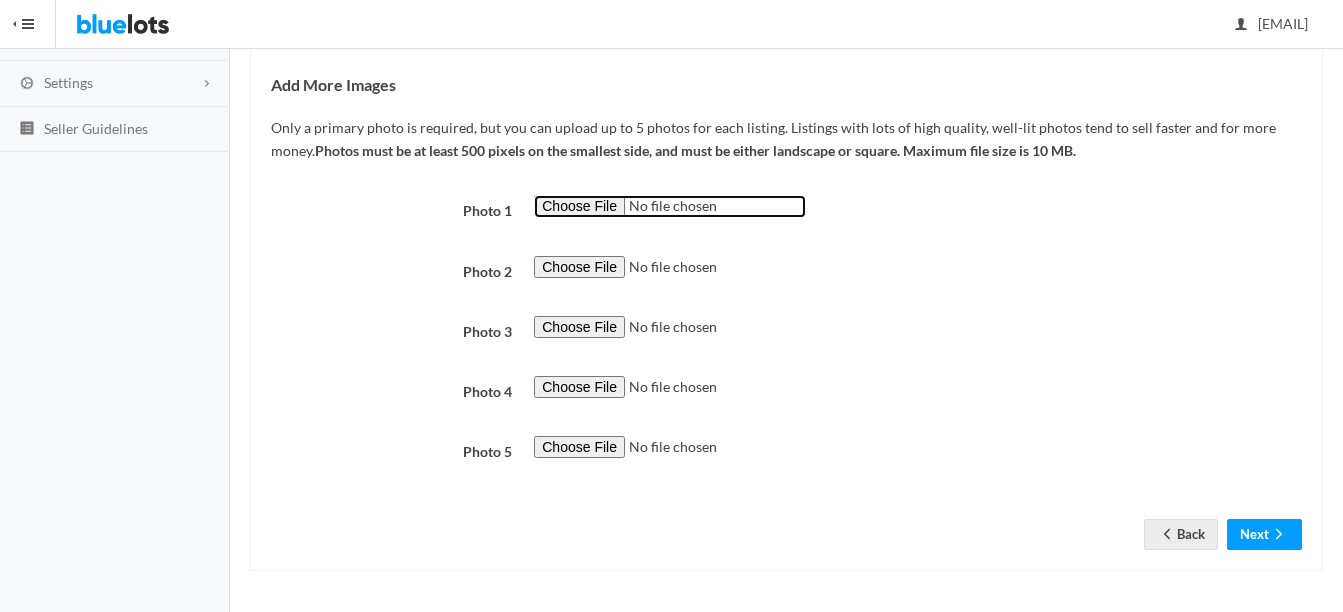 click at bounding box center [670, 206] 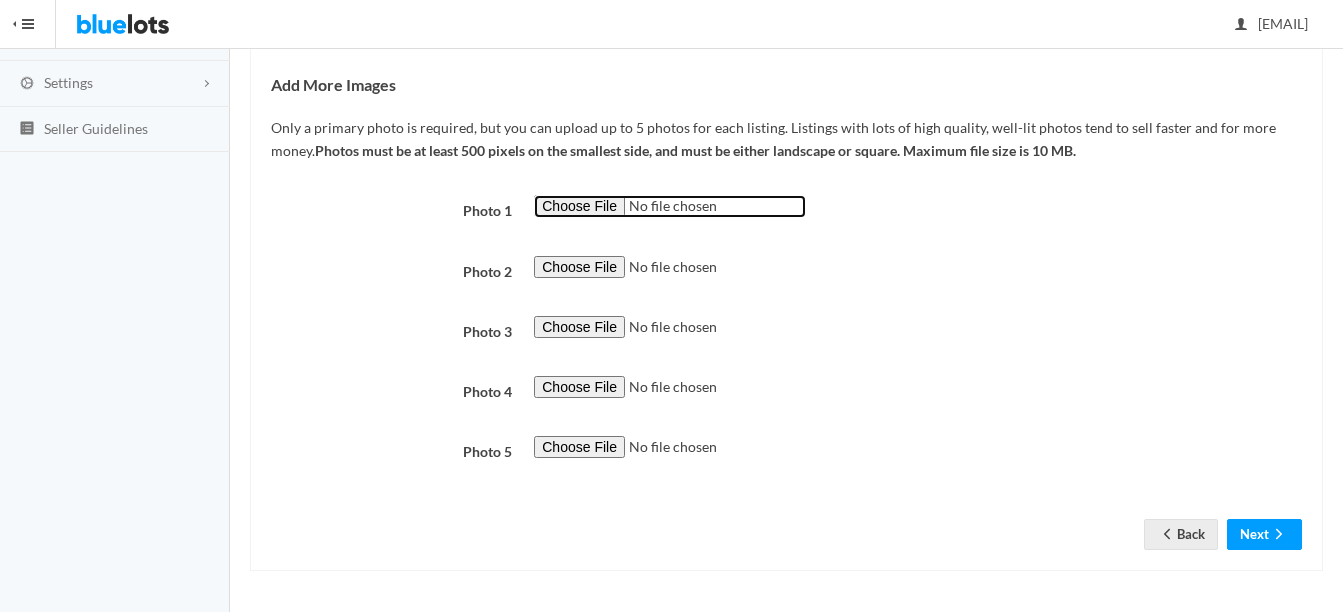 type on "C:\fakepath\thumbnail - 2025-07-31T085947.293.jpg" 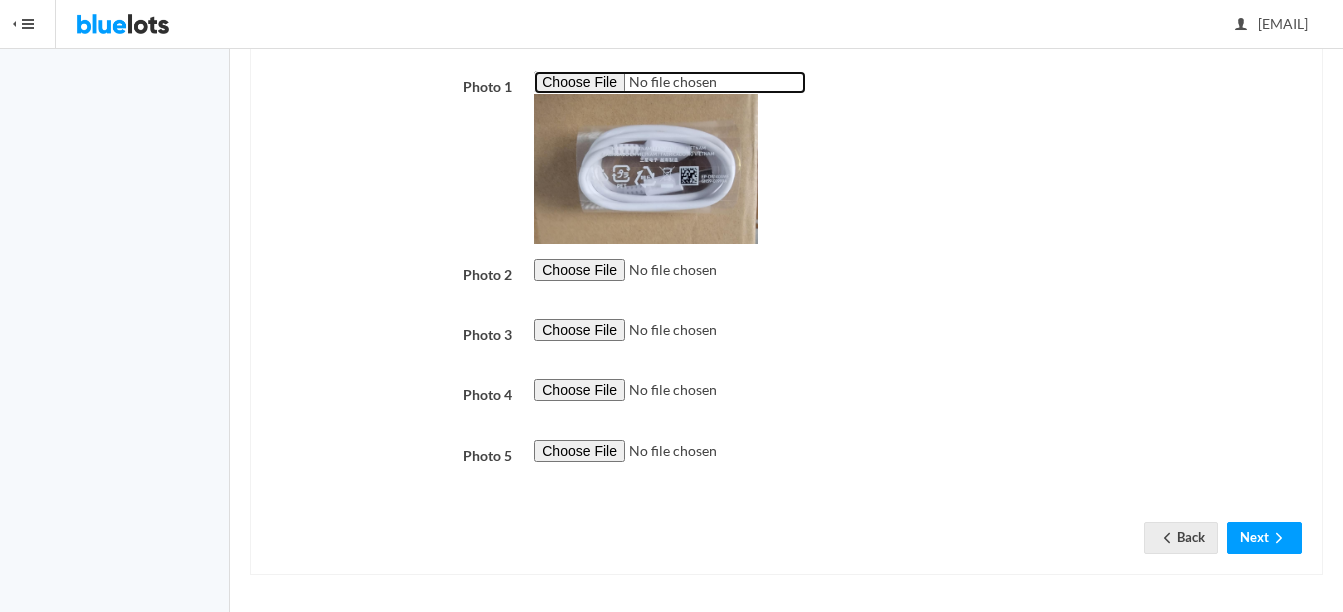 scroll, scrollTop: 460, scrollLeft: 0, axis: vertical 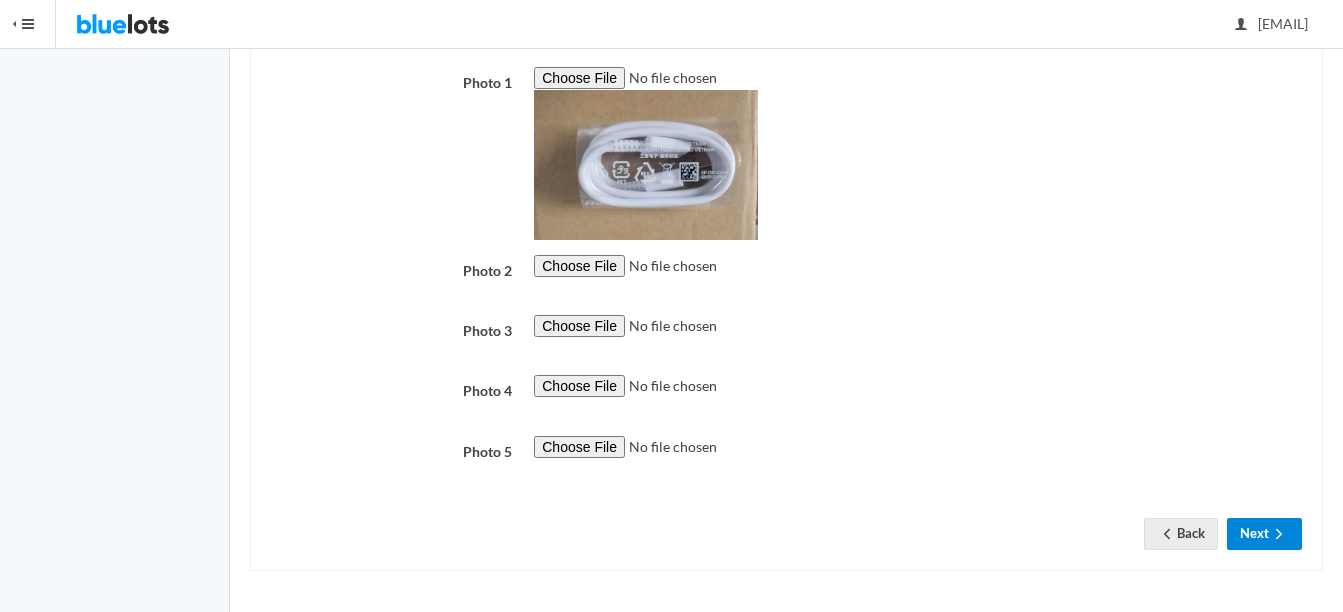 click on "Next" at bounding box center [1264, 533] 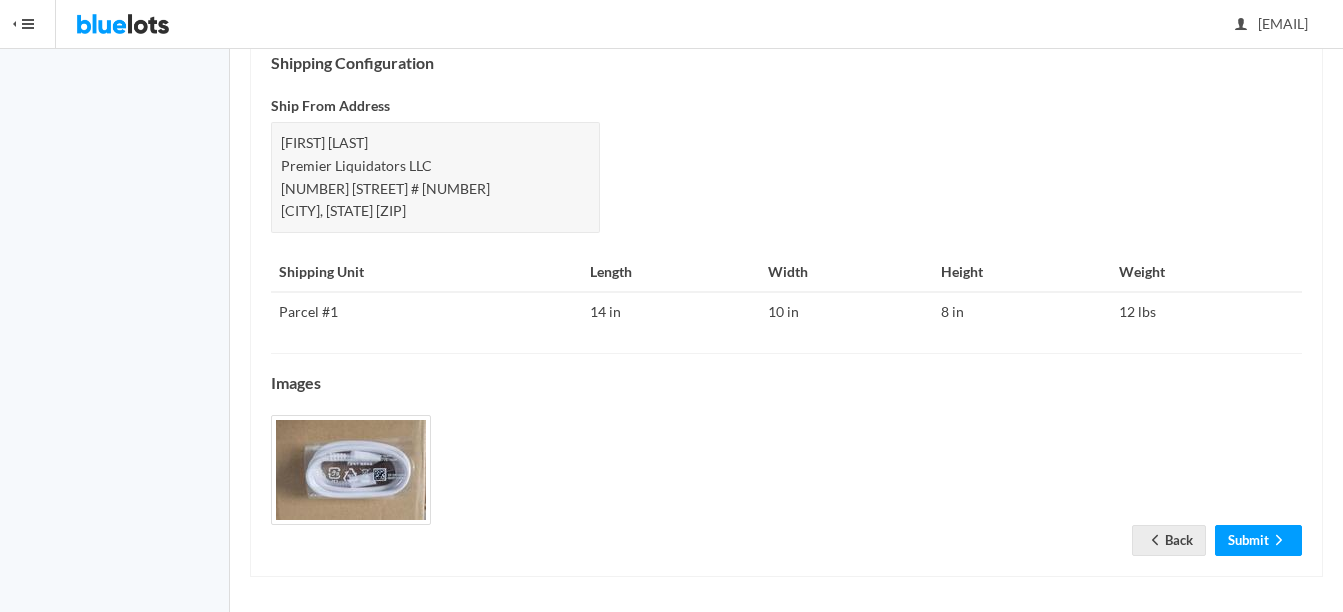 scroll, scrollTop: 832, scrollLeft: 0, axis: vertical 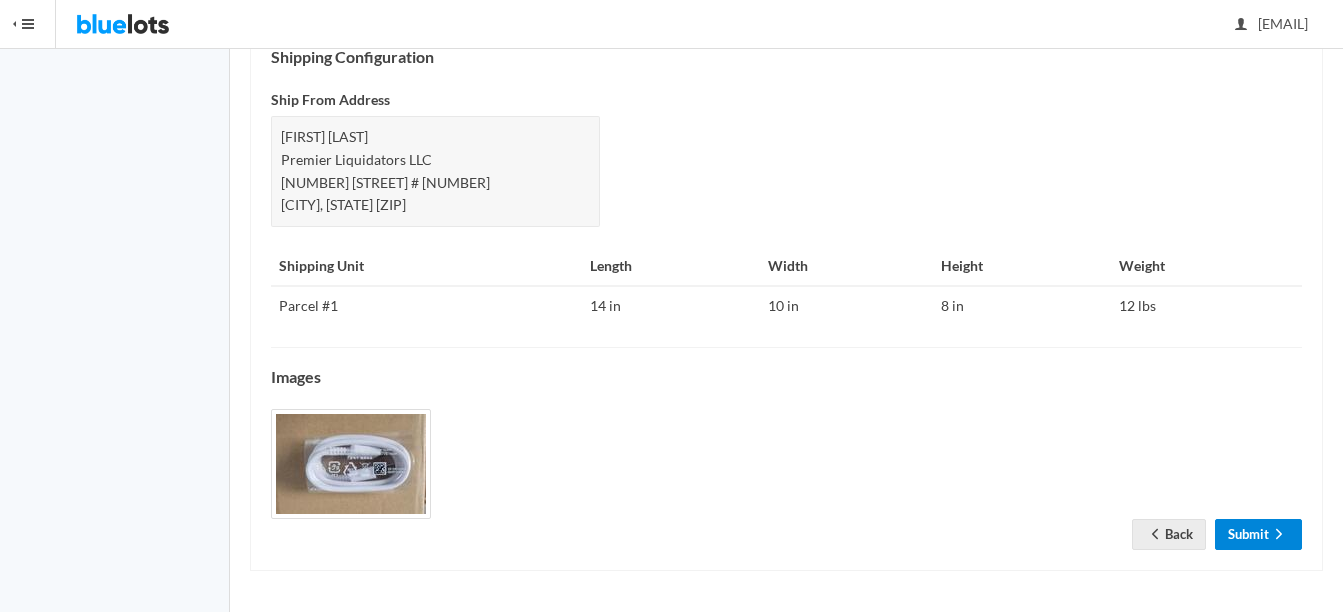 click on "Submit" at bounding box center (1258, 534) 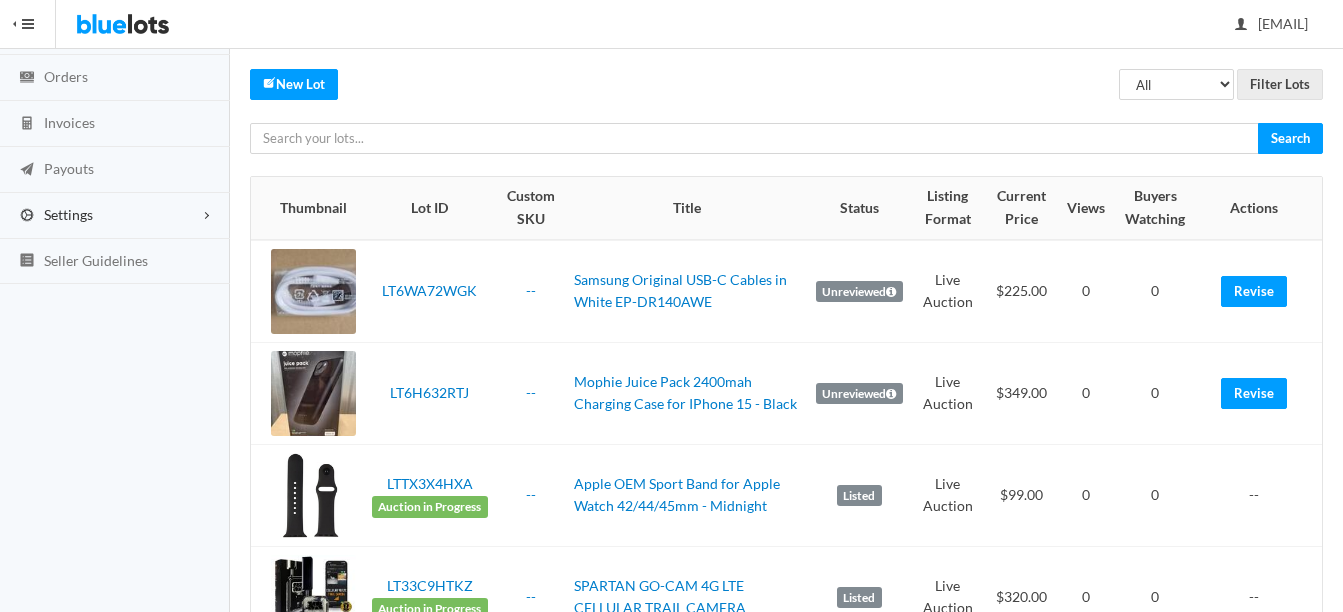 scroll, scrollTop: 0, scrollLeft: 0, axis: both 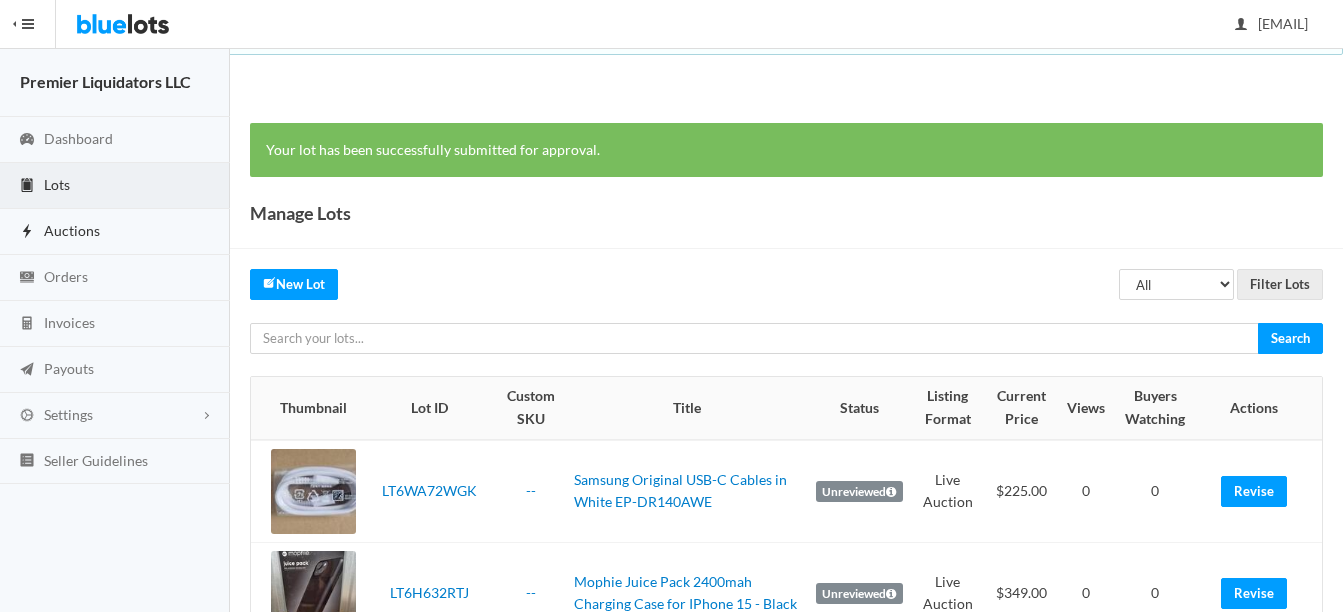 click on "Auctions" at bounding box center [72, 230] 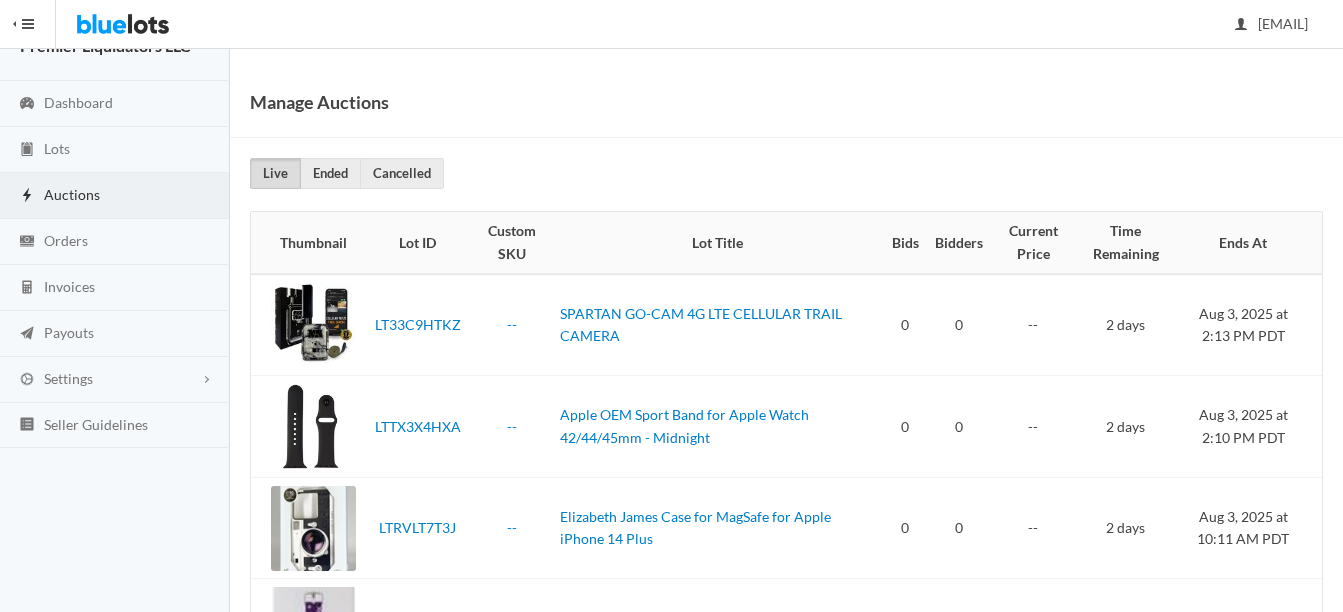 scroll, scrollTop: 0, scrollLeft: 0, axis: both 